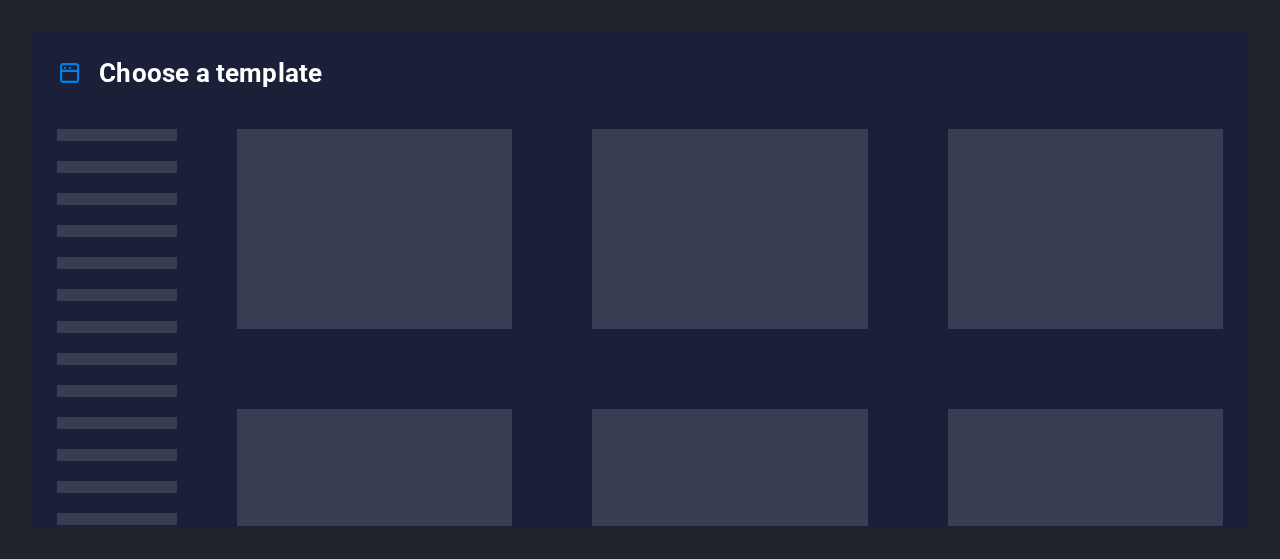 scroll, scrollTop: 0, scrollLeft: 0, axis: both 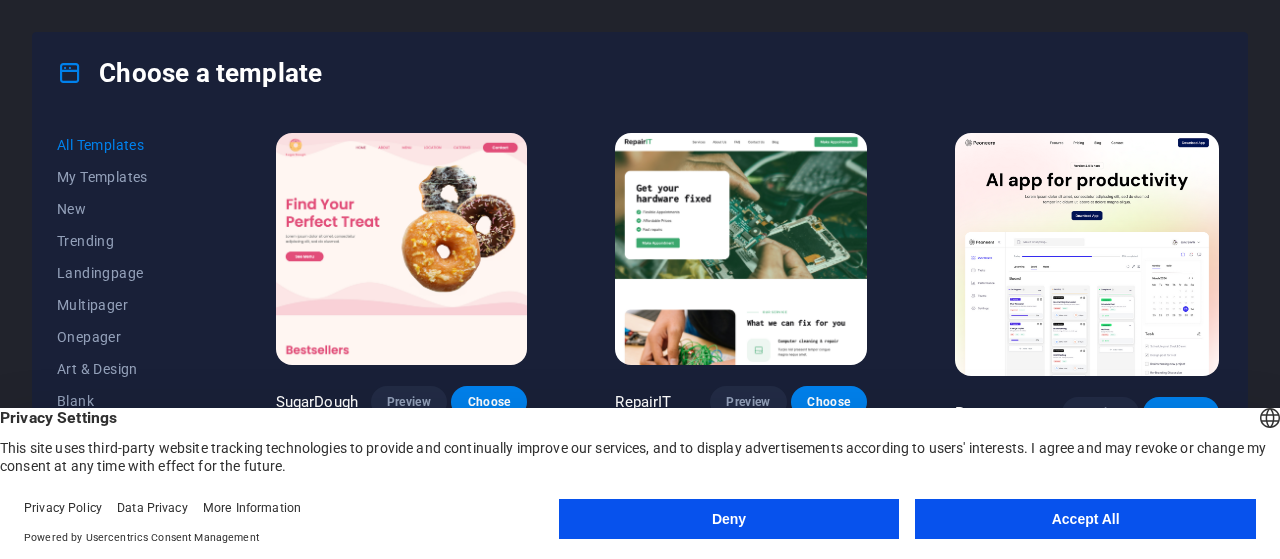 click on "Accept All" at bounding box center [1085, 519] 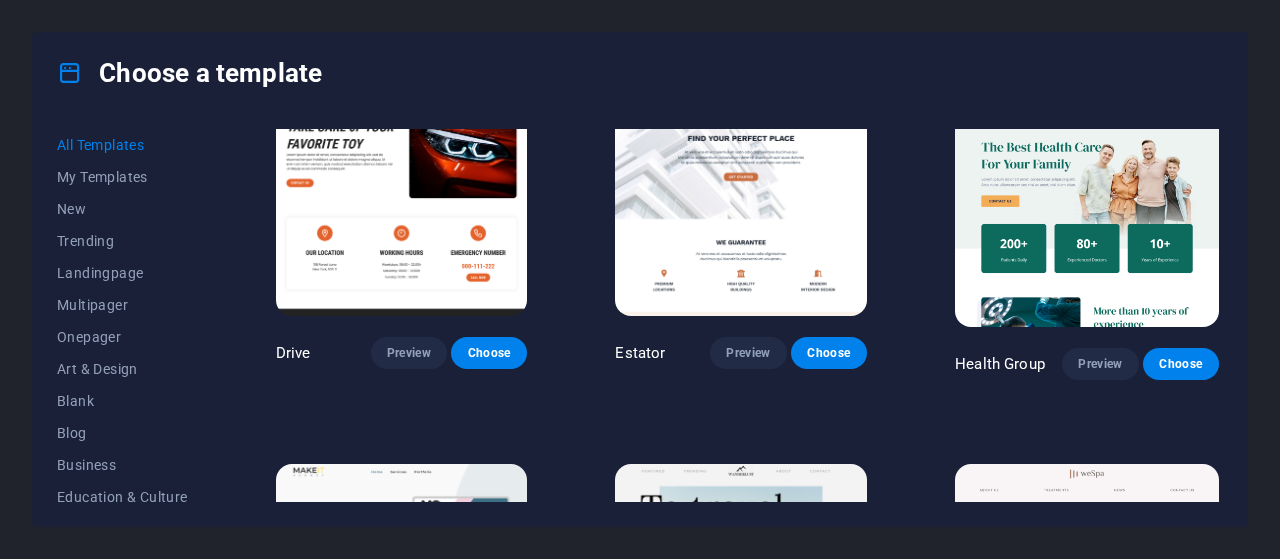 scroll, scrollTop: 3600, scrollLeft: 0, axis: vertical 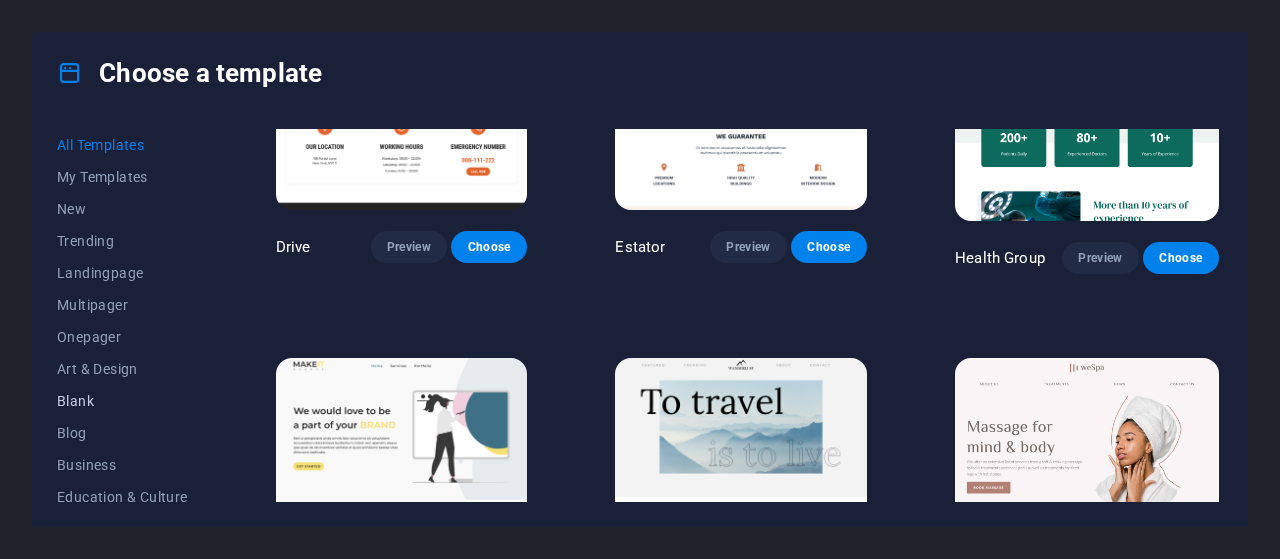 click on "Blank" at bounding box center [122, 401] 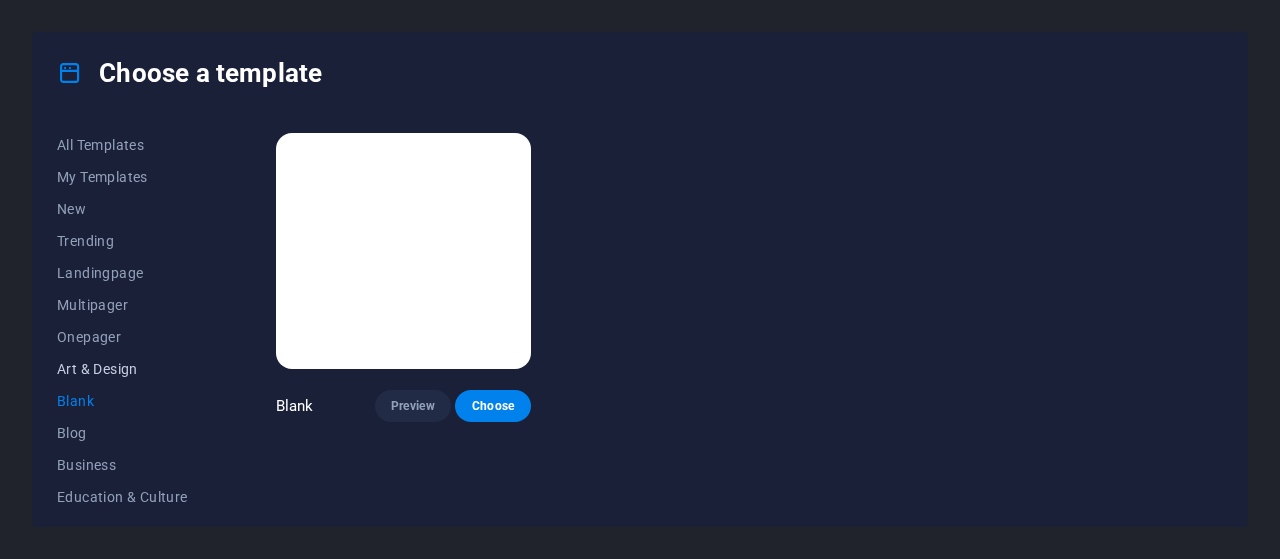 click on "Art & Design" at bounding box center [122, 369] 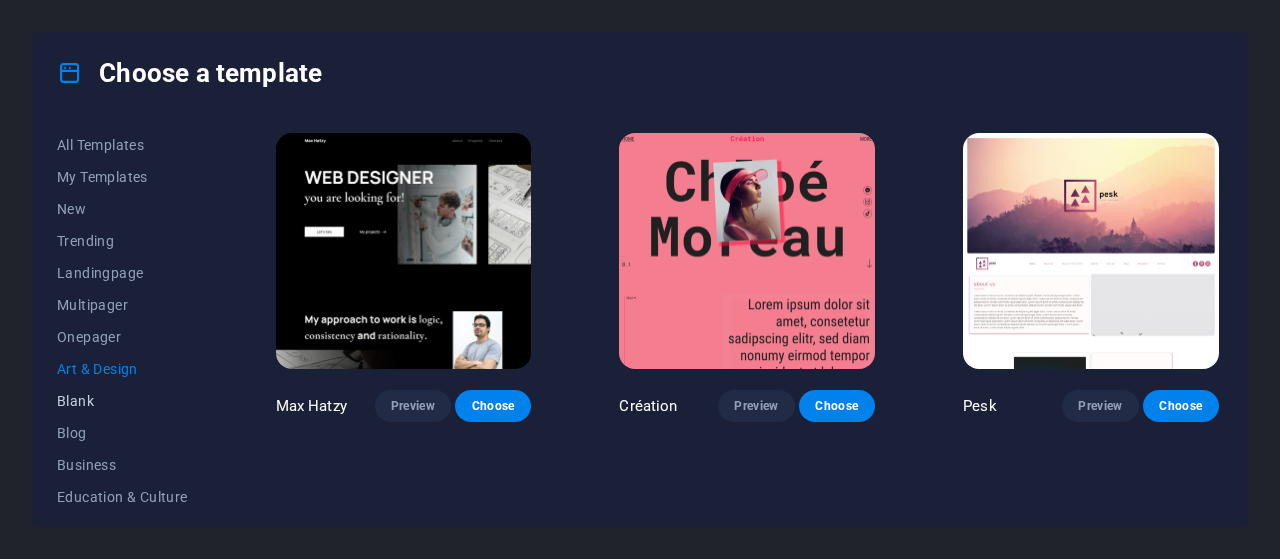 click on "Blank" at bounding box center [122, 401] 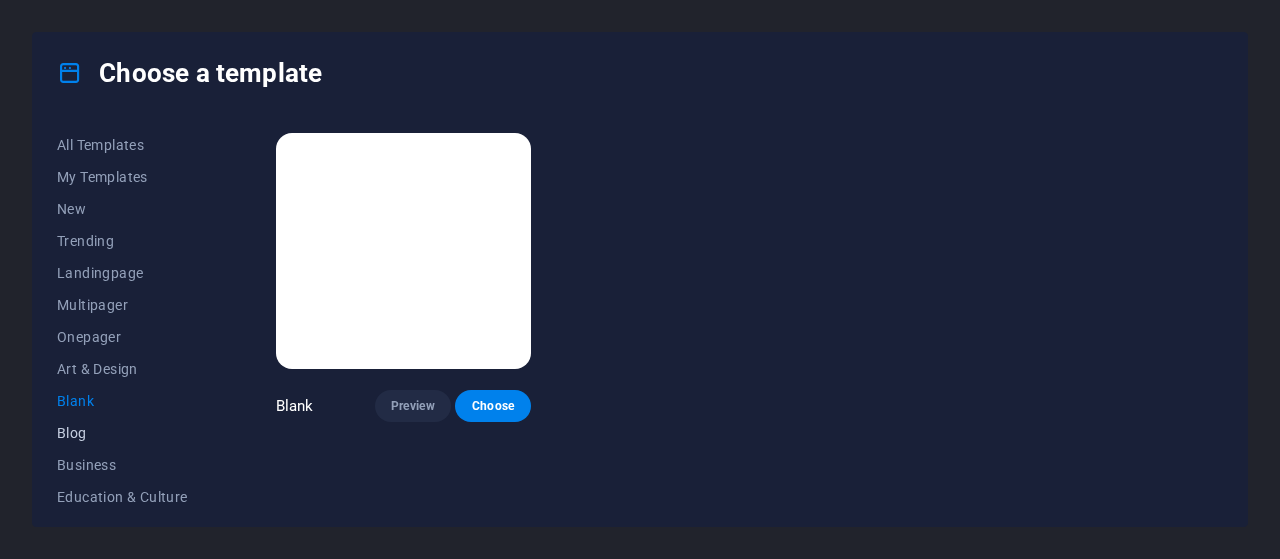 click on "Blog" at bounding box center [122, 433] 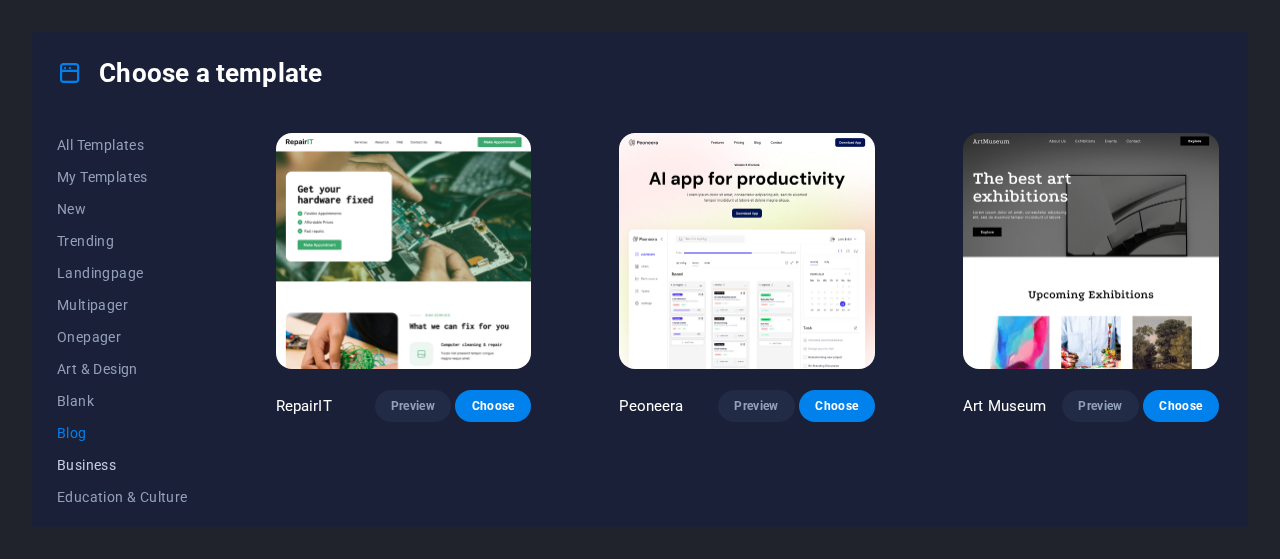 click on "Business" at bounding box center [122, 465] 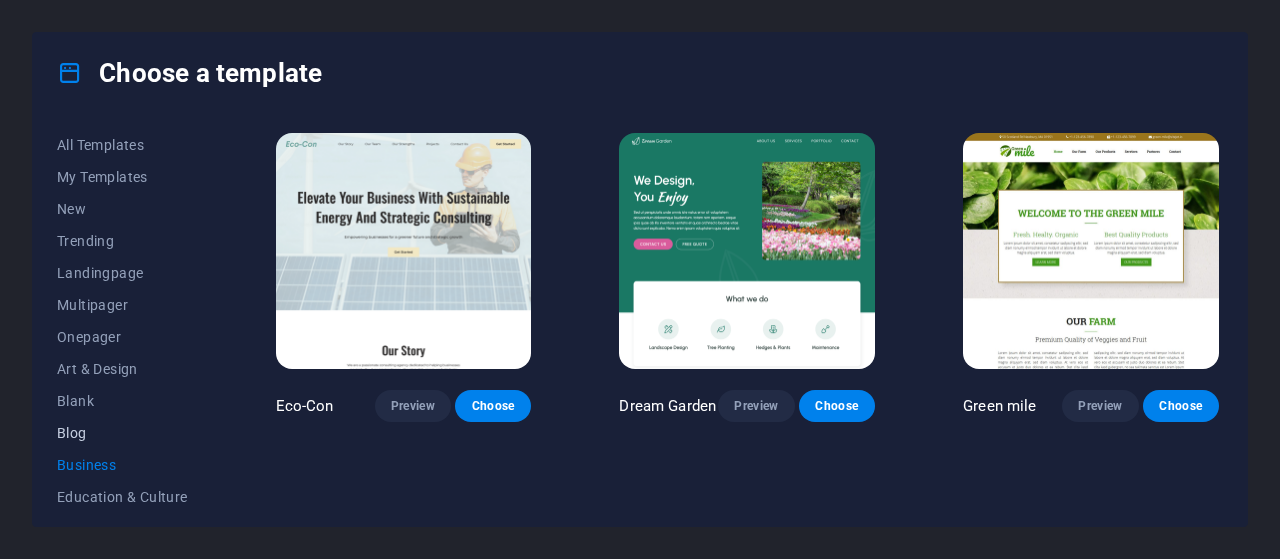 click on "Blog" at bounding box center (122, 433) 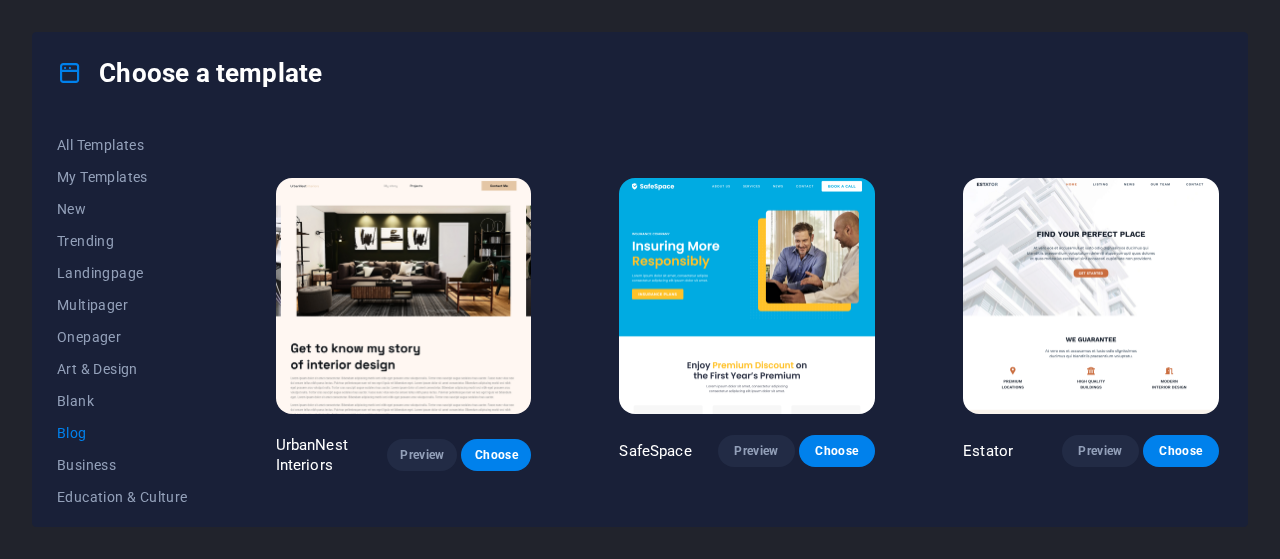 scroll, scrollTop: 800, scrollLeft: 0, axis: vertical 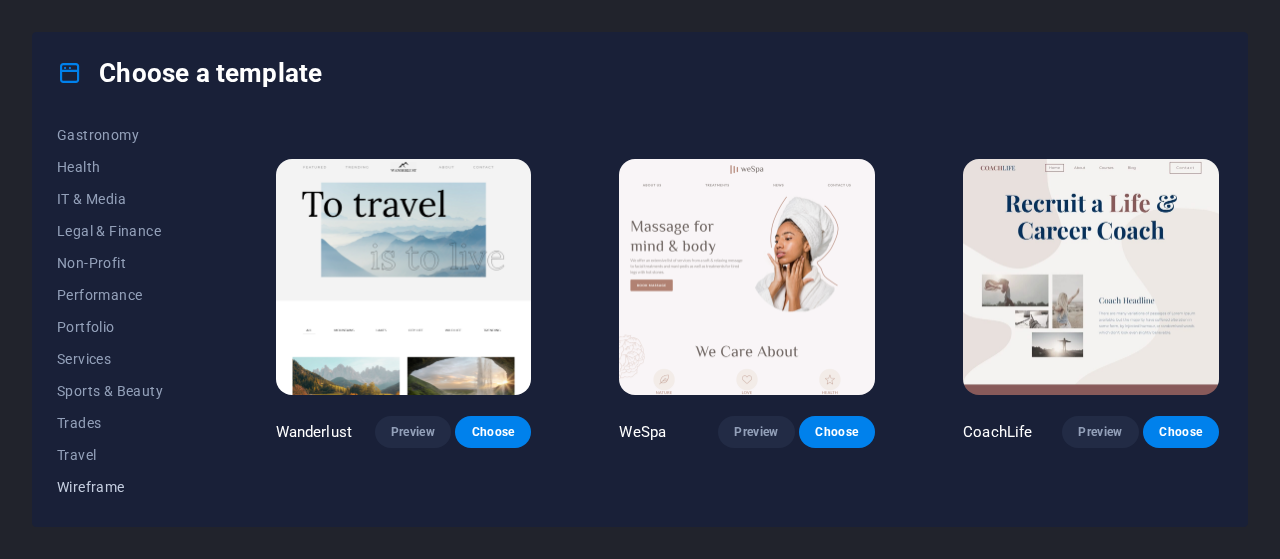 click on "Wireframe" at bounding box center (122, 487) 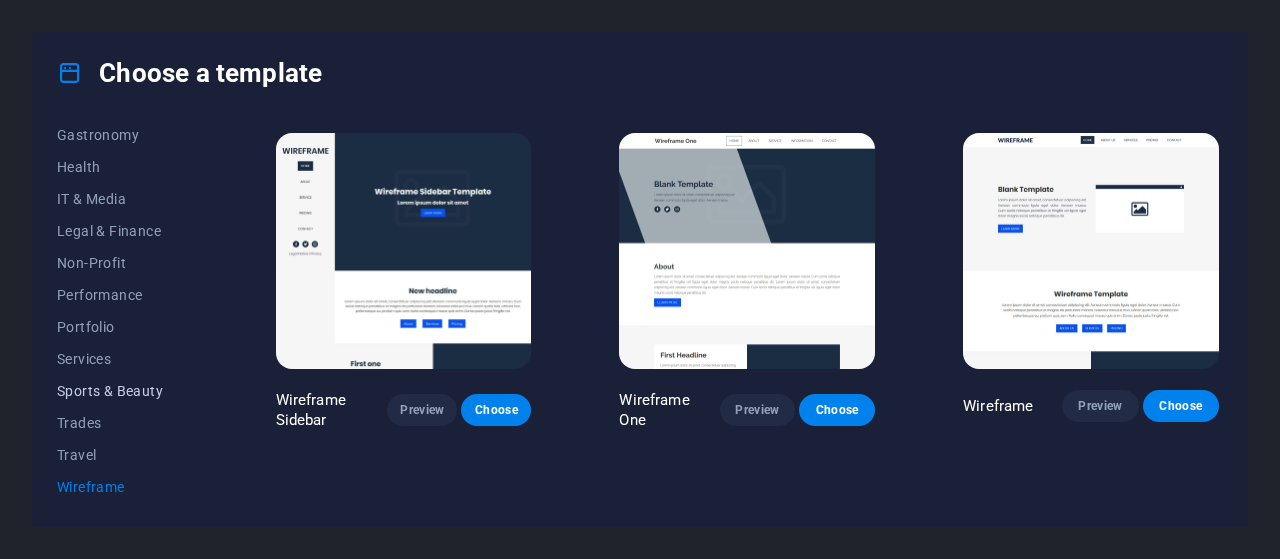 click on "Sports & Beauty" at bounding box center (122, 391) 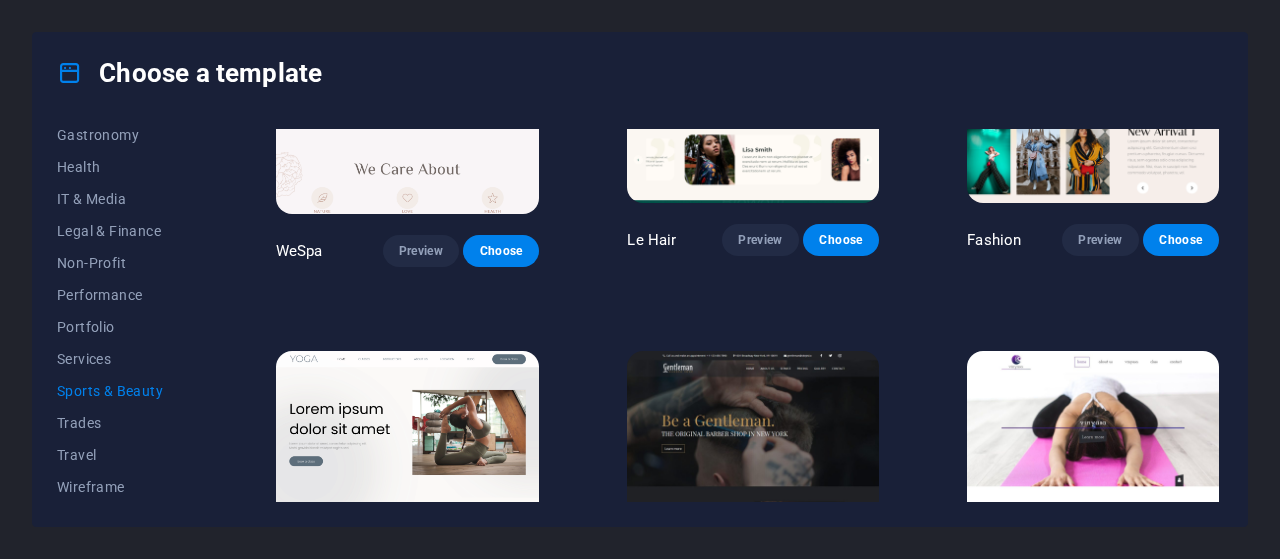 scroll, scrollTop: 700, scrollLeft: 0, axis: vertical 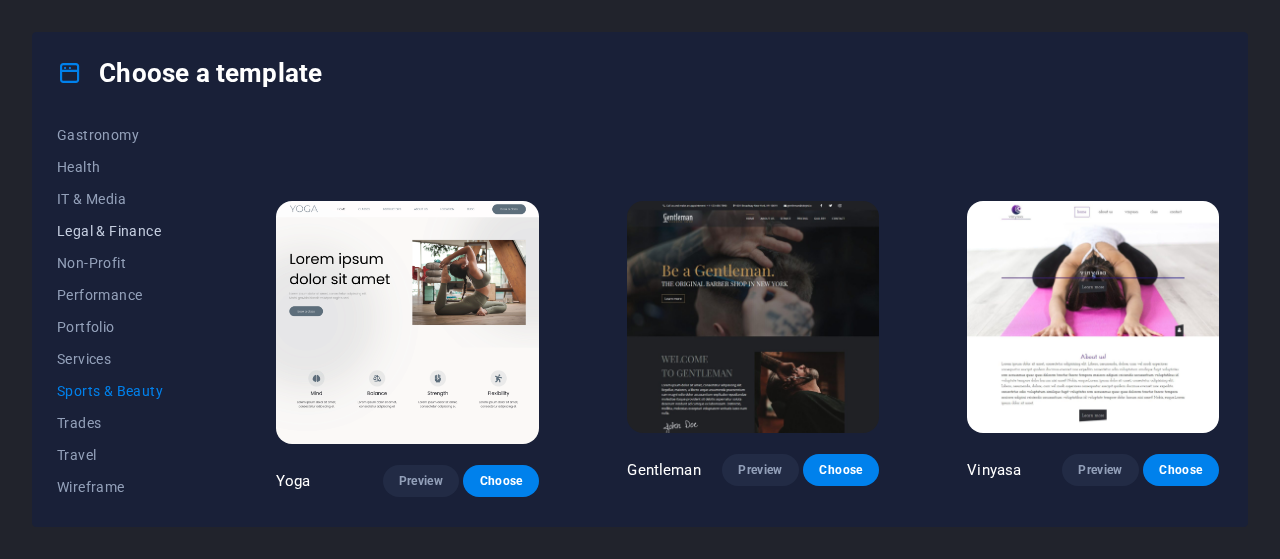 click on "Legal & Finance" at bounding box center (122, 231) 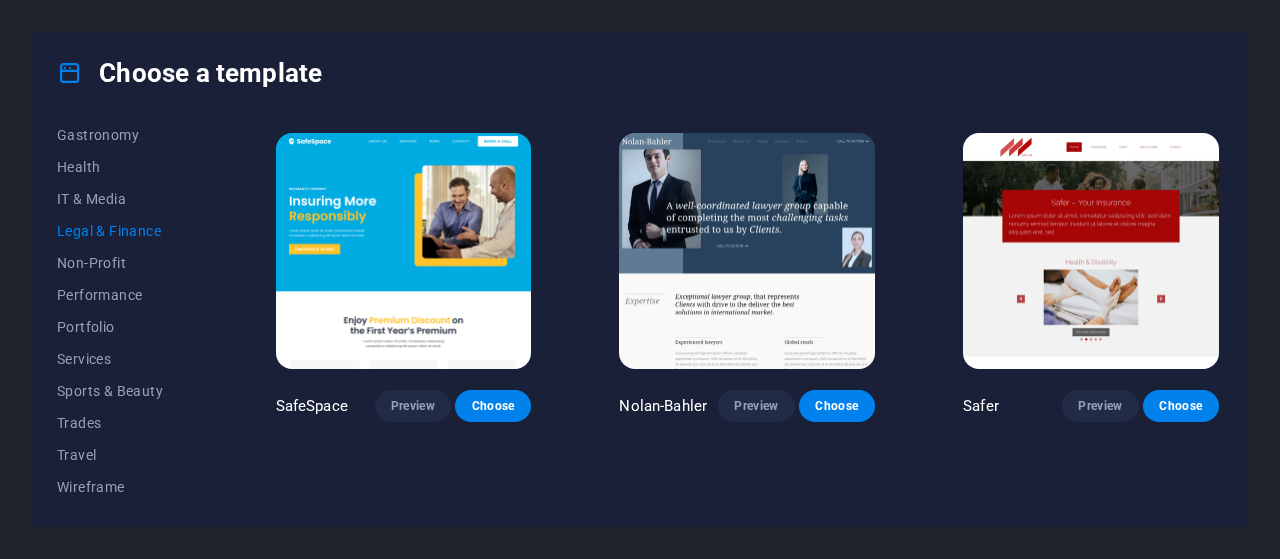 click on "Legal & Finance" at bounding box center (122, 231) 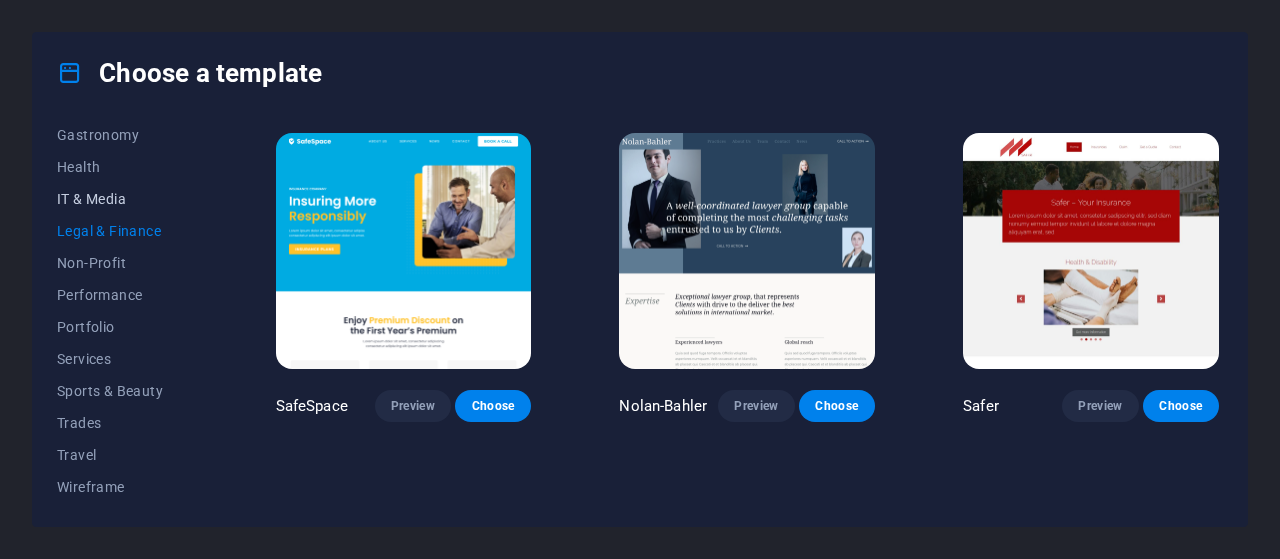 click on "IT & Media" at bounding box center [122, 199] 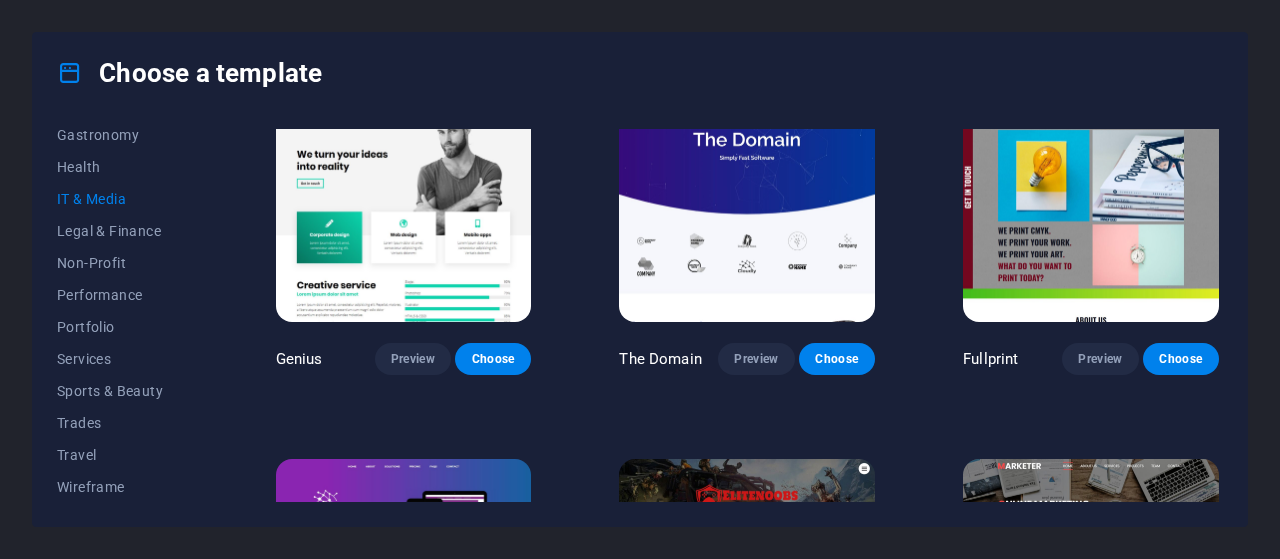 scroll, scrollTop: 1035, scrollLeft: 0, axis: vertical 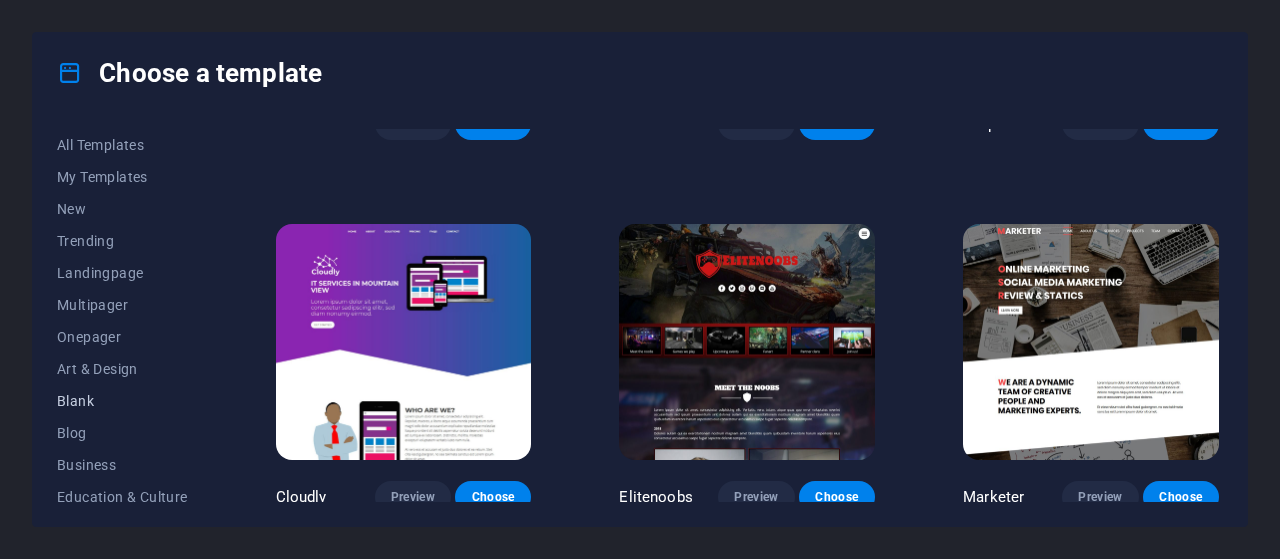 click on "Blank" at bounding box center (122, 401) 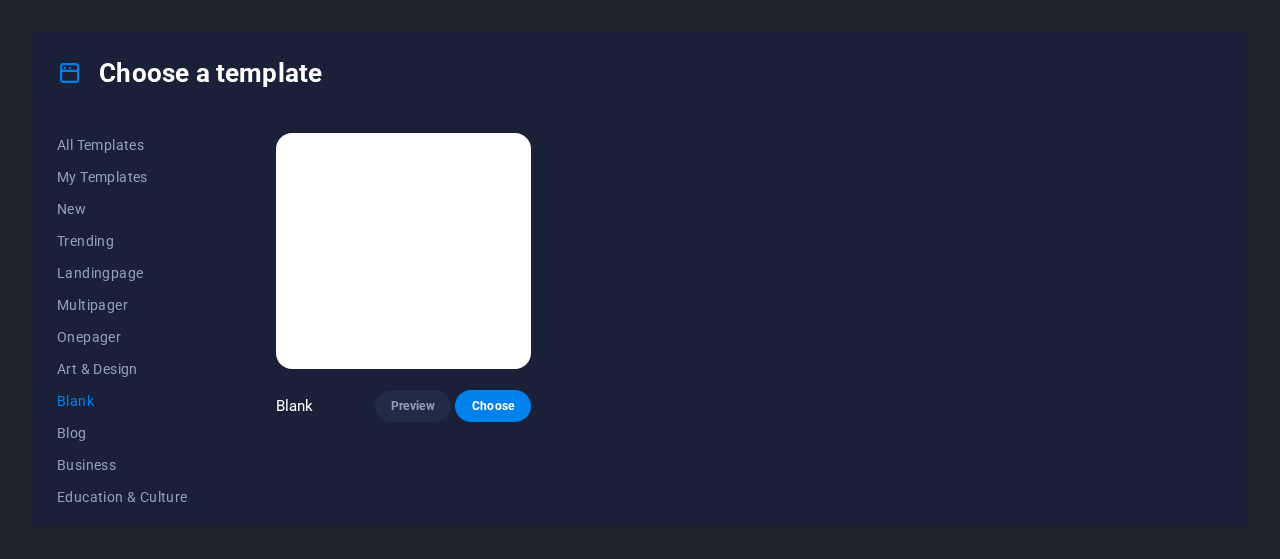 scroll, scrollTop: 0, scrollLeft: 0, axis: both 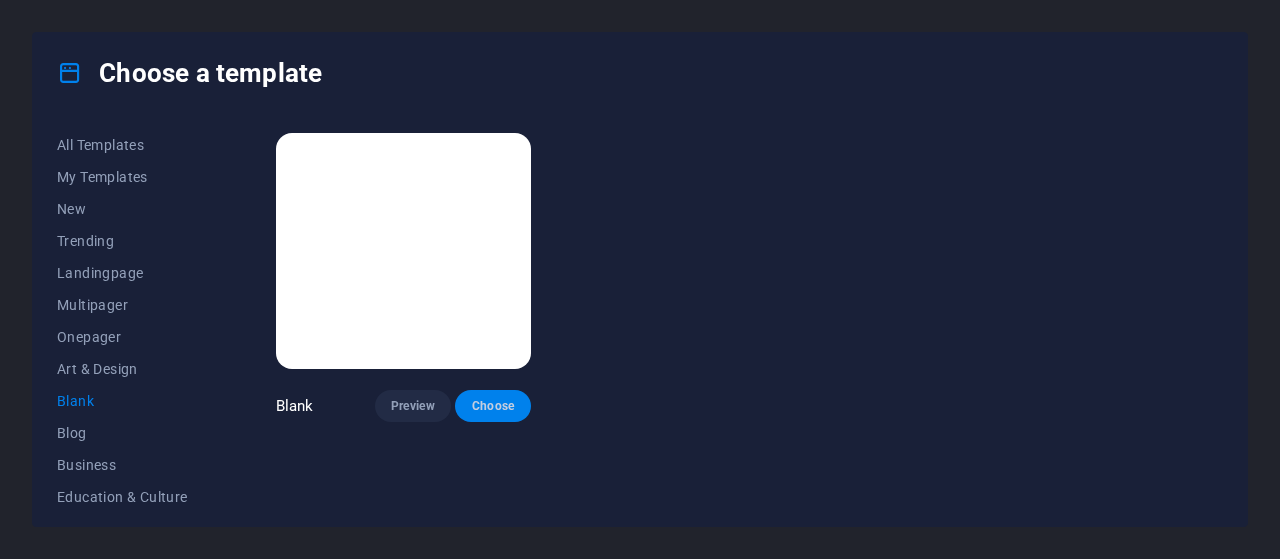 click on "Choose" at bounding box center (493, 406) 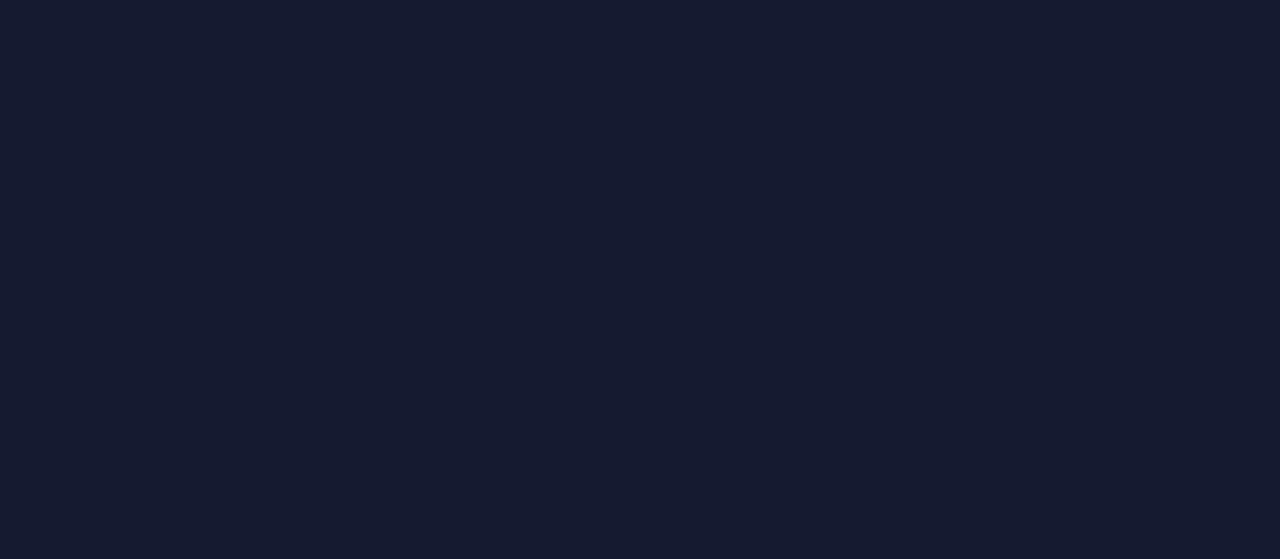 scroll, scrollTop: 0, scrollLeft: 0, axis: both 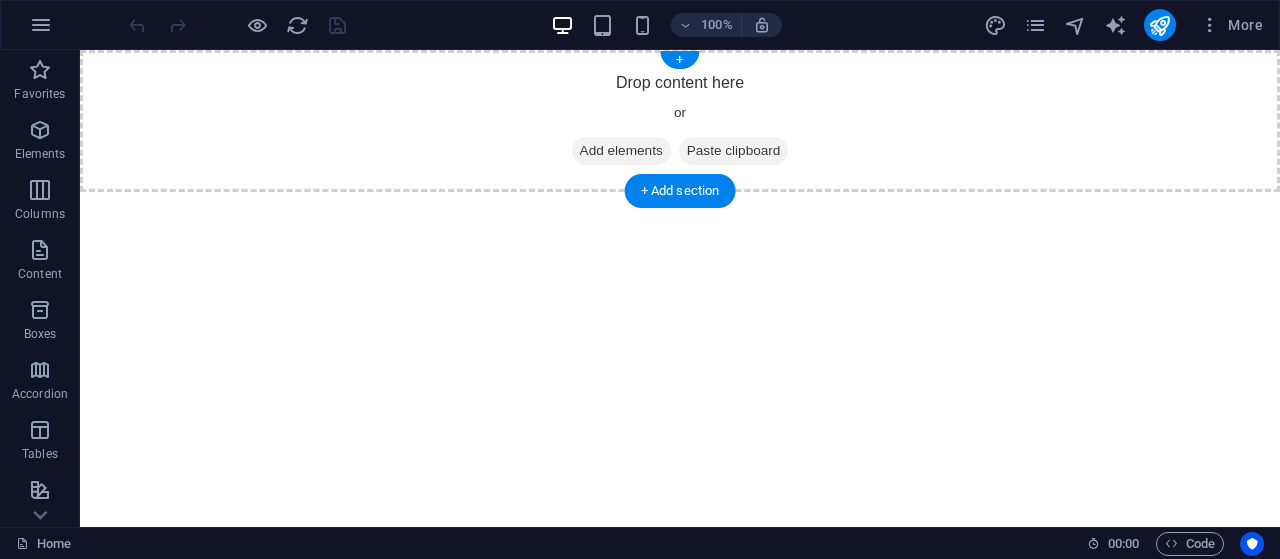 click on "Drop content here or  Add elements  Paste clipboard" at bounding box center (680, 121) 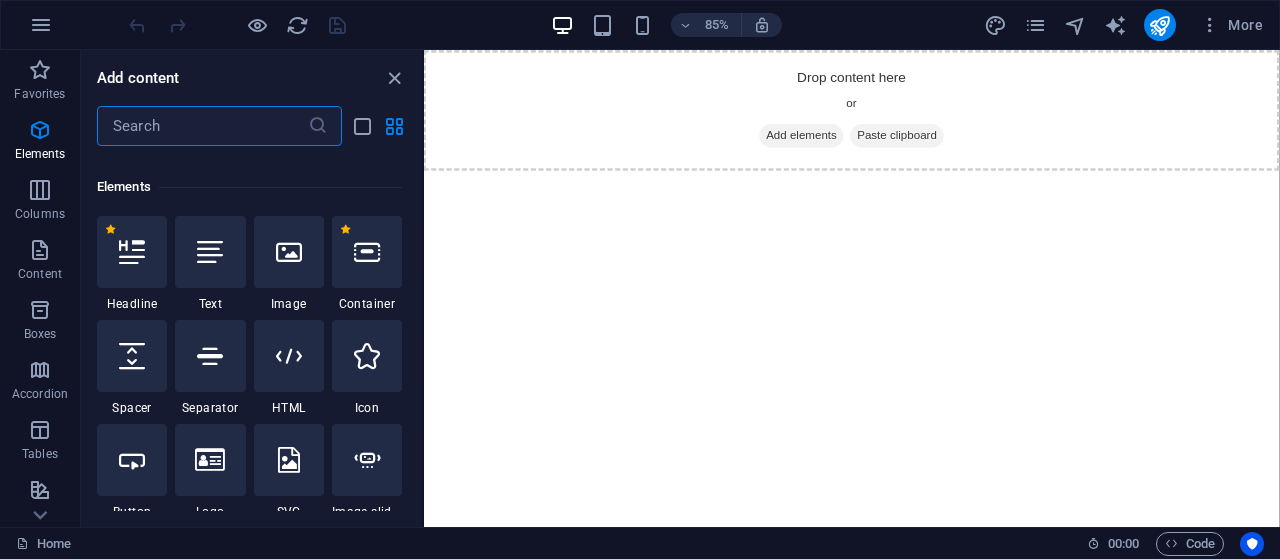 scroll, scrollTop: 0, scrollLeft: 0, axis: both 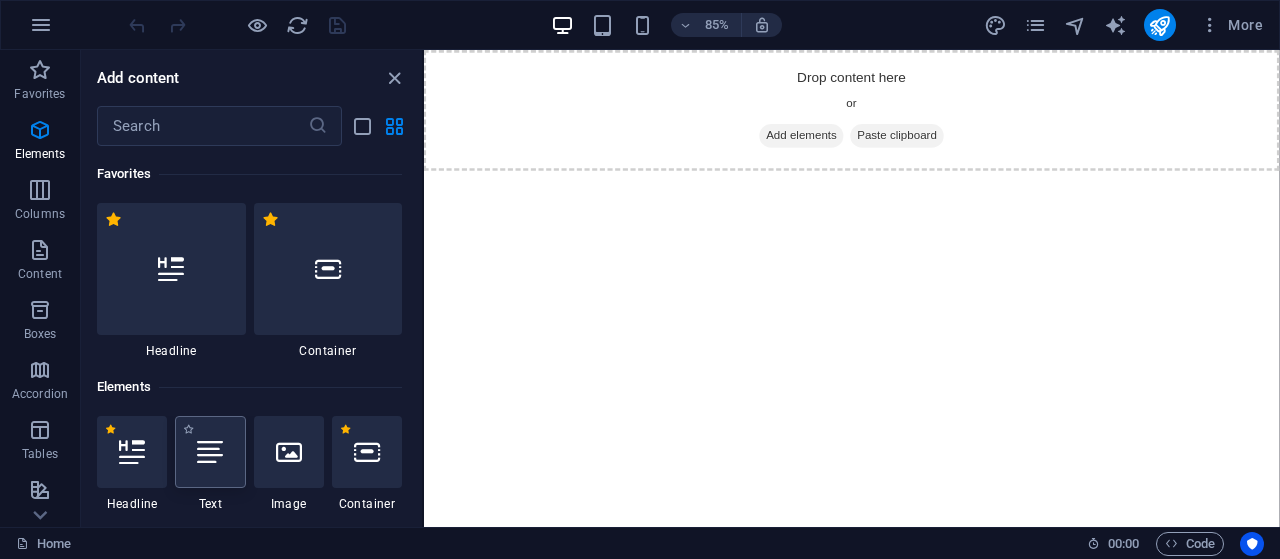 click at bounding box center (210, 452) 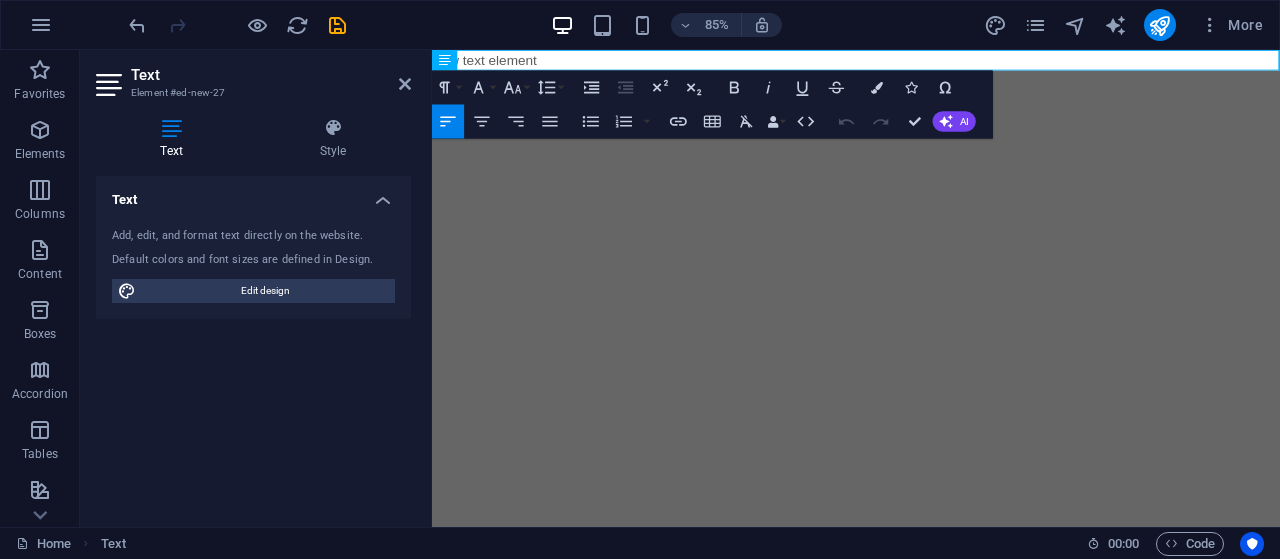 click on "Skip to main content
New text element" at bounding box center [931, 62] 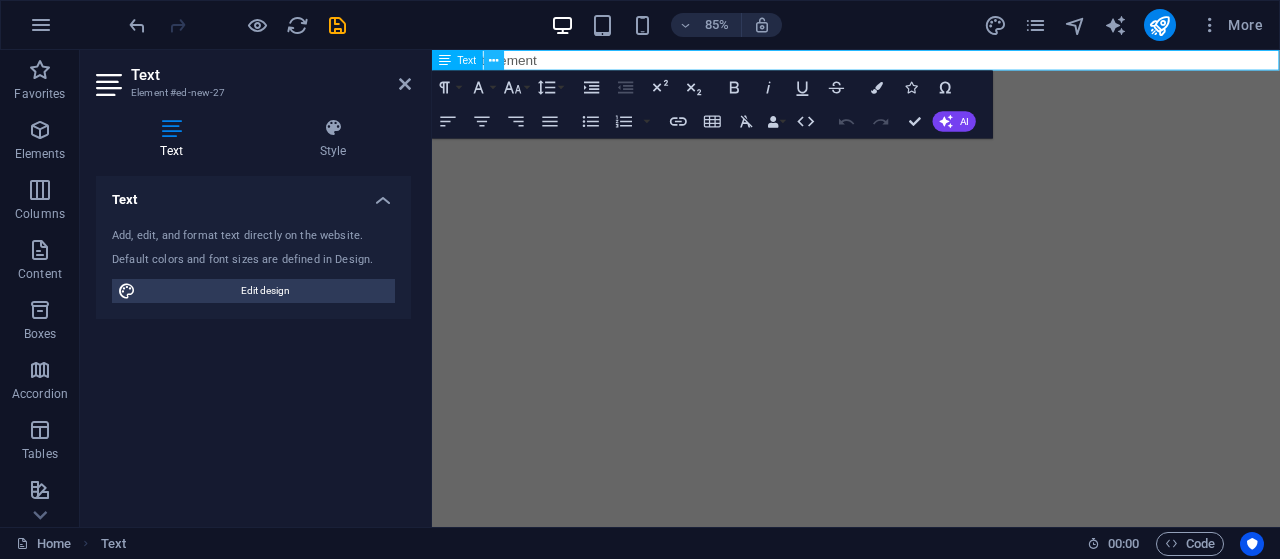 click at bounding box center (493, 60) 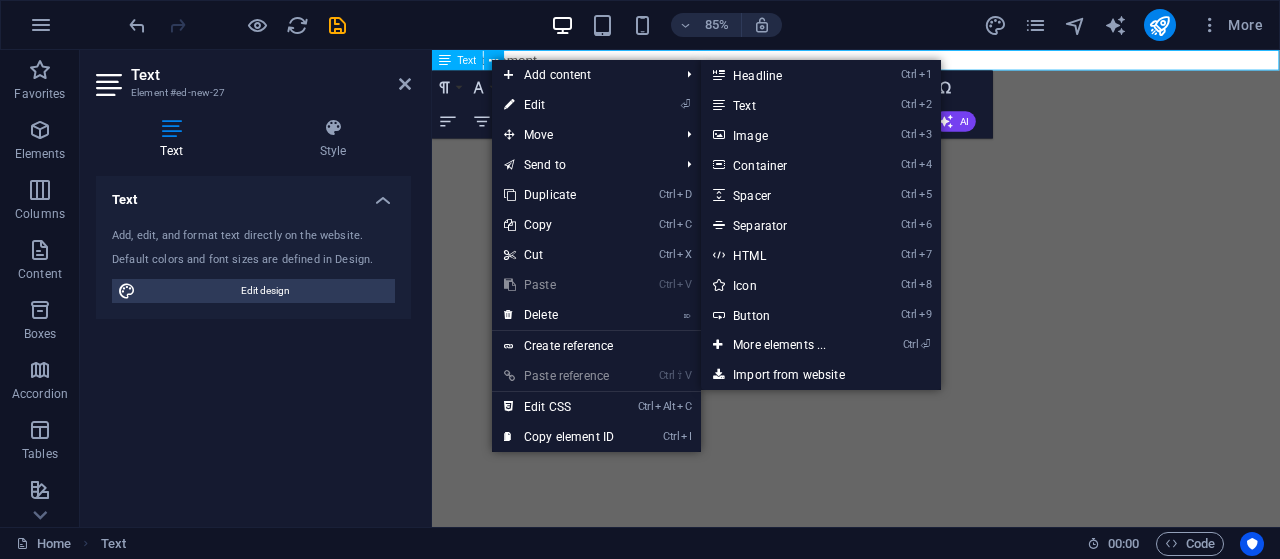 click on "New text element" at bounding box center (931, 62) 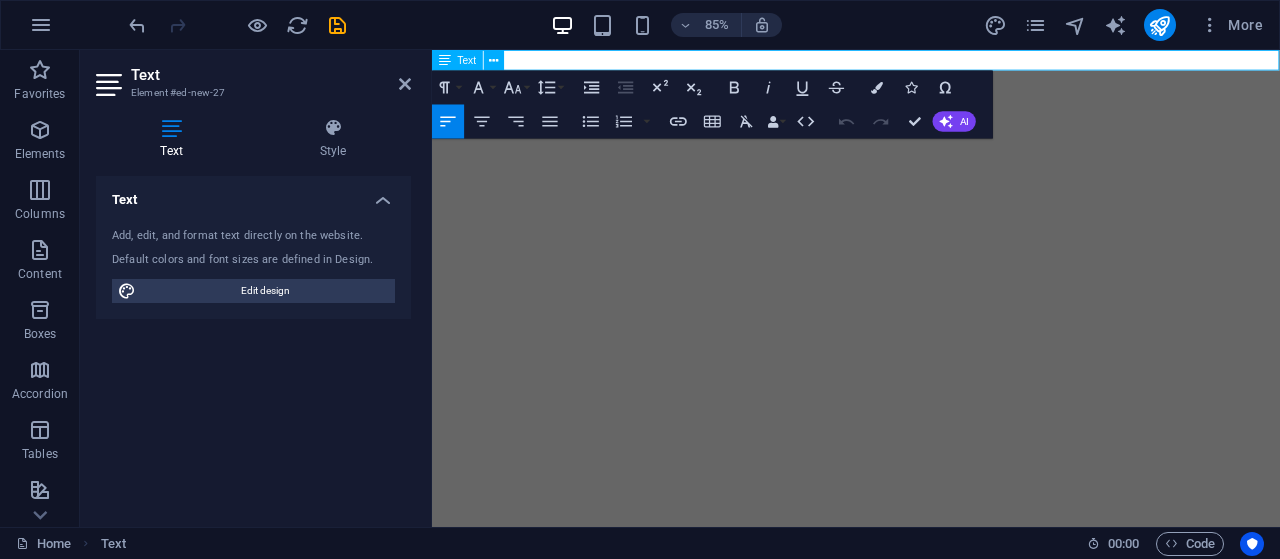 type 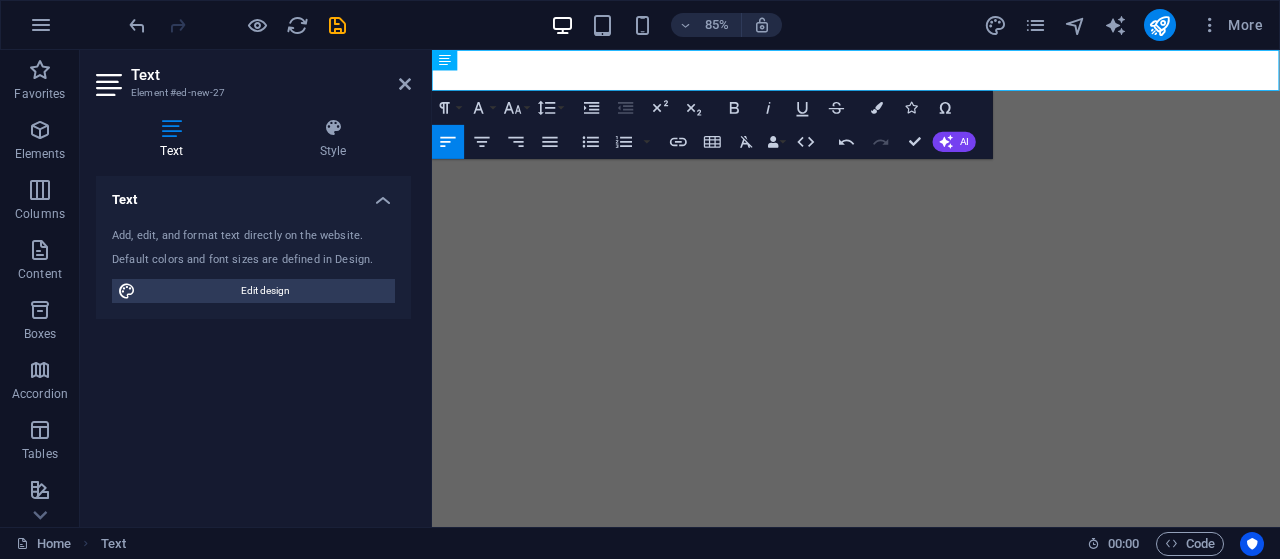 click on "Skip to main content
boo" at bounding box center (931, 74) 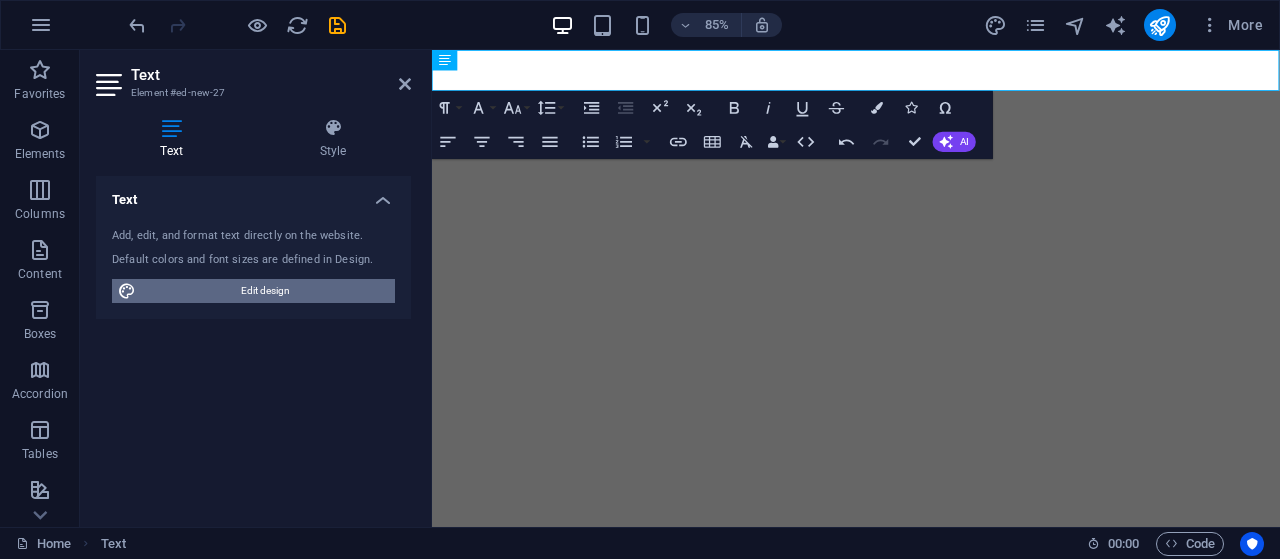 click on "Edit design" at bounding box center [265, 291] 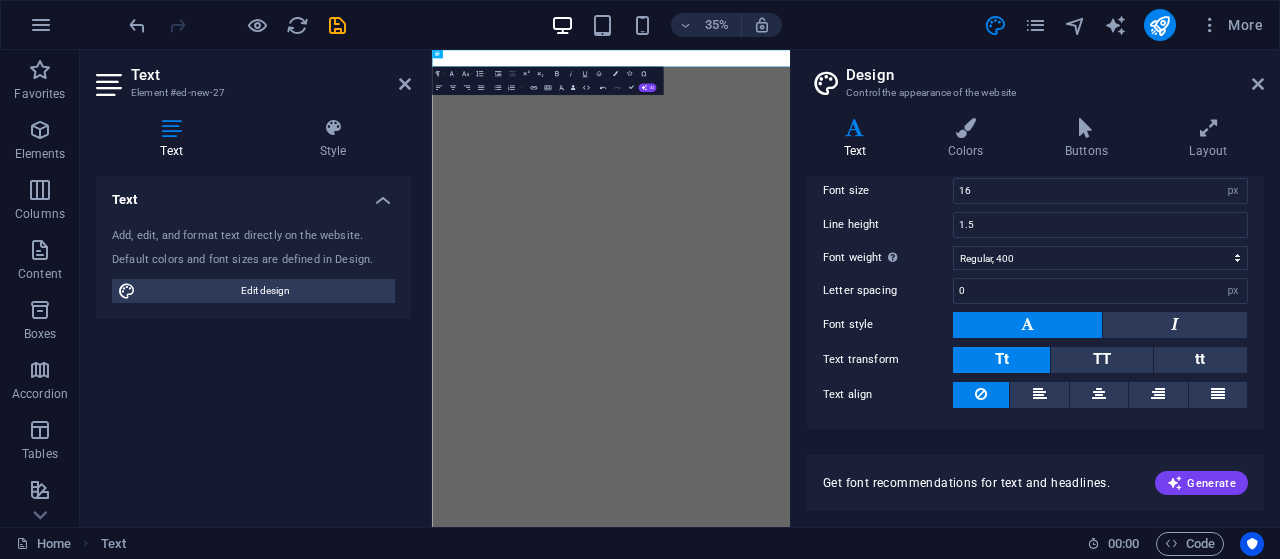 scroll, scrollTop: 96, scrollLeft: 0, axis: vertical 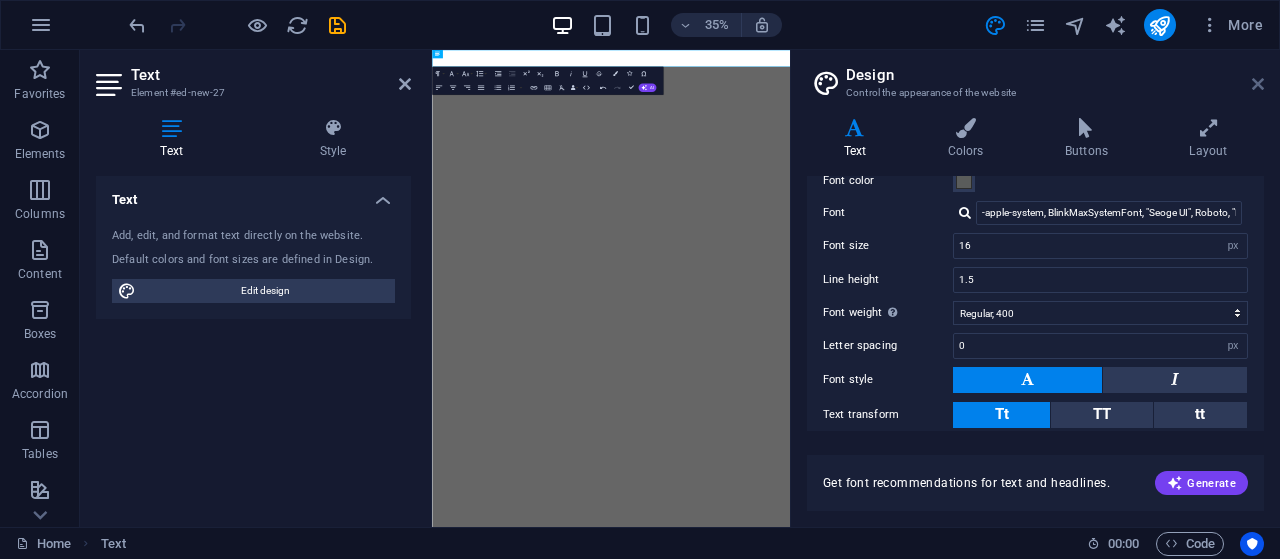 click at bounding box center (1258, 84) 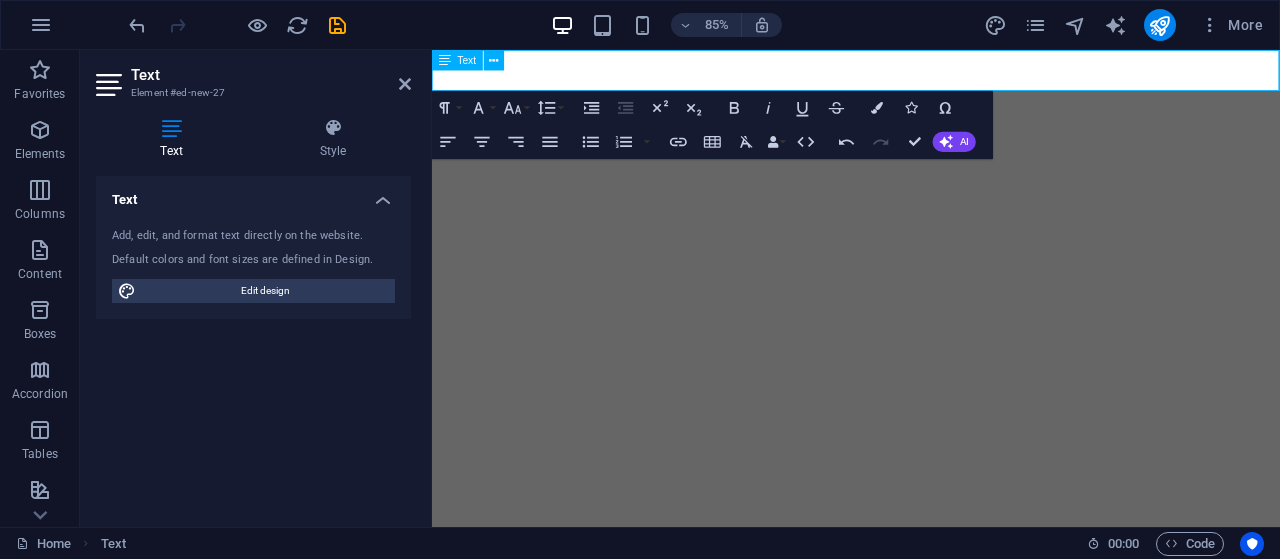 click at bounding box center [445, 60] 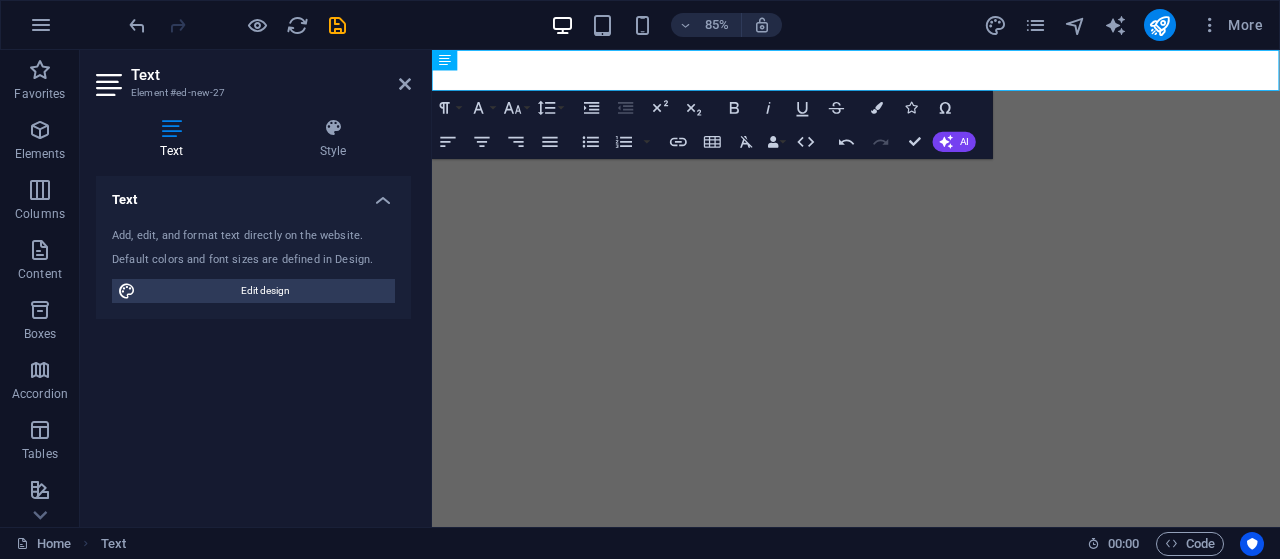 click at bounding box center [111, 85] 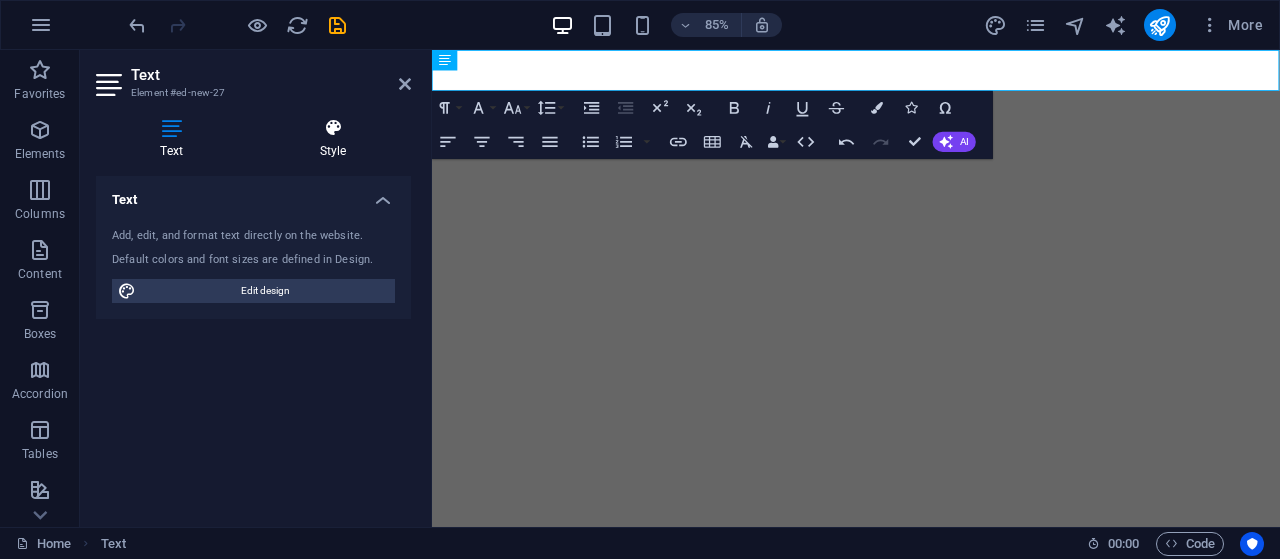 click on "Style" at bounding box center [333, 139] 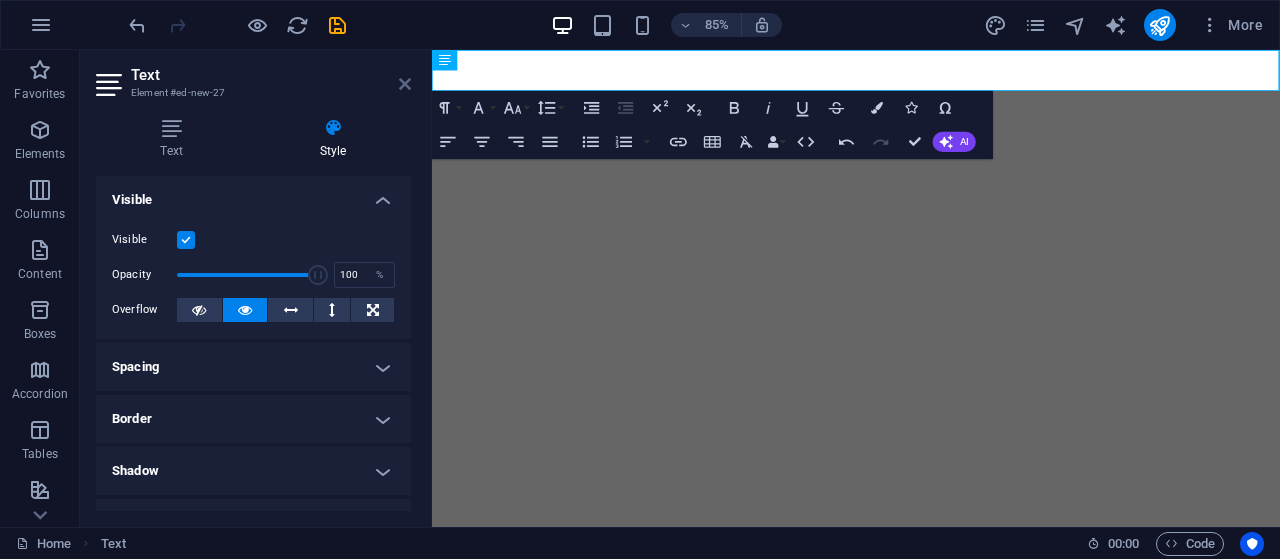 click at bounding box center (405, 84) 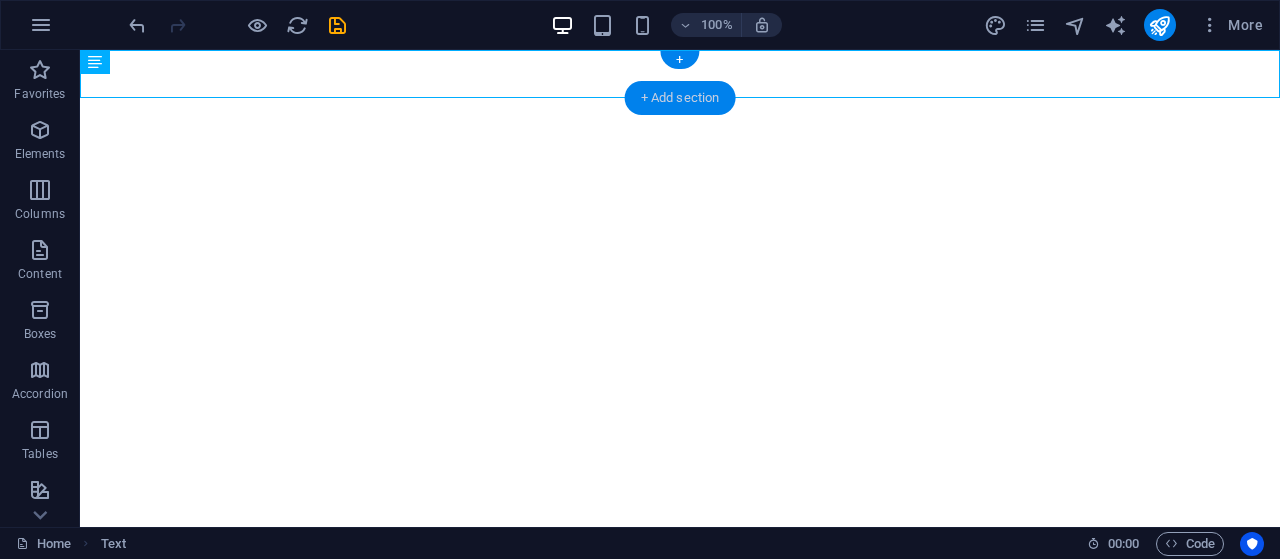 drag, startPoint x: 689, startPoint y: 100, endPoint x: 303, endPoint y: 9, distance: 396.58163 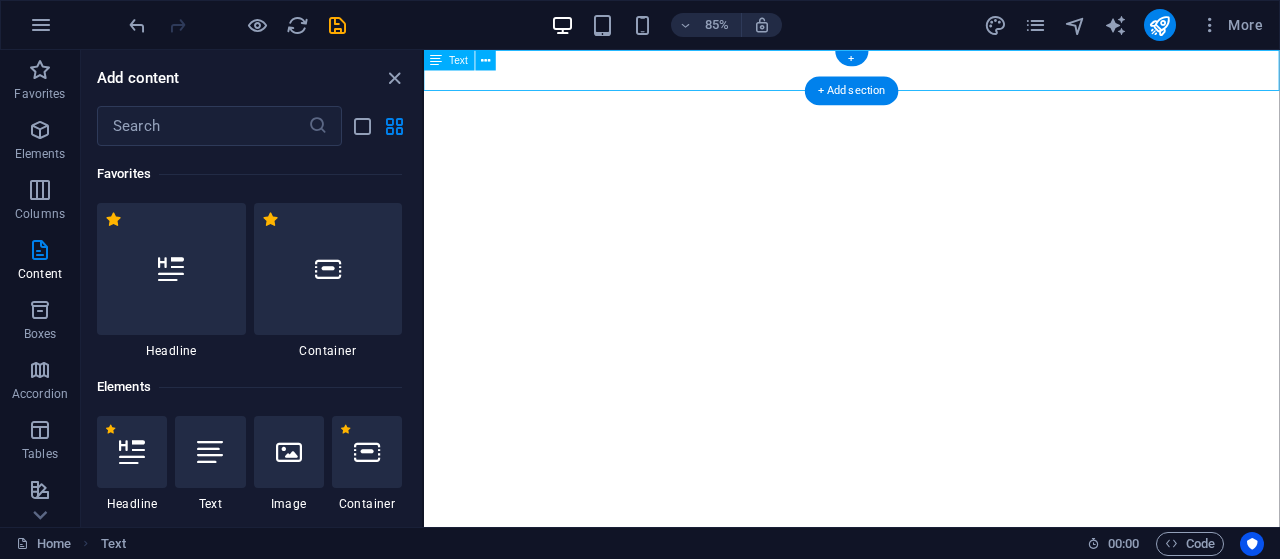 click on "boo" at bounding box center [927, 74] 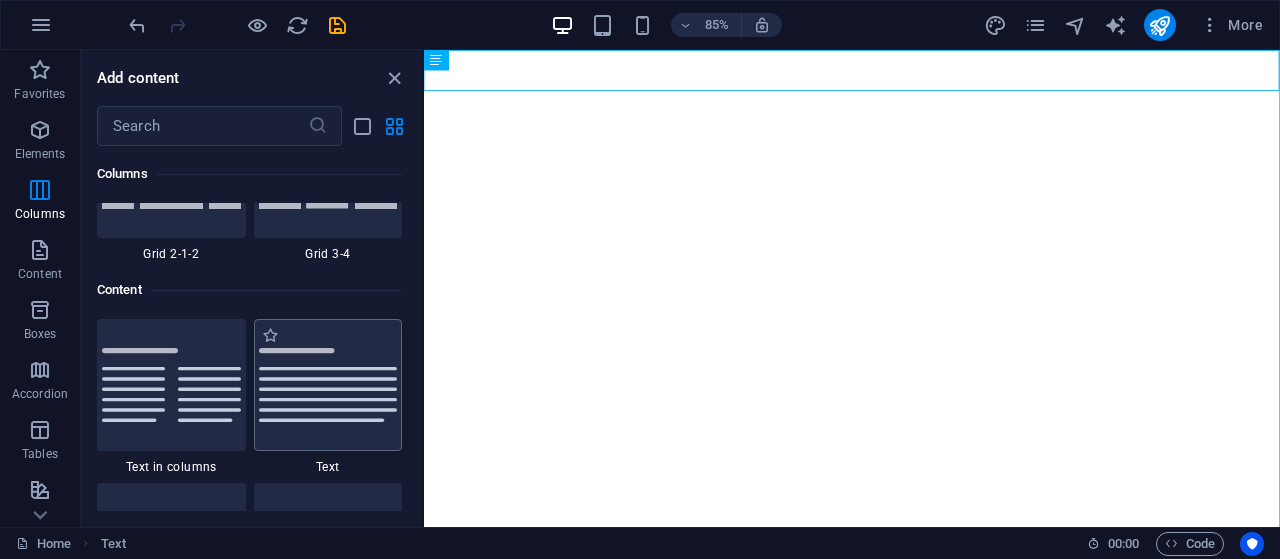 scroll, scrollTop: 3499, scrollLeft: 0, axis: vertical 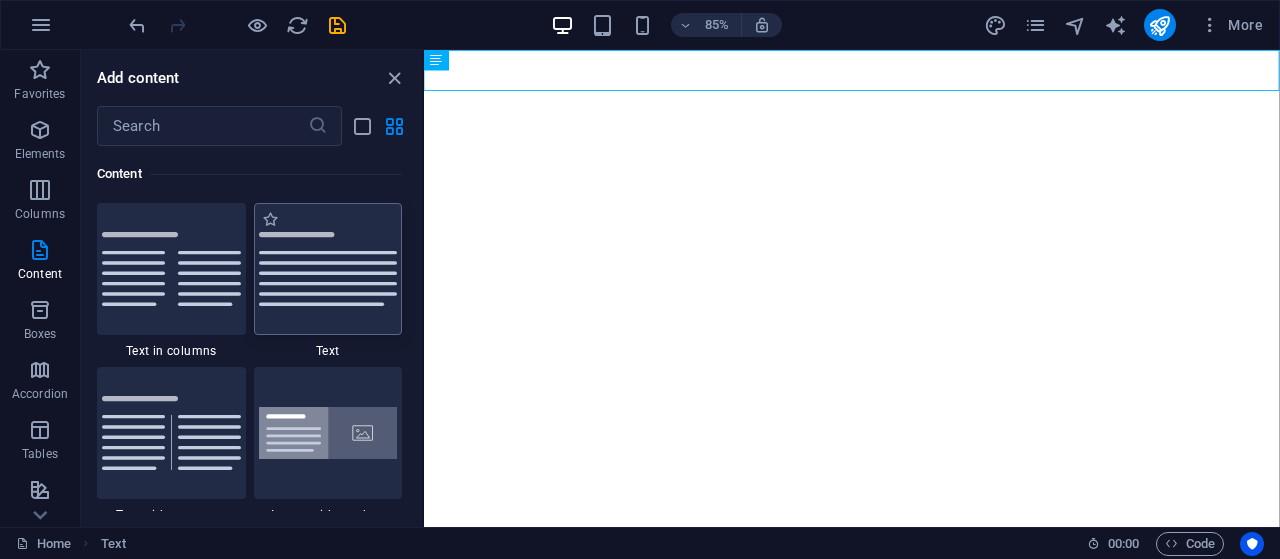 click at bounding box center [328, 269] 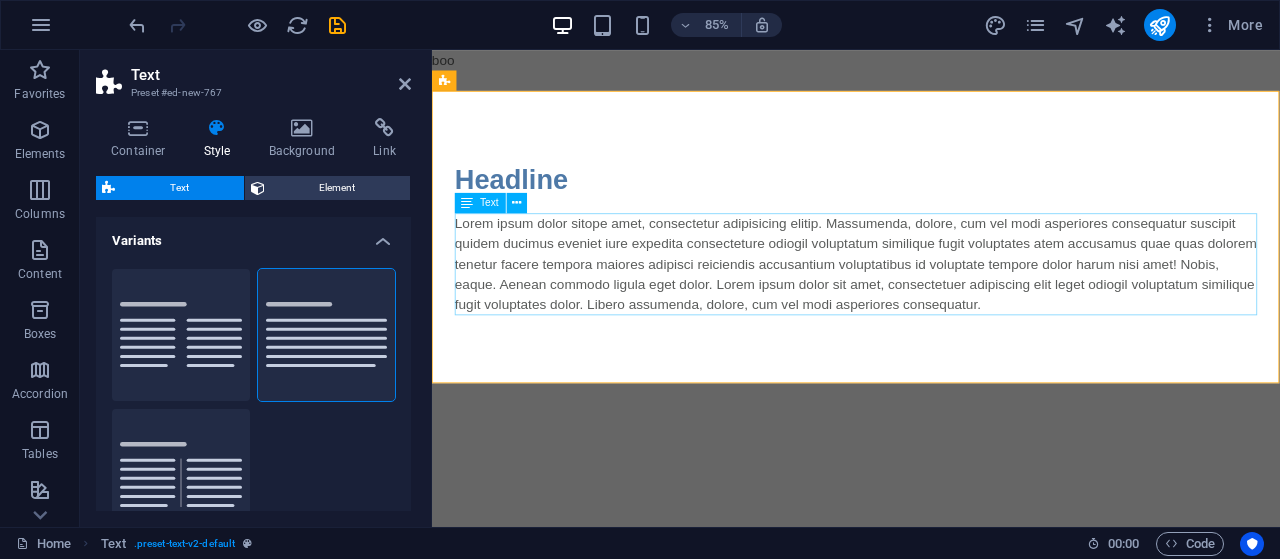 click on "Lorem ipsum dolor sitope amet, consectetur adipisicing elitip. Massumenda, dolore, cum vel modi asperiores consequatur suscipit quidem ducimus eveniet iure expedita consecteture odiogil voluptatum similique fugit voluptates atem accusamus quae quas dolorem tenetur facere tempora maiores adipisci reiciendis accusantium voluptatibus id voluptate tempore dolor harum nisi amet! Nobis, eaque. Aenean commodo ligula eget dolor. Lorem ipsum dolor sit amet, consectetuer adipiscing elit leget odiogil voluptatum similique fugit voluptates dolor. Libero assumenda, dolore, cum vel modi asperiores consequatur." at bounding box center (931, 302) 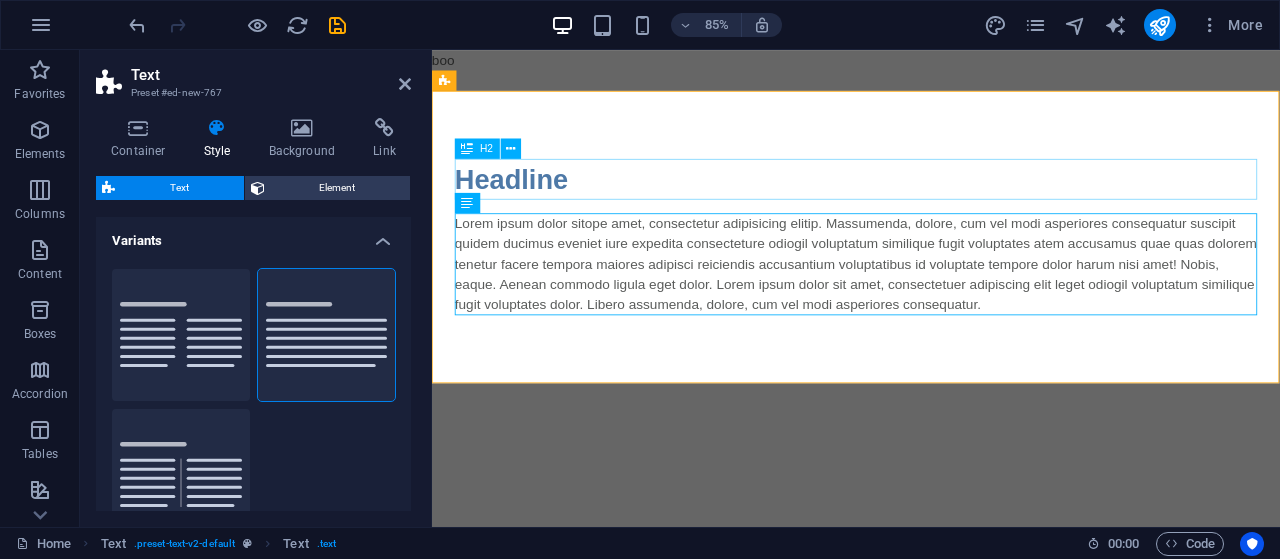 click on "Headline" at bounding box center [931, 202] 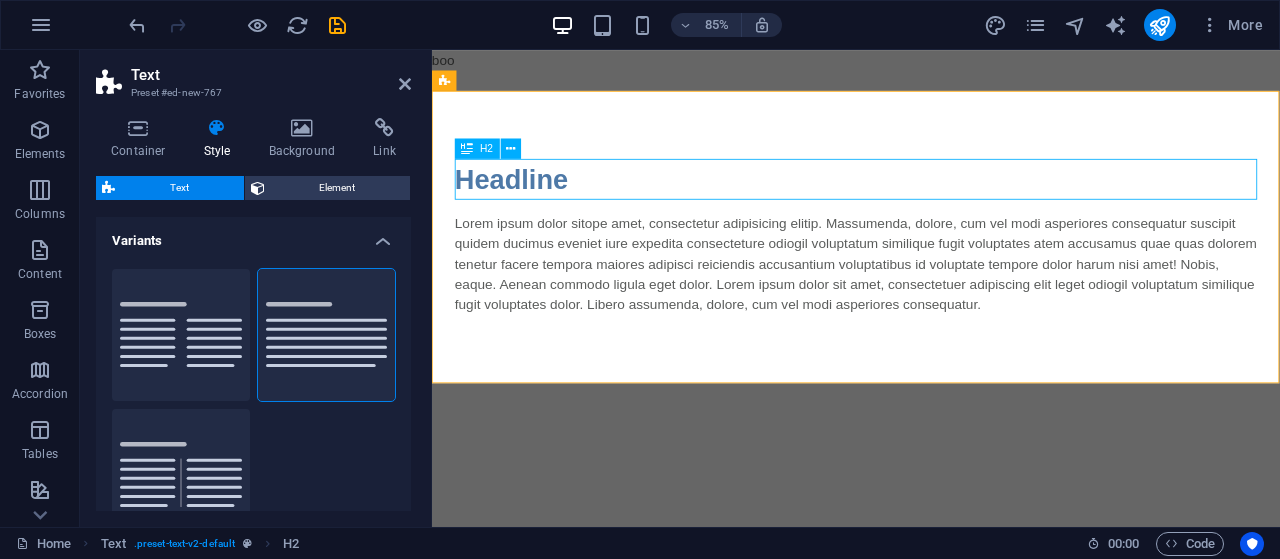 click on "Headline" at bounding box center (931, 202) 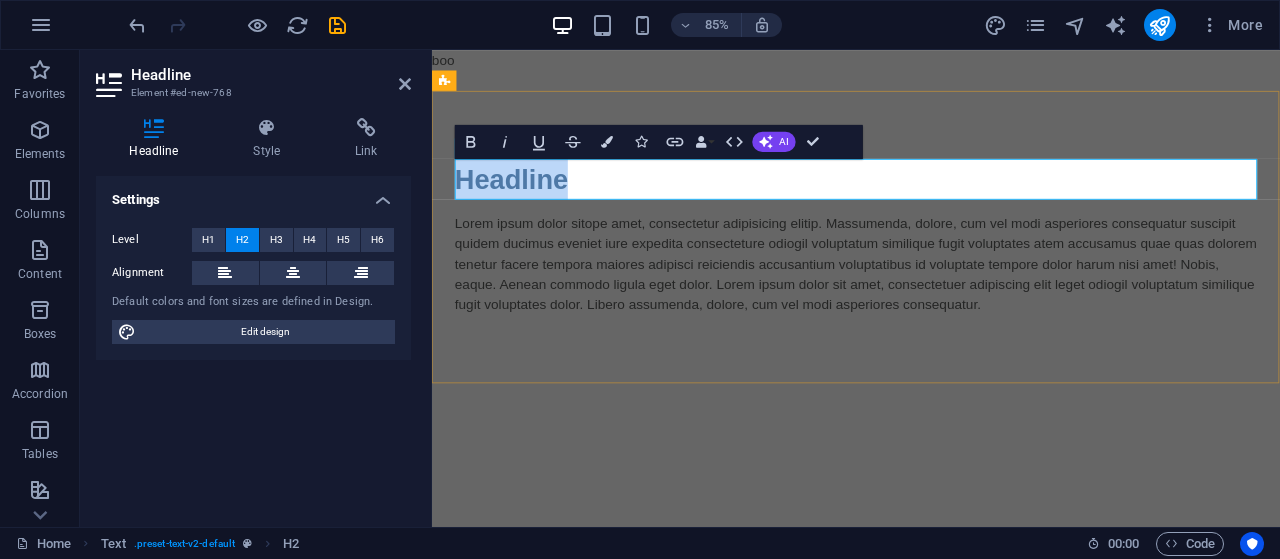 click on "Headline" at bounding box center (931, 202) 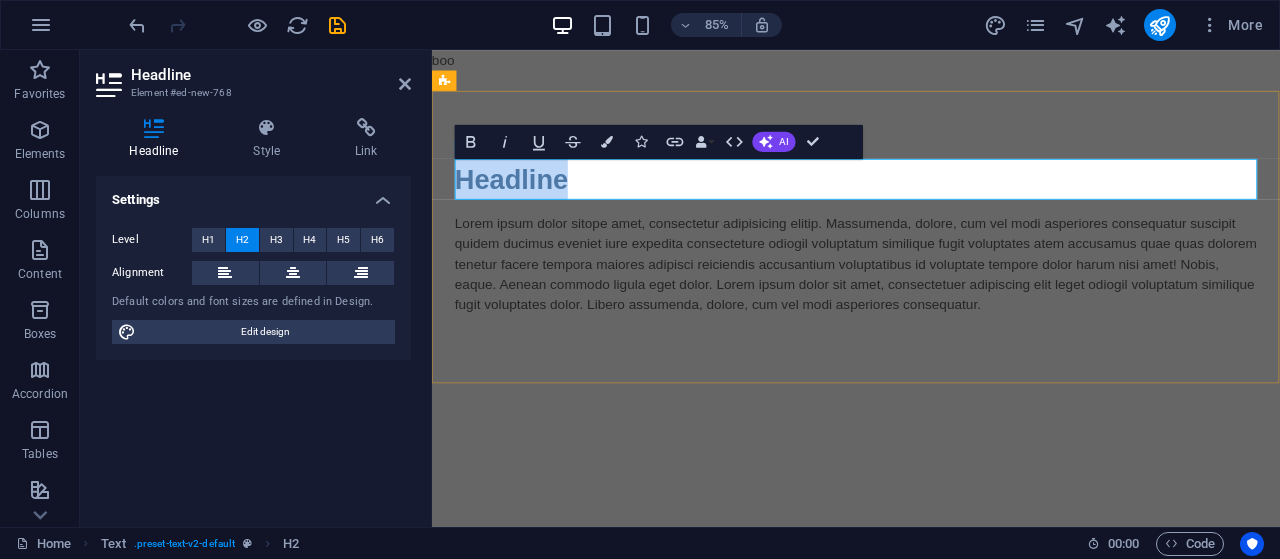 click on "Headline" at bounding box center (931, 202) 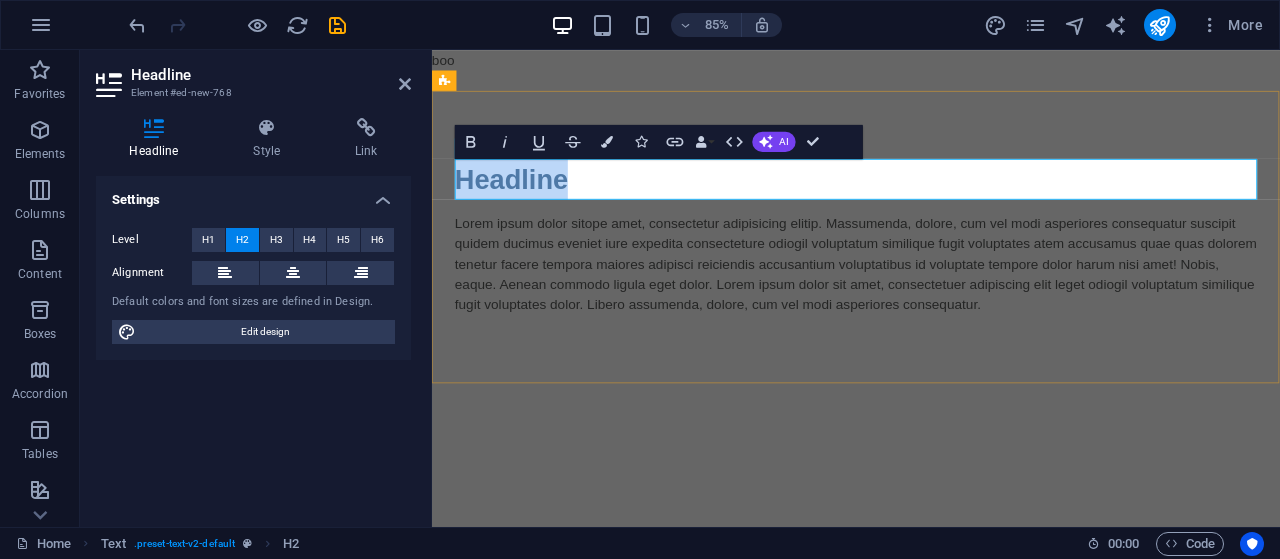 click on "Headline" at bounding box center (931, 202) 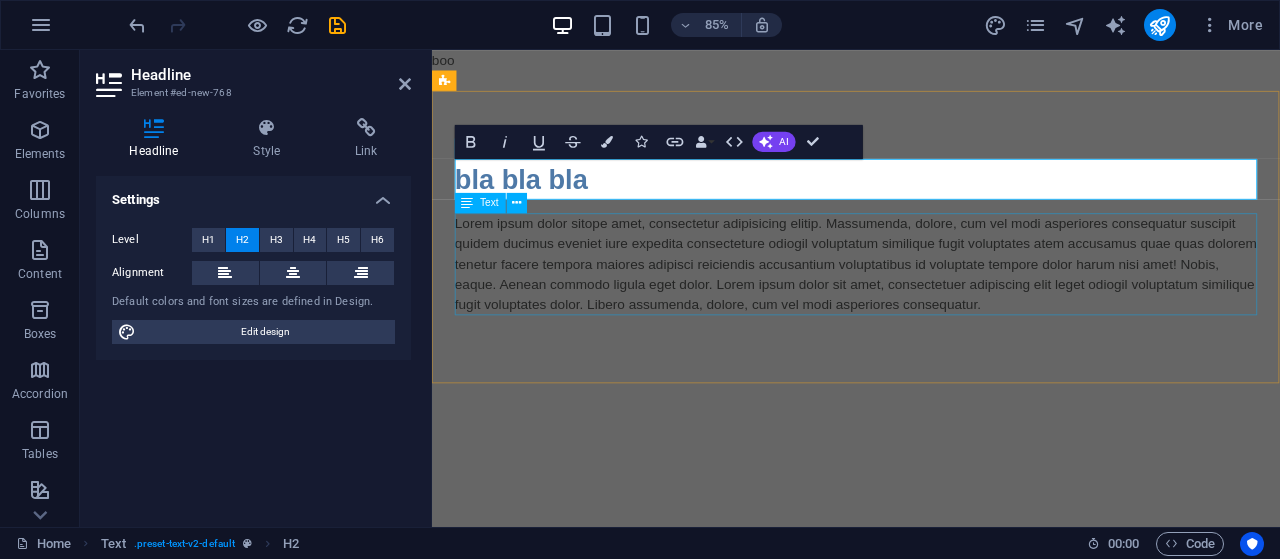click on "Lorem ipsum dolor sitope amet, consectetur adipisicing elitip. Massumenda, dolore, cum vel modi asperiores consequatur suscipit quidem ducimus eveniet iure expedita consecteture odiogil voluptatum similique fugit voluptates atem accusamus quae quas dolorem tenetur facere tempora maiores adipisci reiciendis accusantium voluptatibus id voluptate tempore dolor harum nisi amet! Nobis, eaque. Aenean commodo ligula eget dolor. Lorem ipsum dolor sit amet, consectetuer adipiscing elit leget odiogil voluptatum similique fugit voluptates dolor. Libero assumenda, dolore, cum vel modi asperiores consequatur." at bounding box center (931, 302) 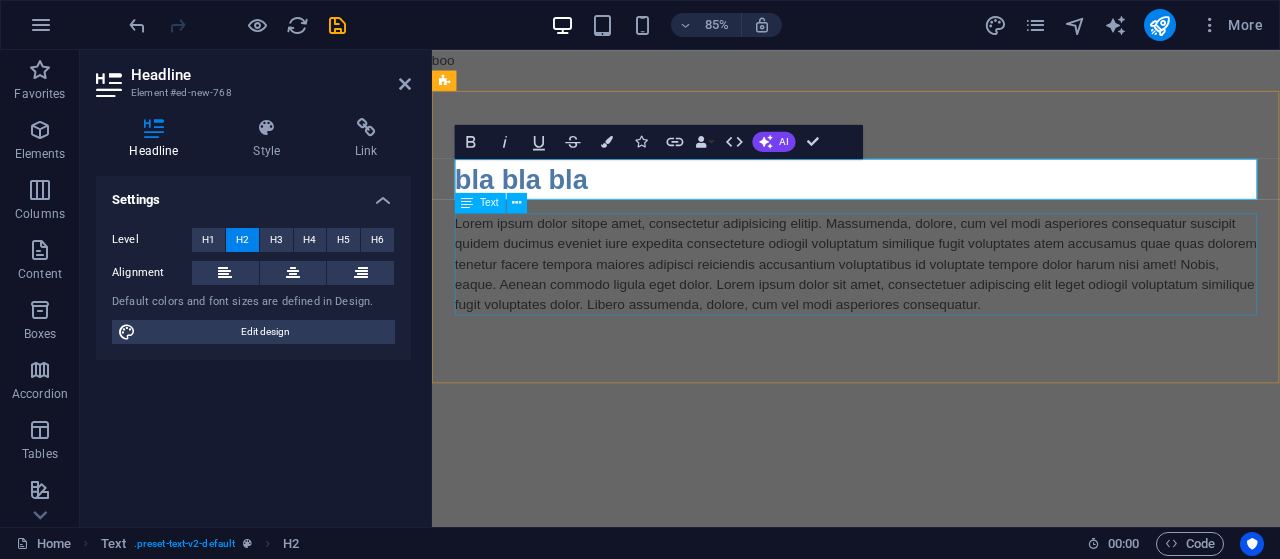 click on "Lorem ipsum dolor sitope amet, consectetur adipisicing elitip. Massumenda, dolore, cum vel modi asperiores consequatur suscipit quidem ducimus eveniet iure expedita consecteture odiogil voluptatum similique fugit voluptates atem accusamus quae quas dolorem tenetur facere tempora maiores adipisci reiciendis accusantium voluptatibus id voluptate tempore dolor harum nisi amet! Nobis, eaque. Aenean commodo ligula eget dolor. Lorem ipsum dolor sit amet, consectetuer adipiscing elit leget odiogil voluptatum similique fugit voluptates dolor. Libero assumenda, dolore, cum vel modi asperiores consequatur." at bounding box center [931, 302] 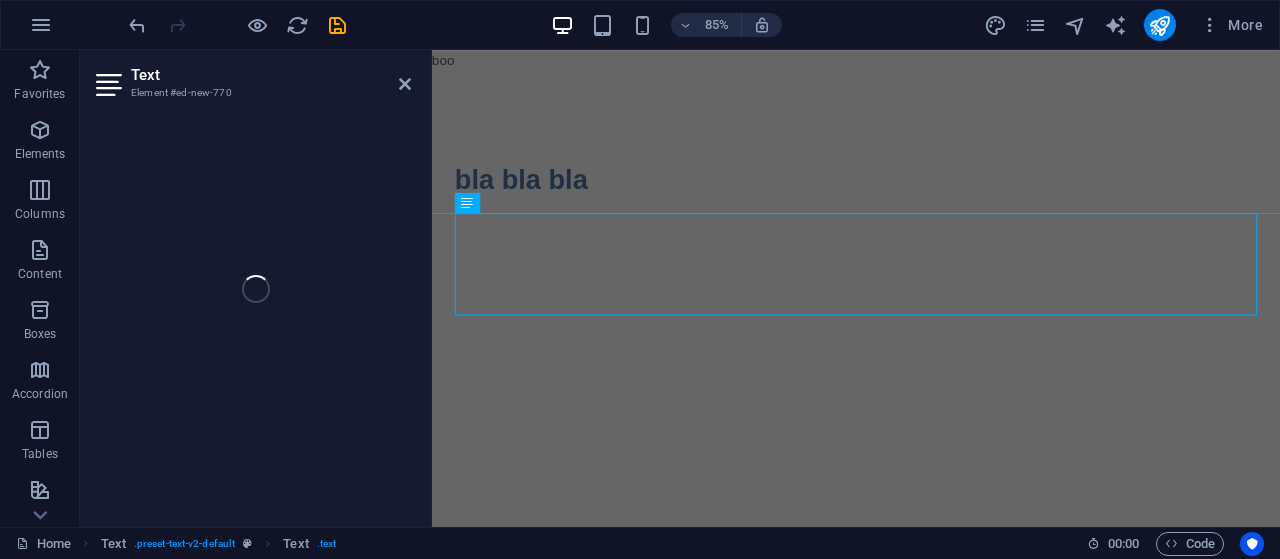 click on "Skip to main content
boo bla bla bla" at bounding box center [931, 186] 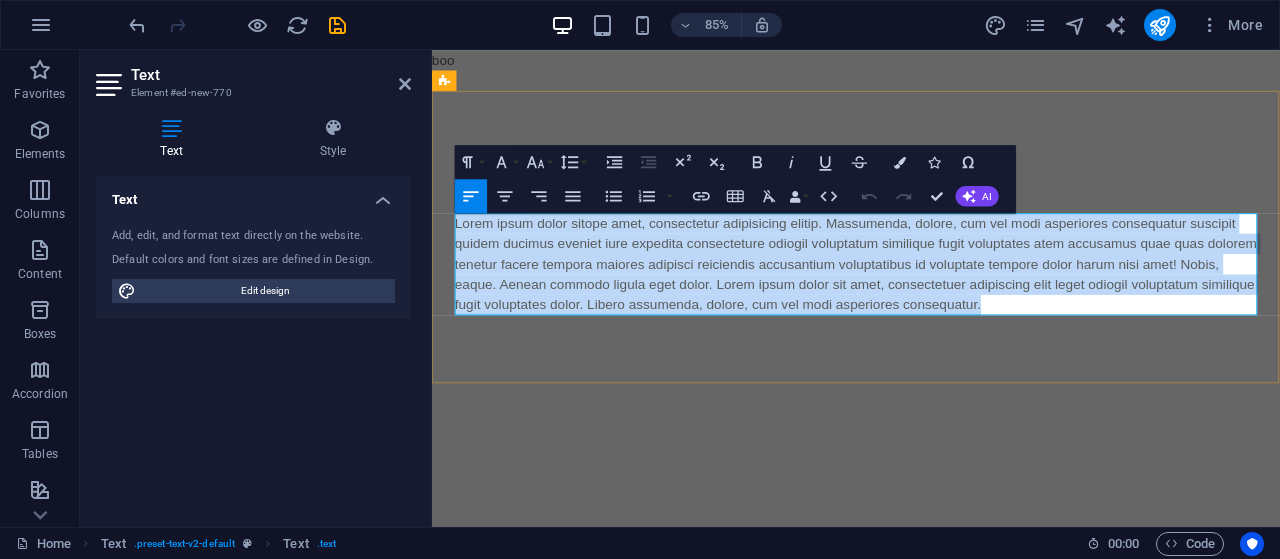 type 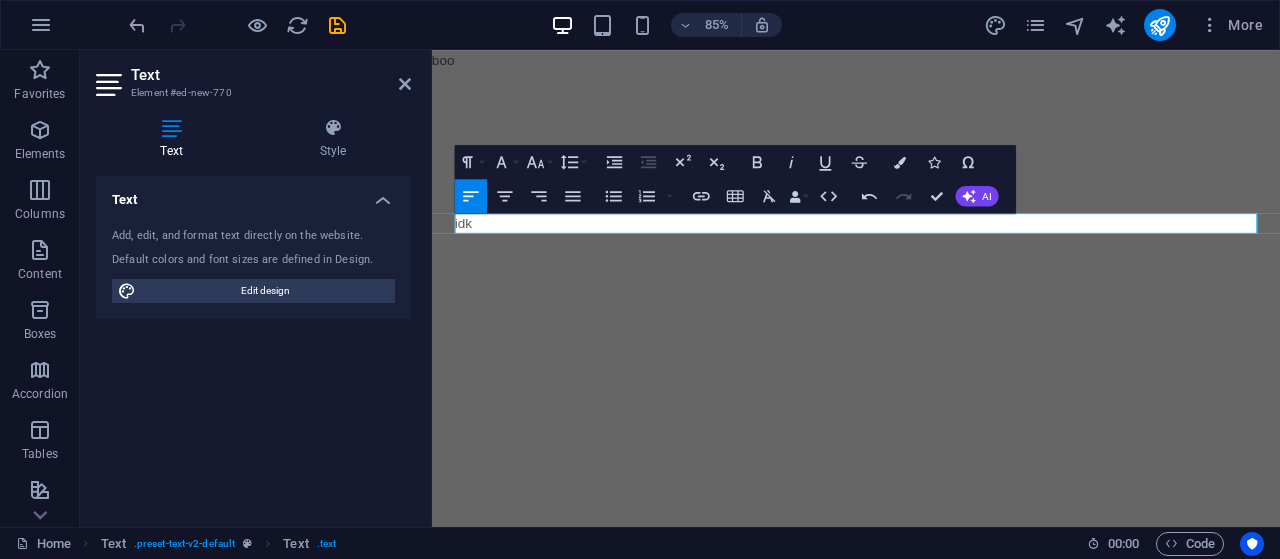 click on "85% More" at bounding box center (698, 25) 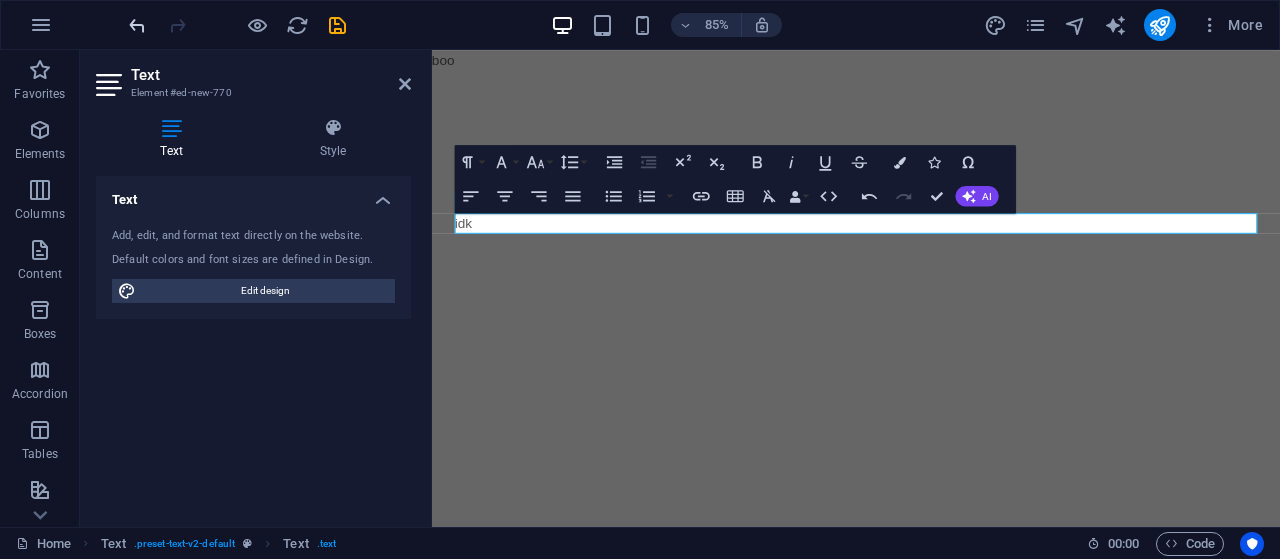 click at bounding box center (137, 25) 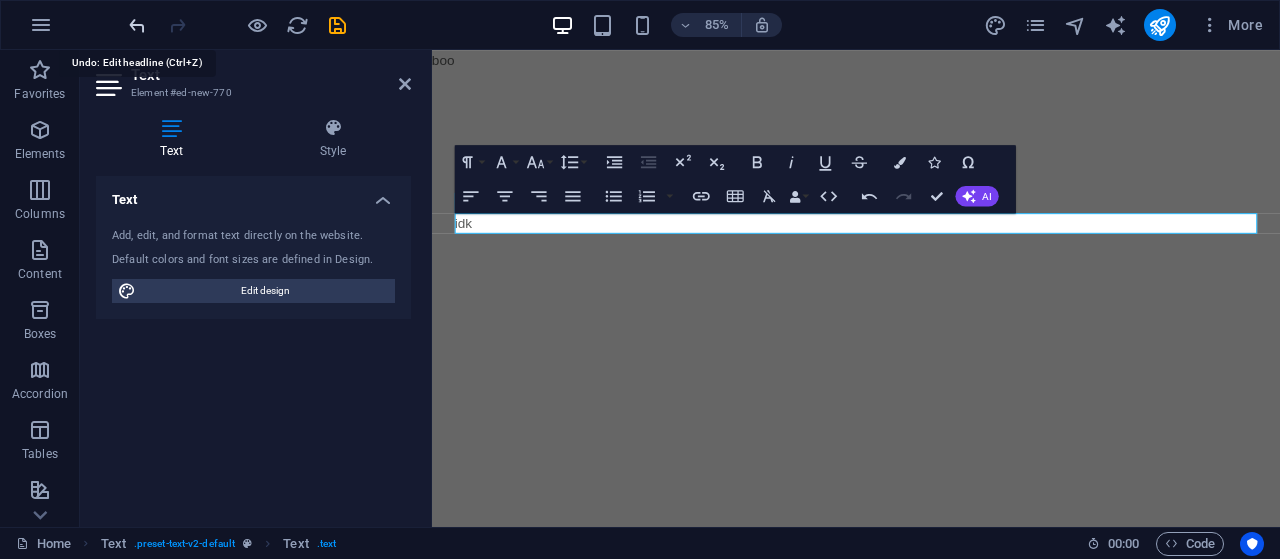 click at bounding box center (137, 25) 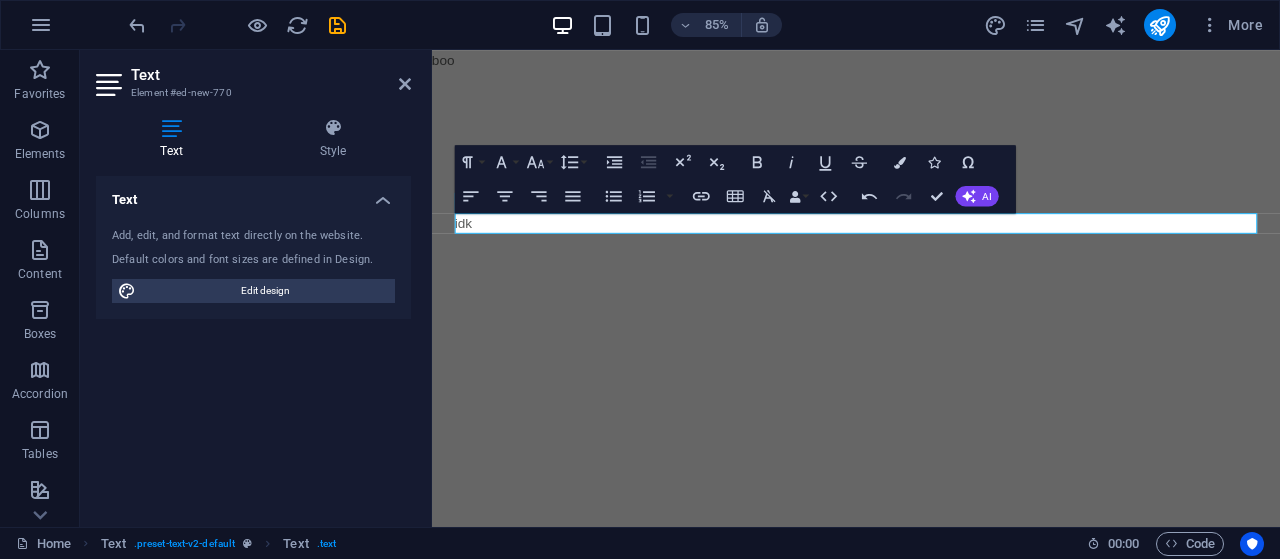 click on "Text Element #ed-new-770" at bounding box center [253, 76] 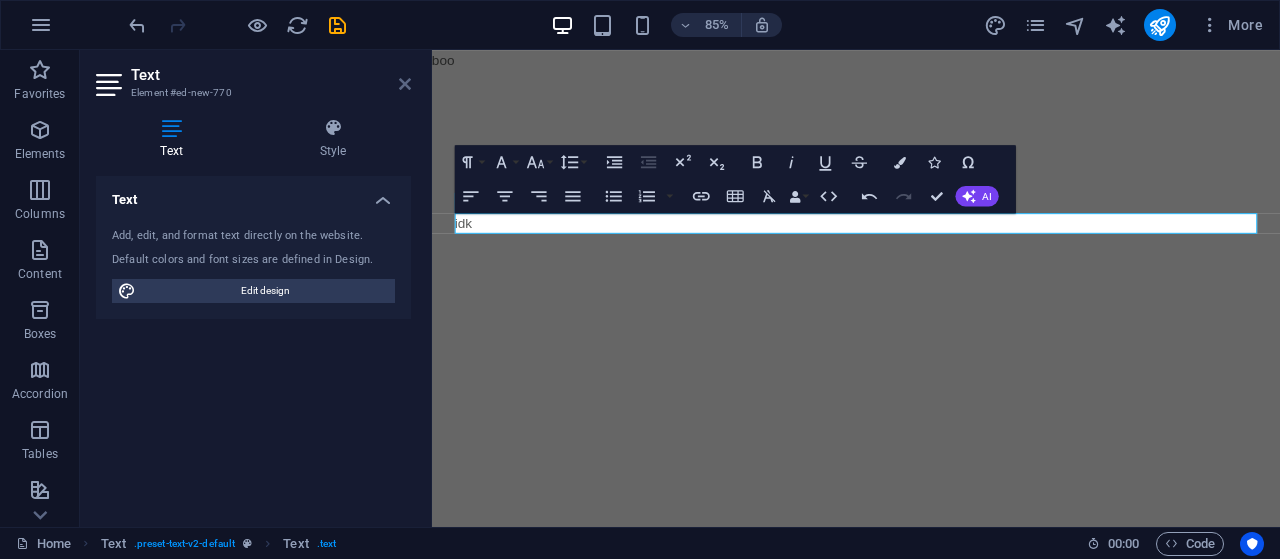 click at bounding box center [405, 84] 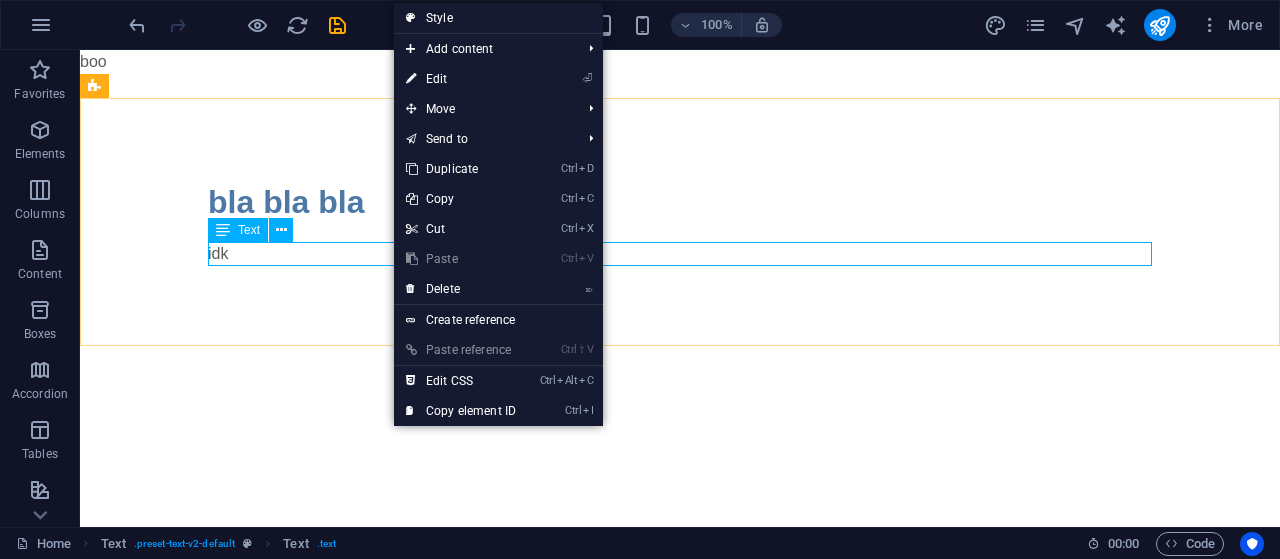 click on "Text" at bounding box center (257, 230) 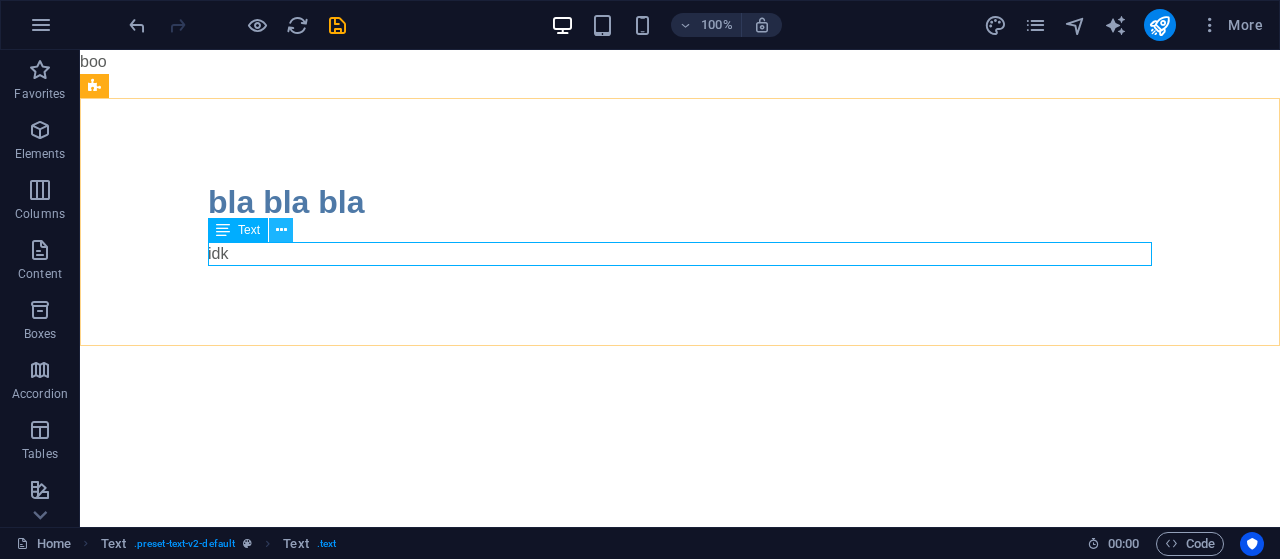 click at bounding box center [281, 230] 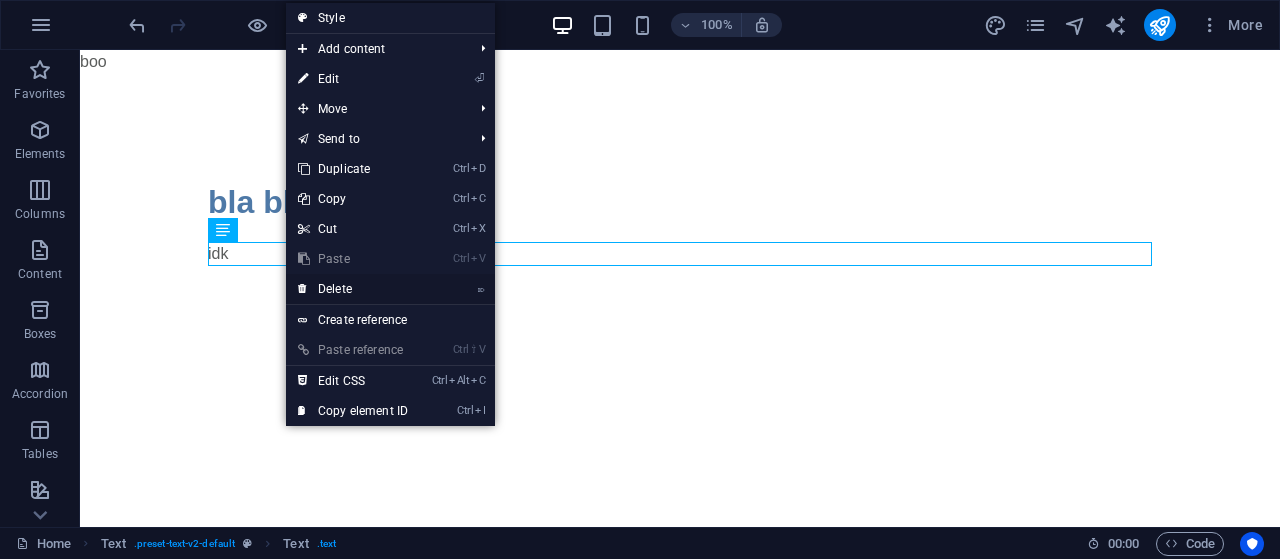 click on "⌦  Delete" at bounding box center (353, 289) 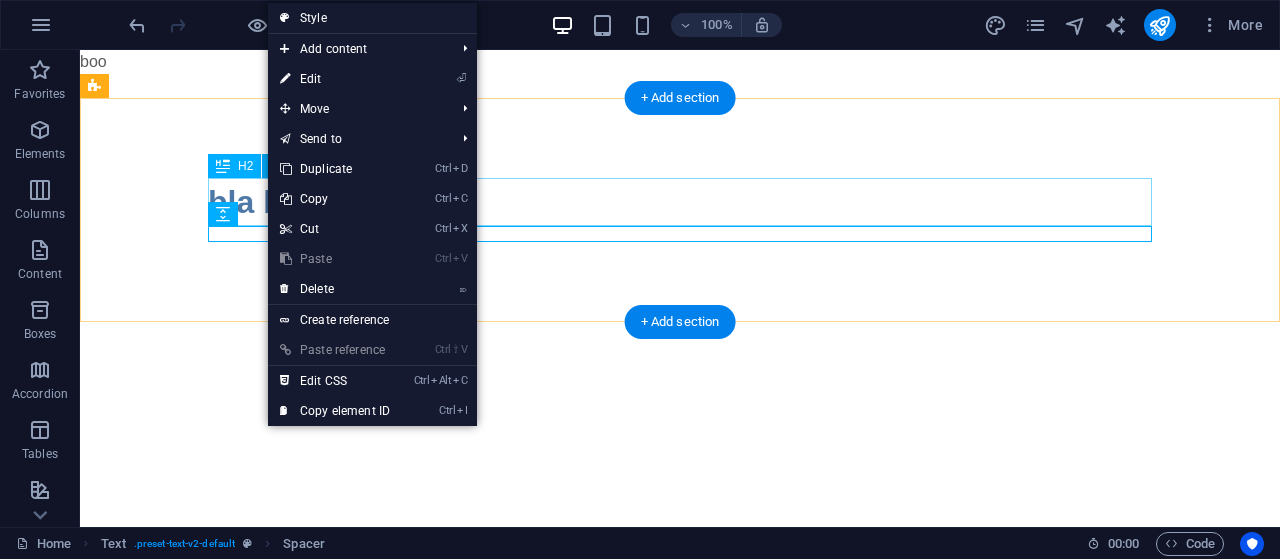 click on "bla bla bla" at bounding box center (680, 202) 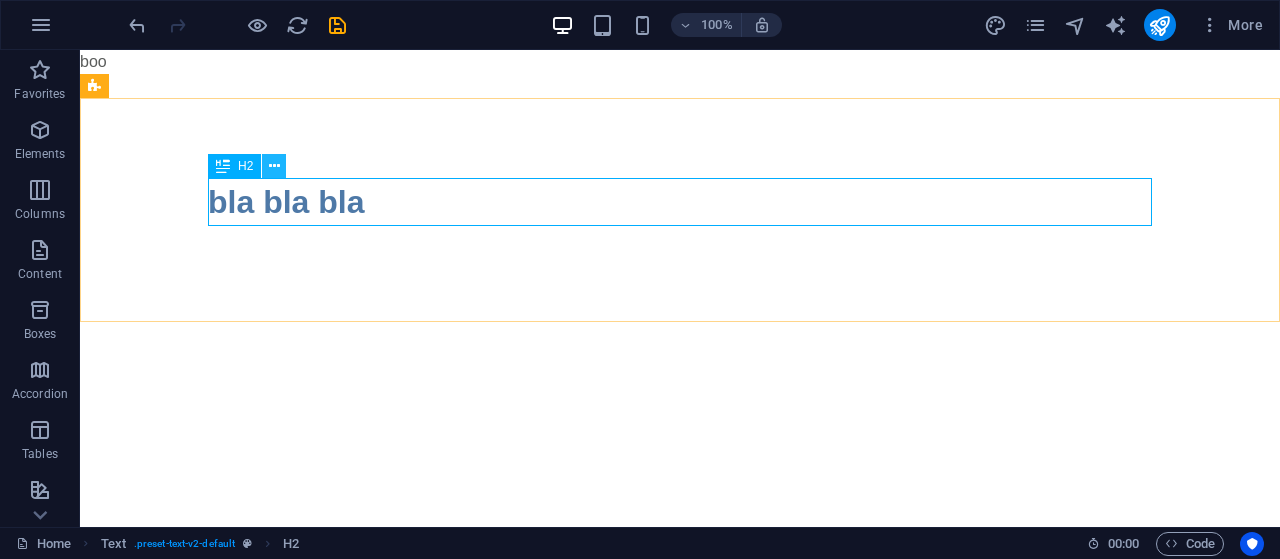 click at bounding box center (274, 166) 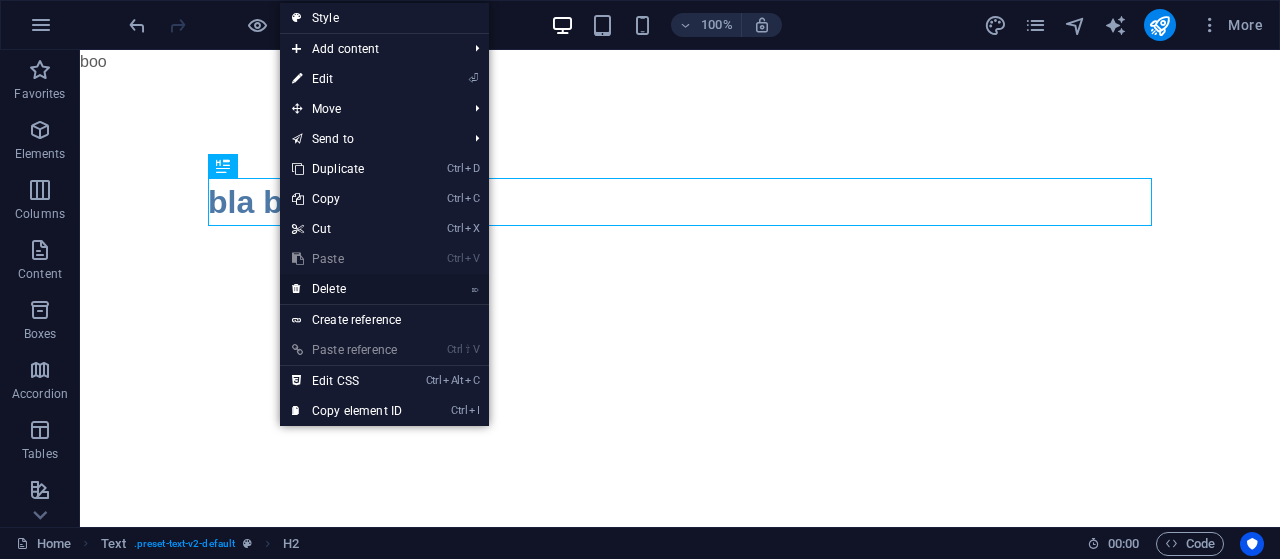 click on "⌦  Delete" at bounding box center [347, 289] 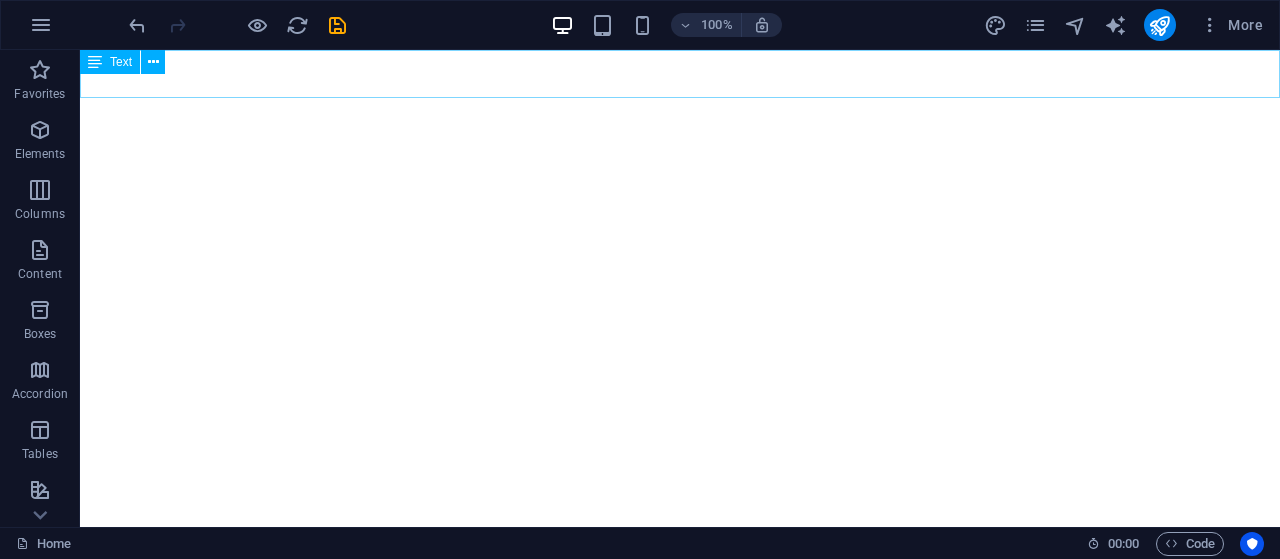 click on "Text" at bounding box center [110, 62] 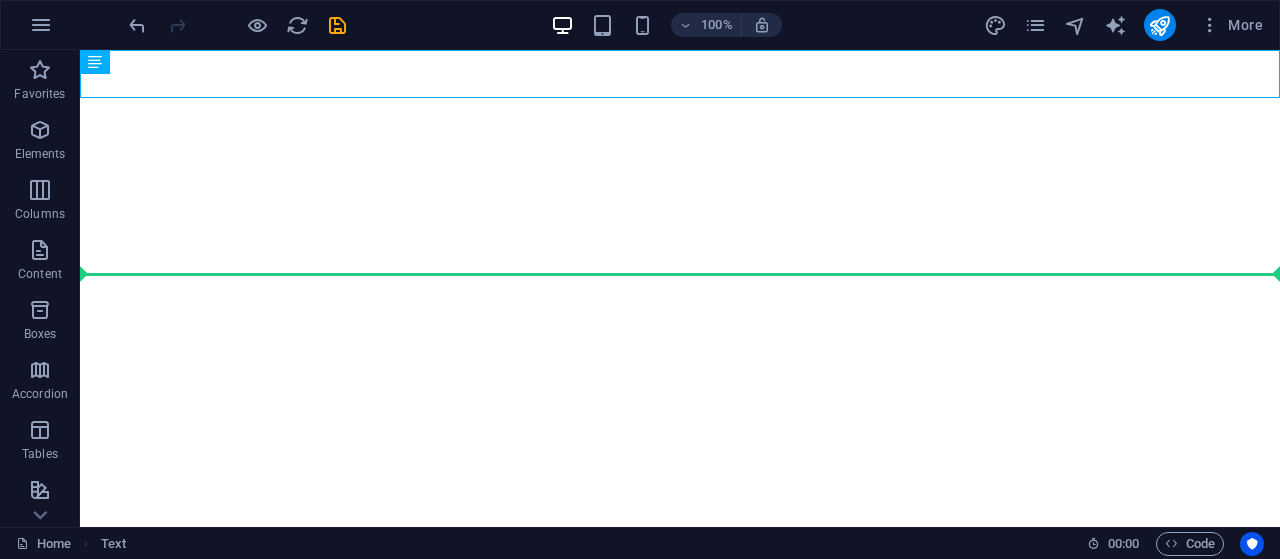 drag, startPoint x: 200, startPoint y: 114, endPoint x: 338, endPoint y: 293, distance: 226.01991 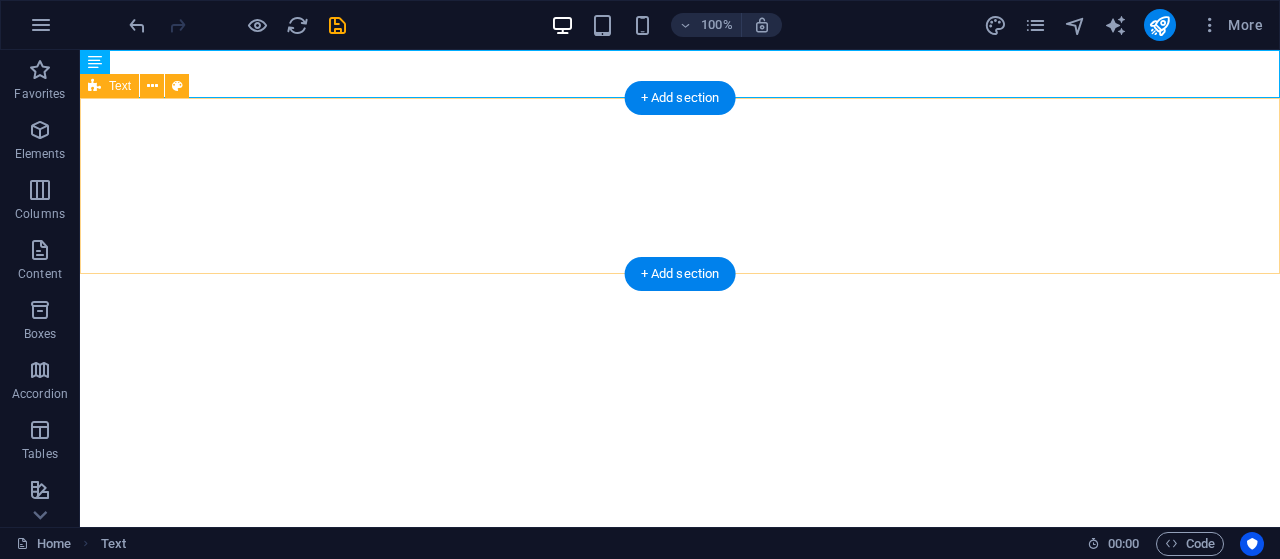 drag, startPoint x: 100, startPoint y: 78, endPoint x: 193, endPoint y: 231, distance: 179.04749 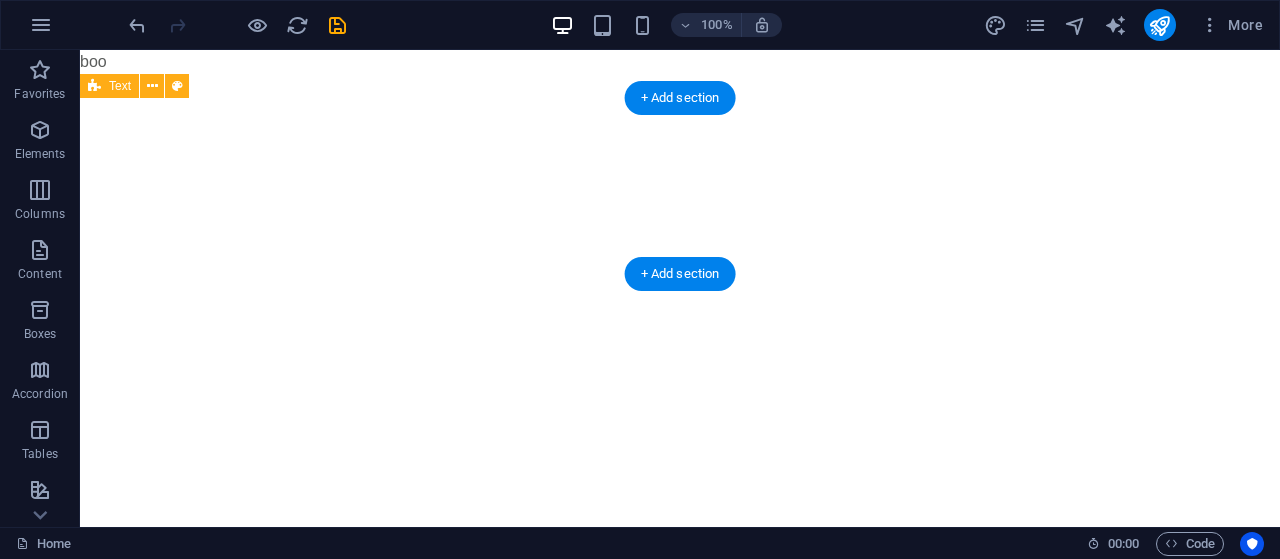 click at bounding box center [680, 186] 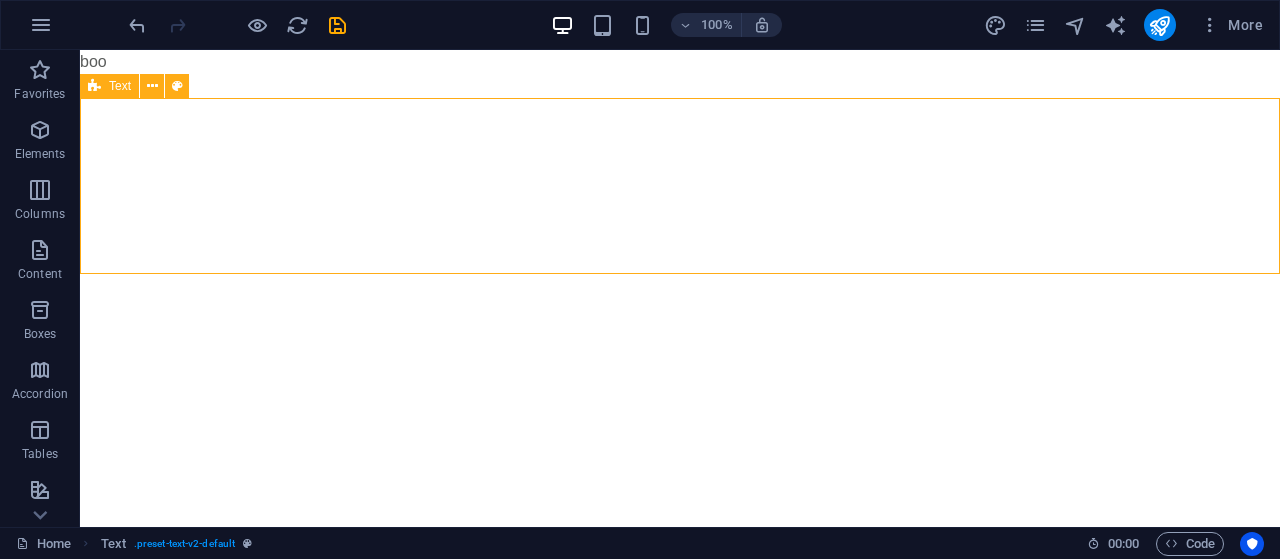 click on "Text" at bounding box center [120, 86] 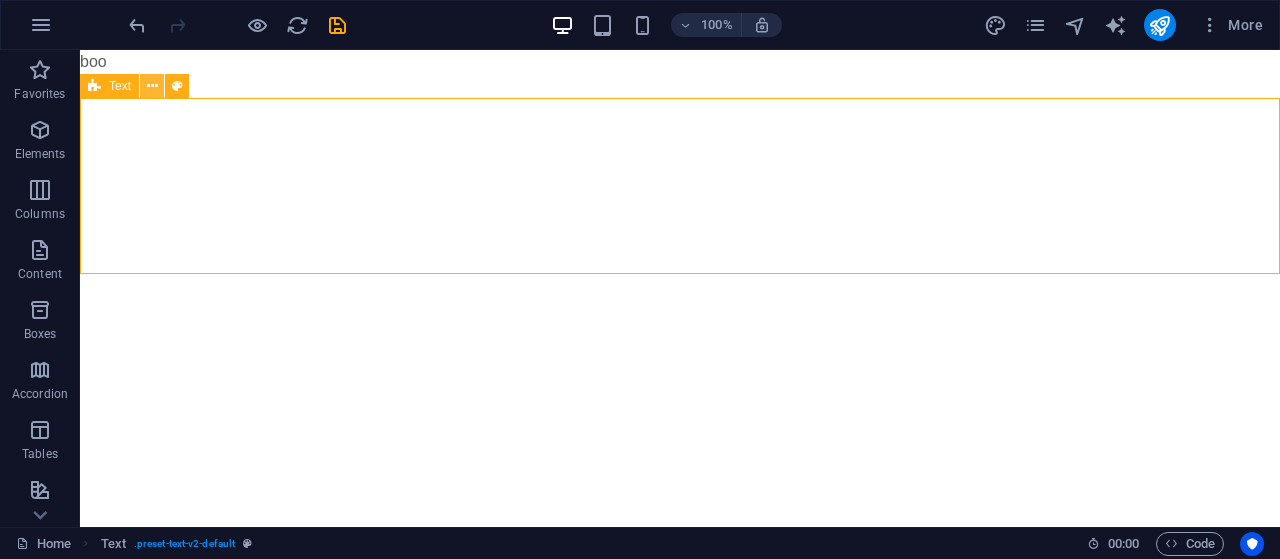 click at bounding box center [152, 86] 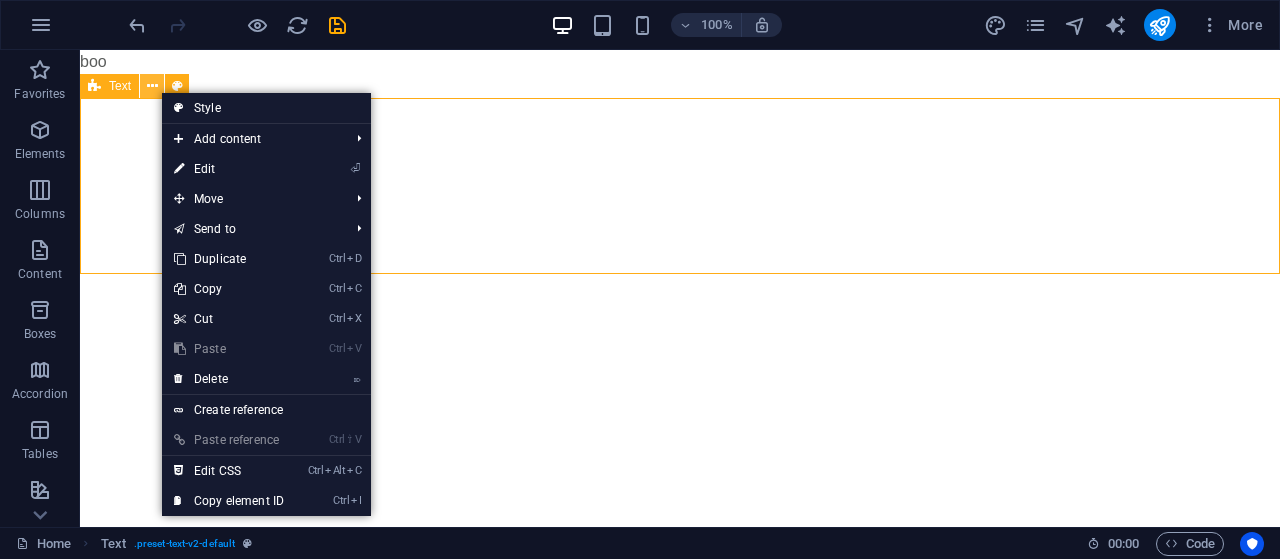 click at bounding box center (152, 86) 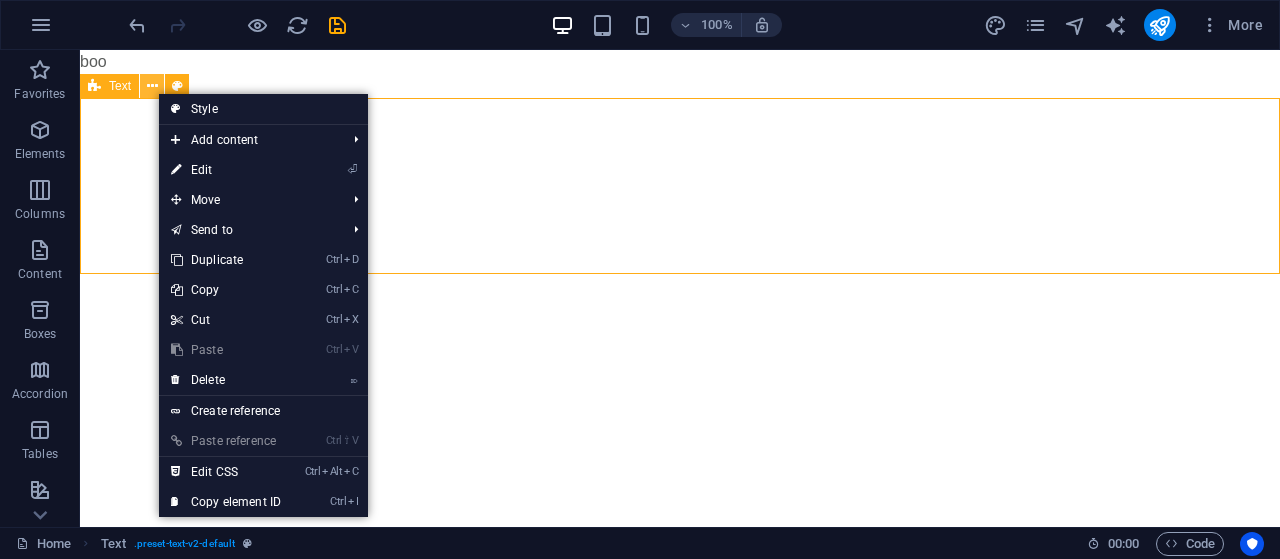 click at bounding box center [152, 86] 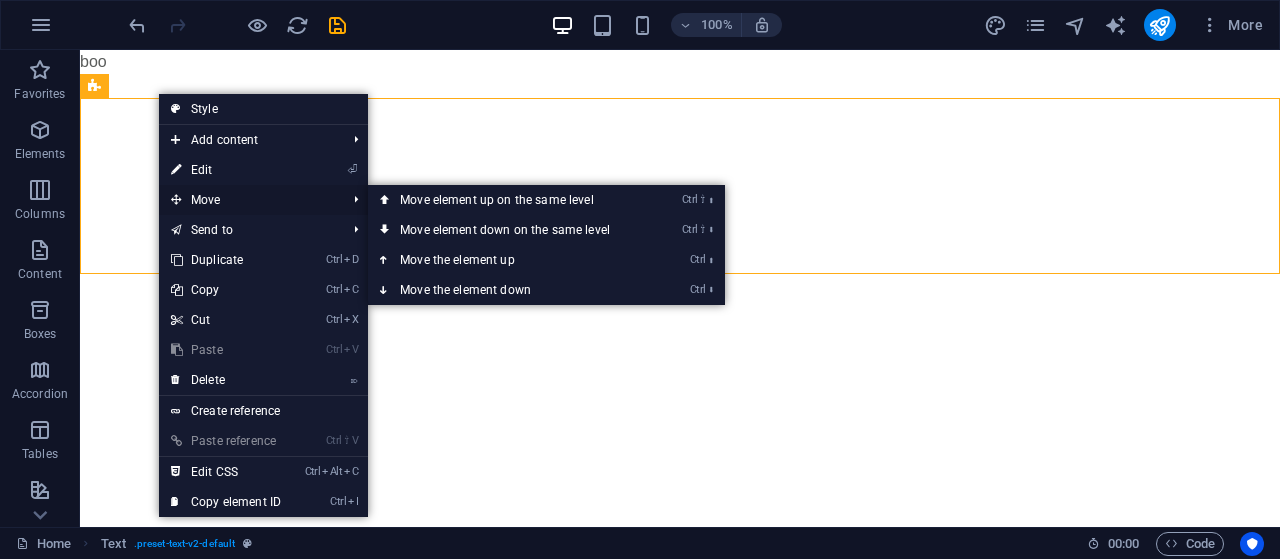 click on "Move" at bounding box center (248, 200) 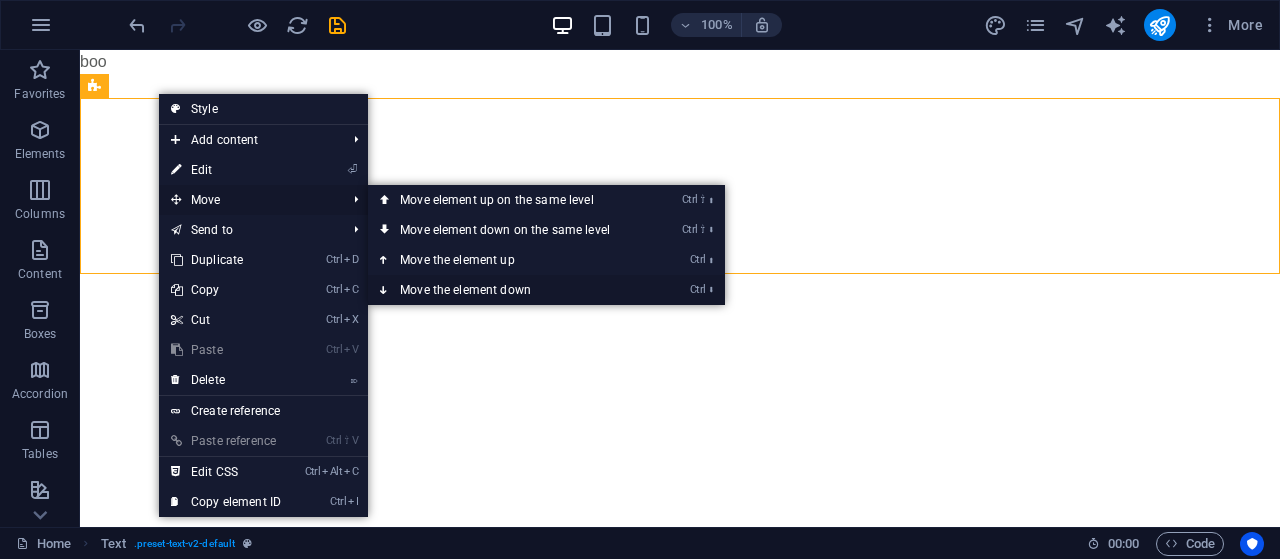 click on "Ctrl ⬇  Move the element down" at bounding box center [509, 290] 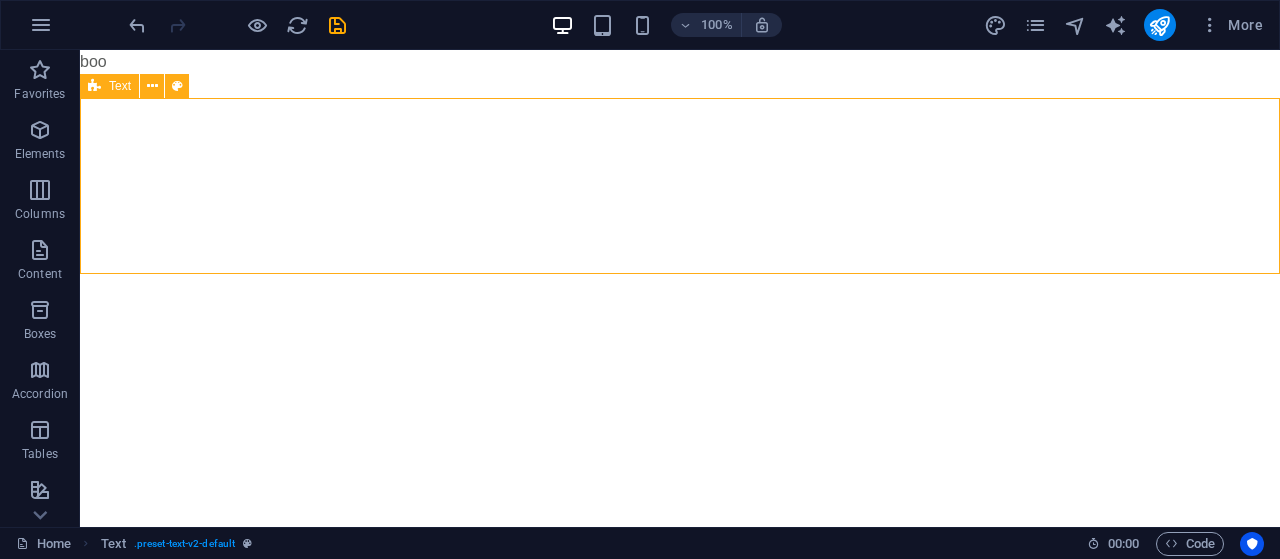 click on "Text" at bounding box center (120, 86) 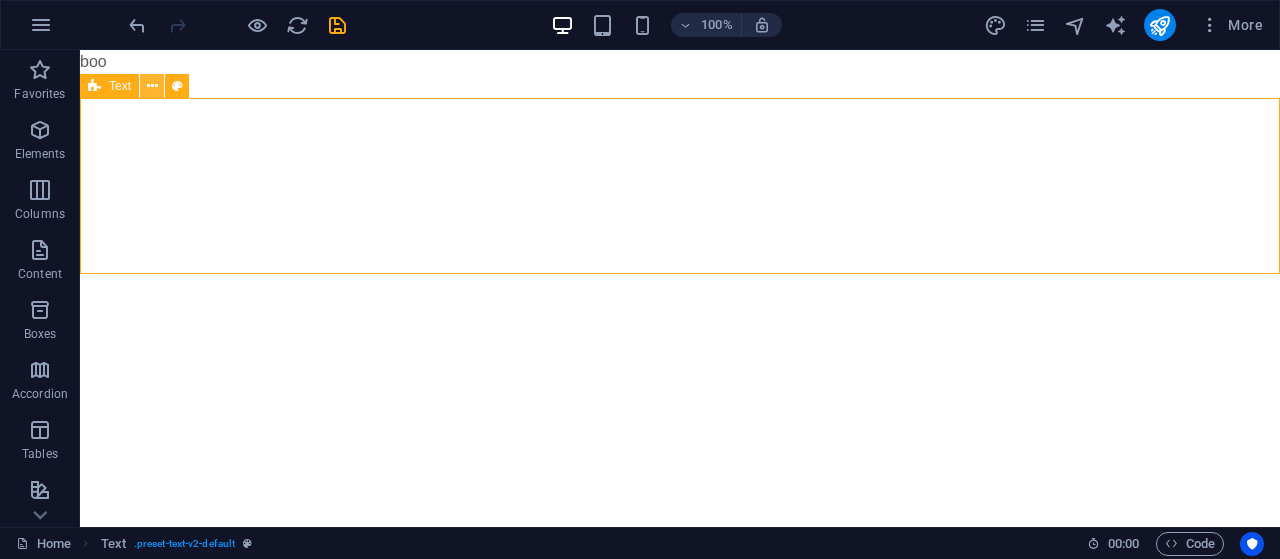 click at bounding box center [152, 86] 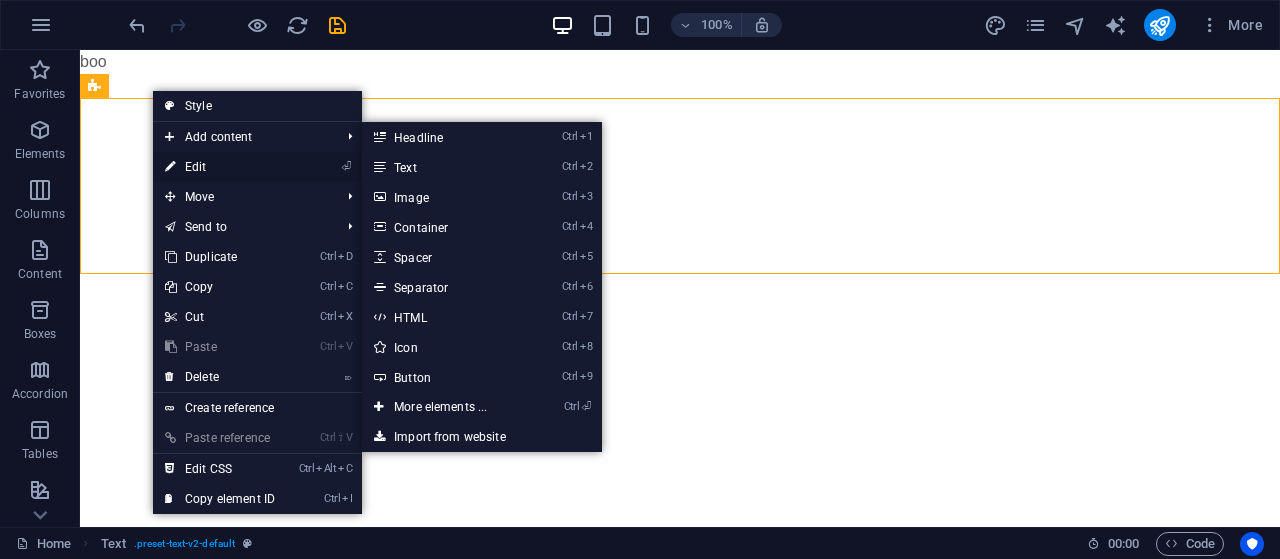 click on "⏎  Edit" at bounding box center [220, 167] 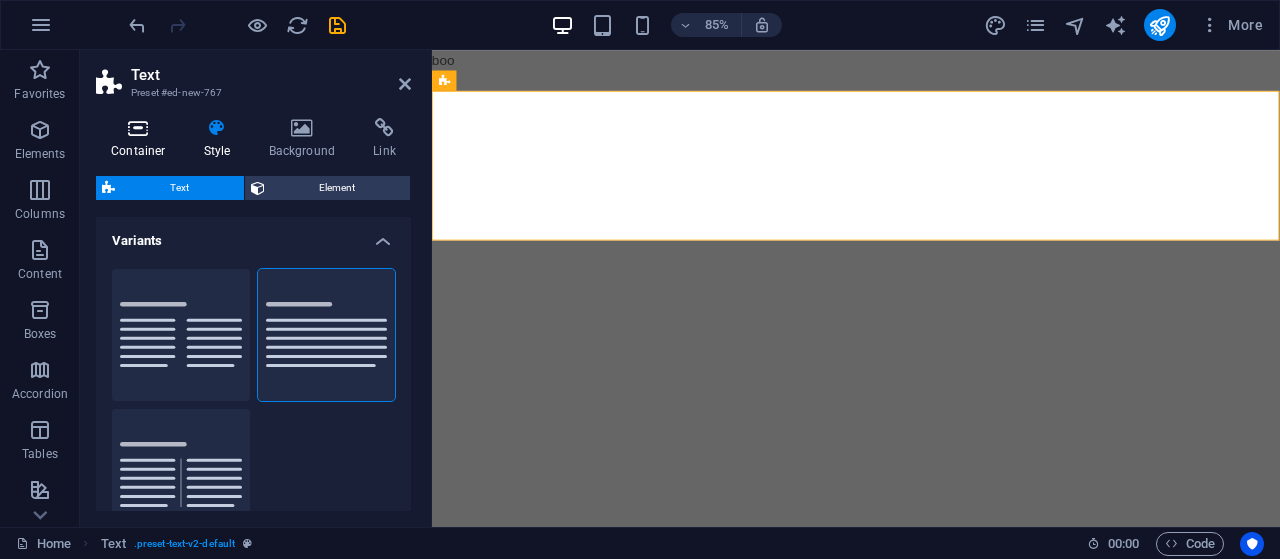 click on "Container" at bounding box center (142, 139) 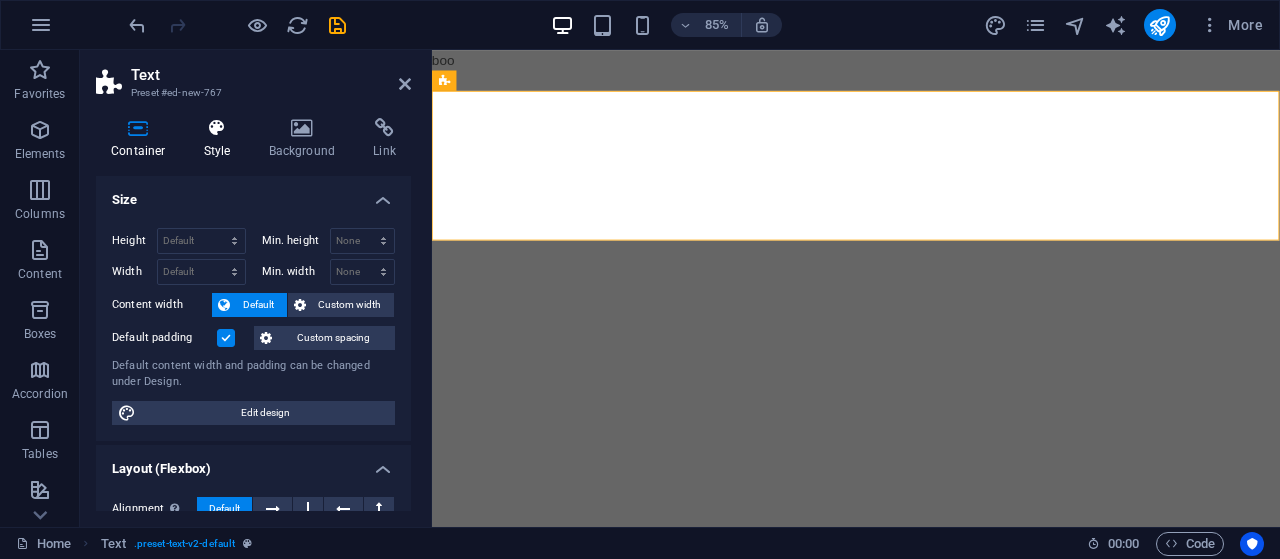 click on "Style" at bounding box center (221, 139) 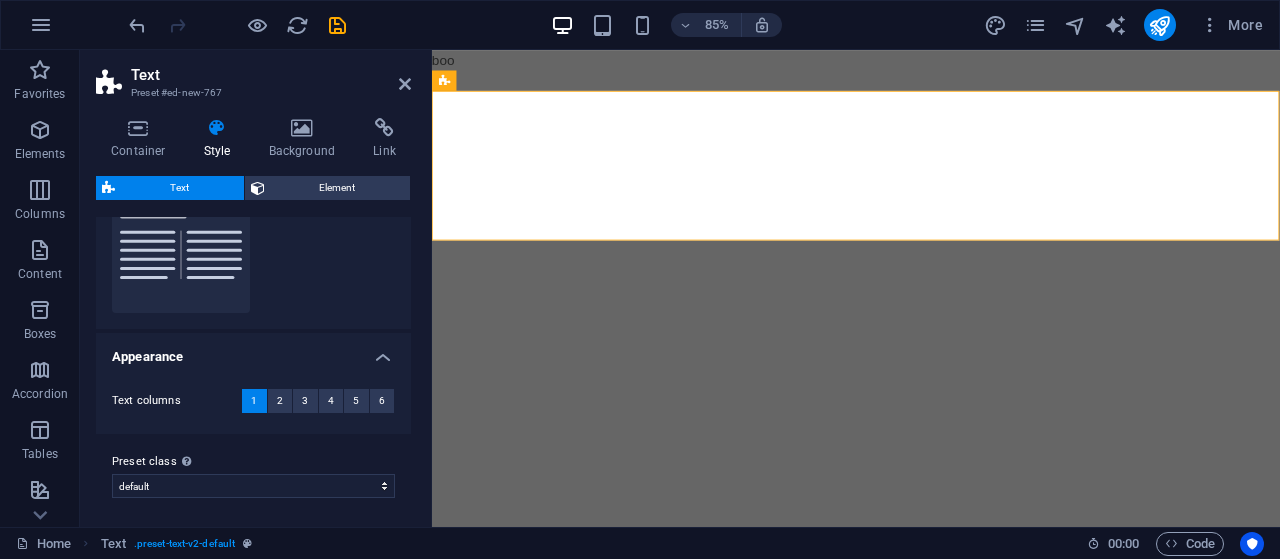 scroll, scrollTop: 230, scrollLeft: 0, axis: vertical 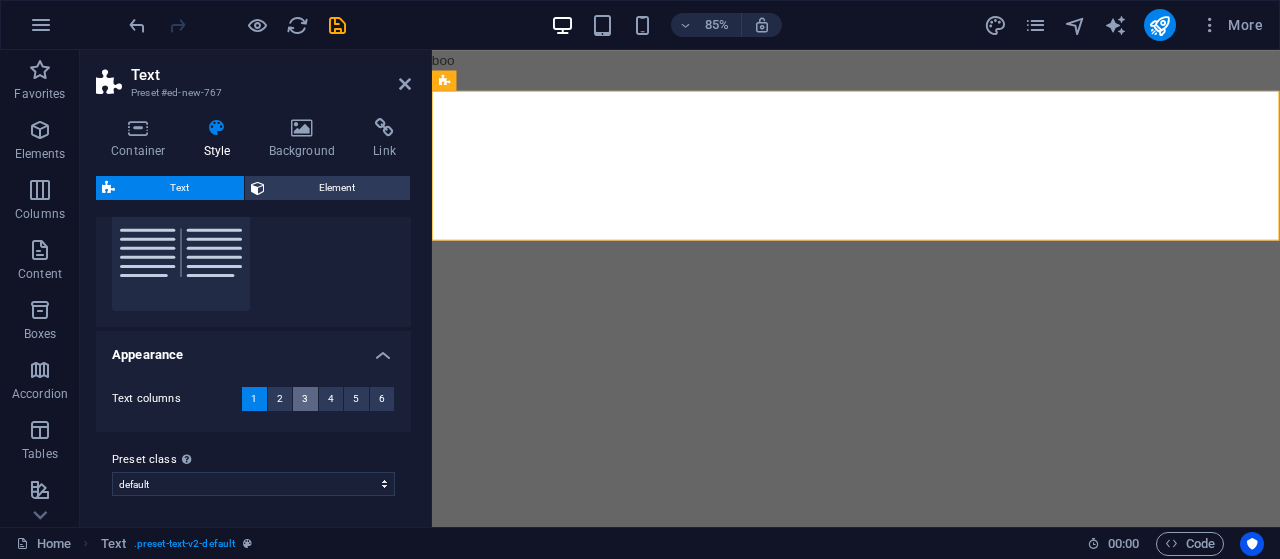 click on "3" at bounding box center (305, 399) 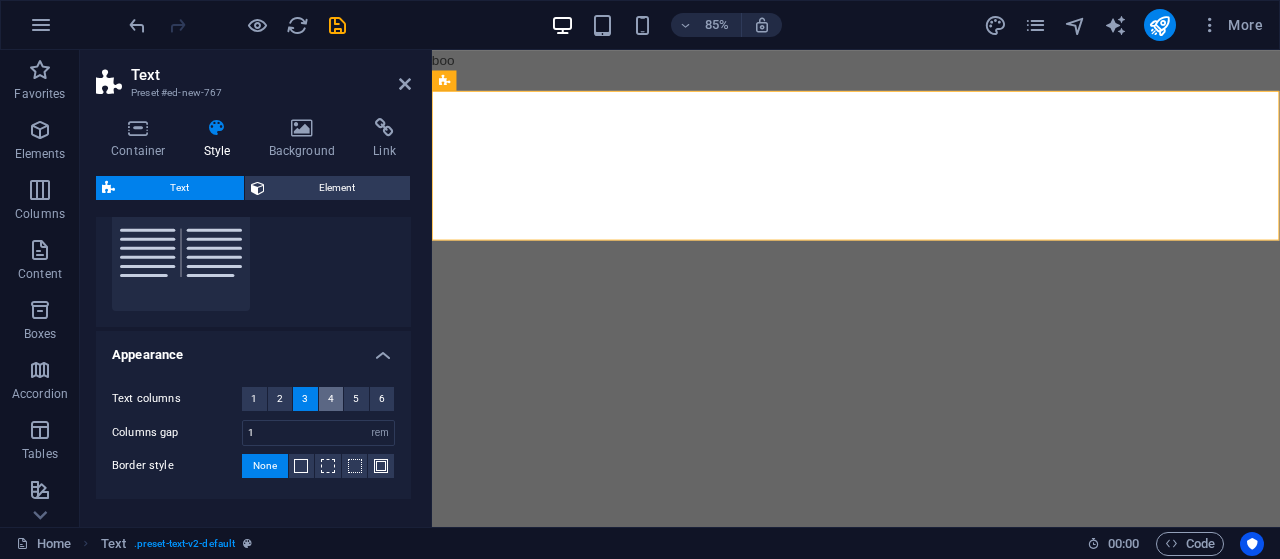 click on "4" at bounding box center (331, 399) 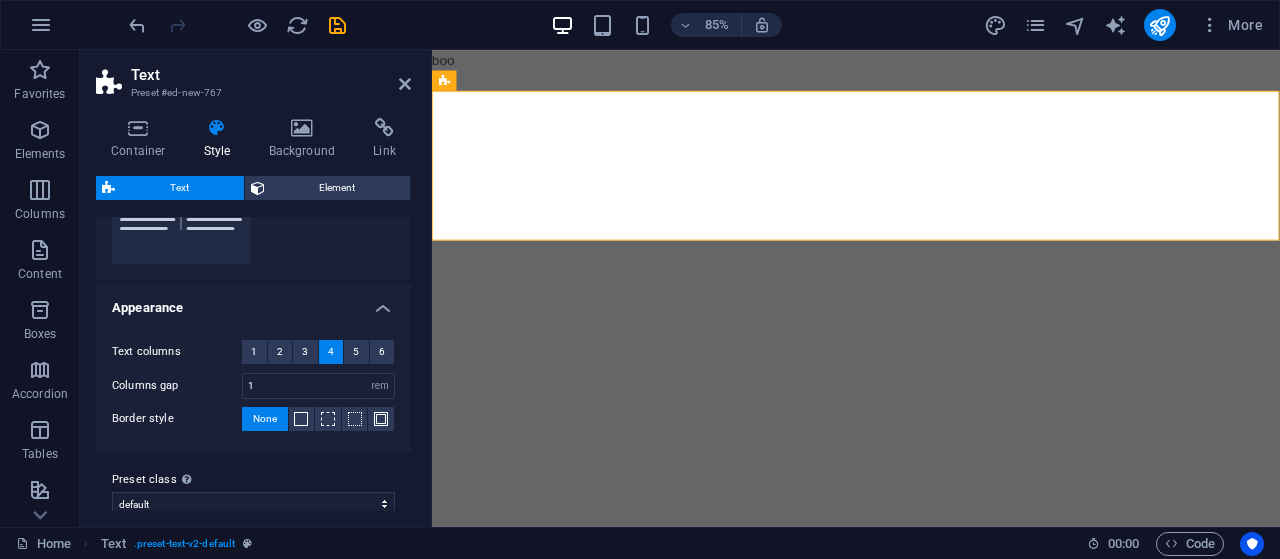 scroll, scrollTop: 296, scrollLeft: 0, axis: vertical 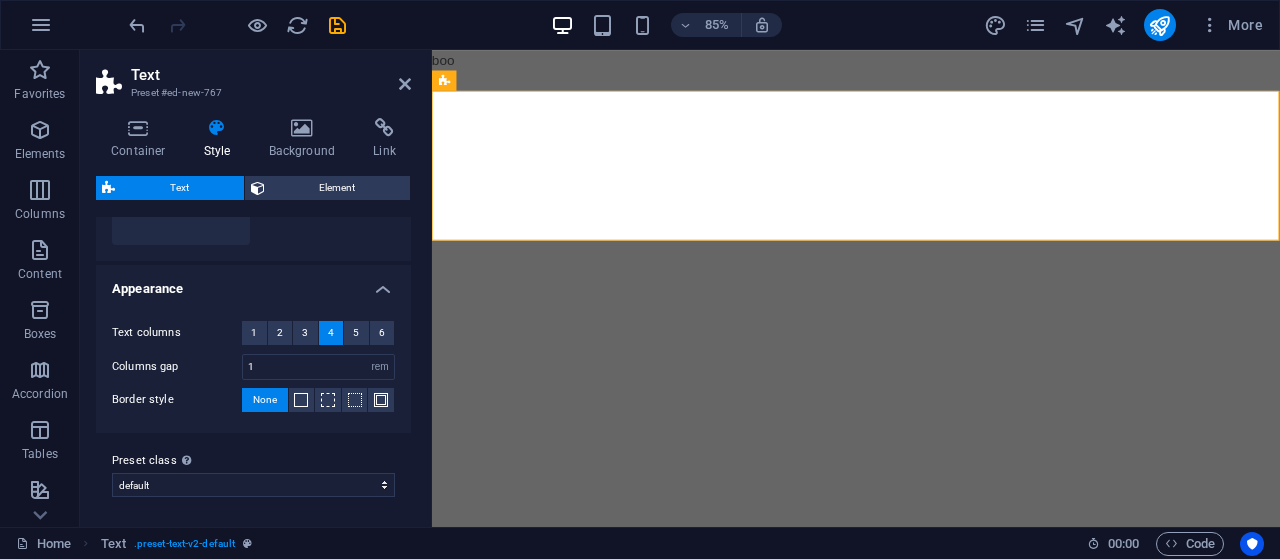 click on "Text Preset #ed-new-767
Container Style Background Link Size Height Default px rem % vh vw Min. height None px rem % vh vw Width Default px rem % em vh vw Min. width None px rem % vh vw Content width Default Custom width Width Default px rem % em vh vw Min. width None px rem % vh vw Default padding Custom spacing Default content width and padding can be changed under Design. Edit design Layout (Flexbox) Alignment Determines the flex direction. Default Main axis Determine how elements should behave along the main axis inside this container (justify content). Default Side axis Control the vertical direction of the element inside of the container (align items). Default Wrap Default On Off Fill Controls the distances and direction of elements on the y-axis across several lines (align content). Default Accessibility ARIA helps assistive technologies (like screen readers) to understand the role, state, and behavior of web elements Role The ARIA role defines the purpose of an element.  None Alert %" at bounding box center (256, 288) 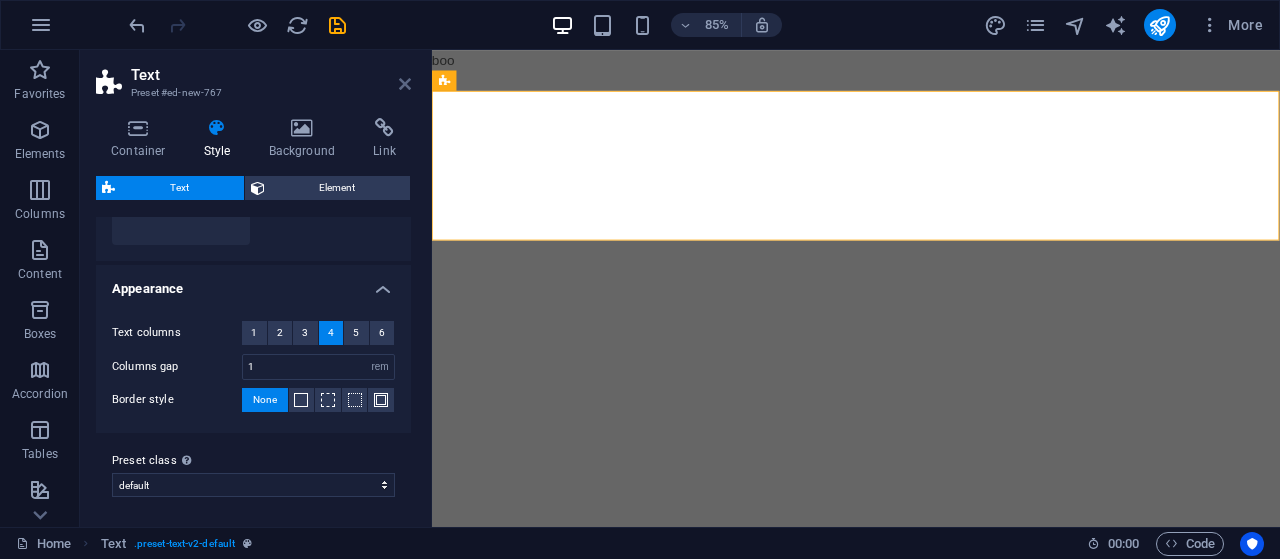 click at bounding box center [405, 84] 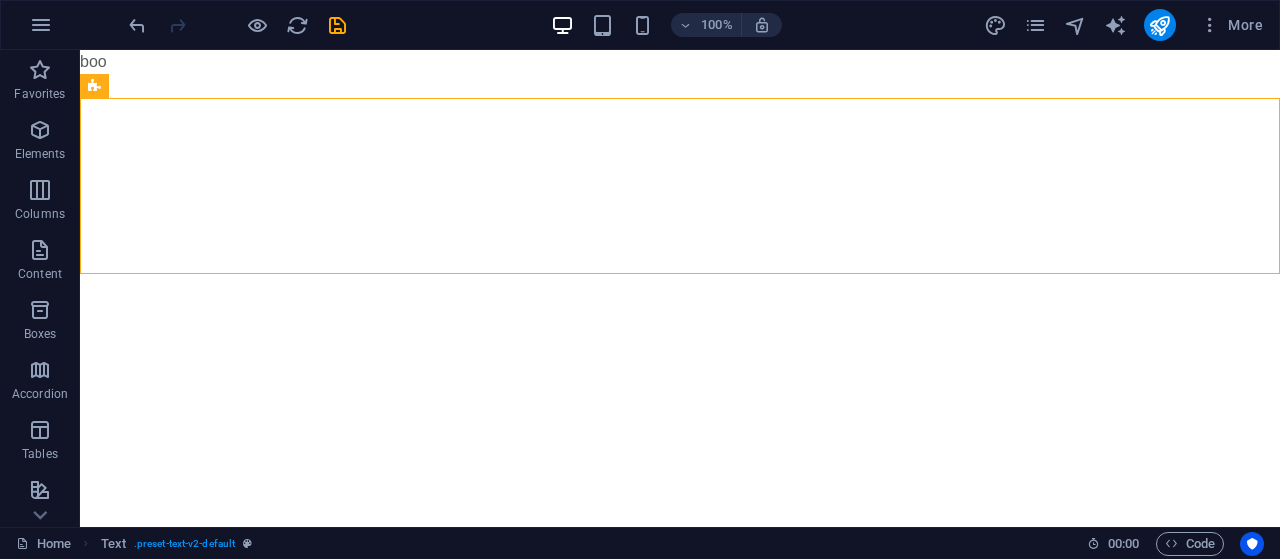 click on "100% More" at bounding box center (698, 25) 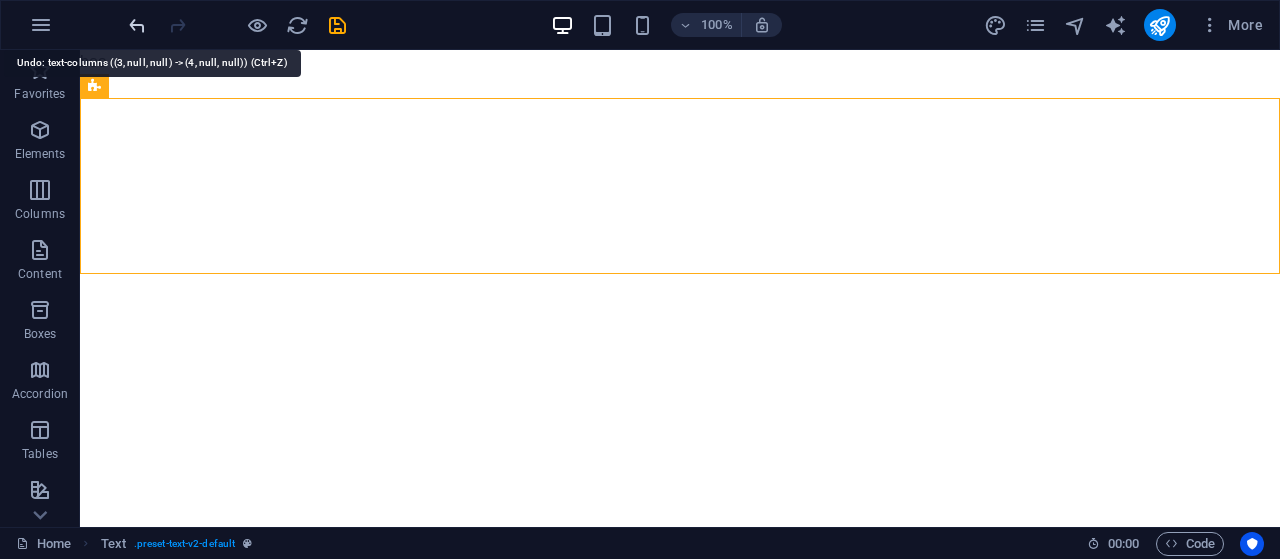 click at bounding box center (137, 25) 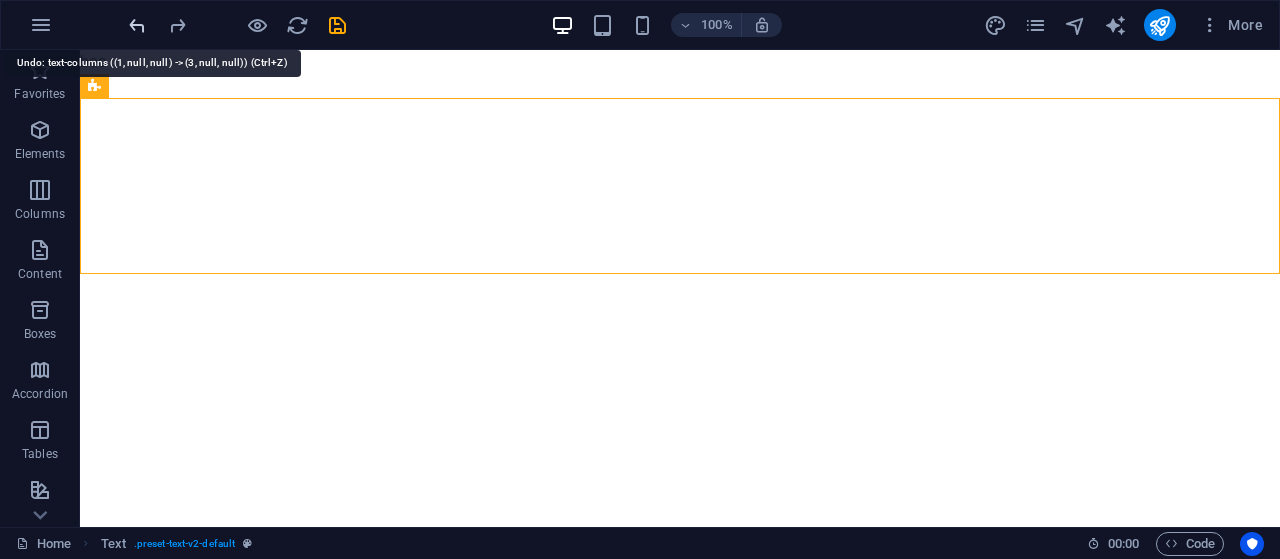 click at bounding box center [137, 25] 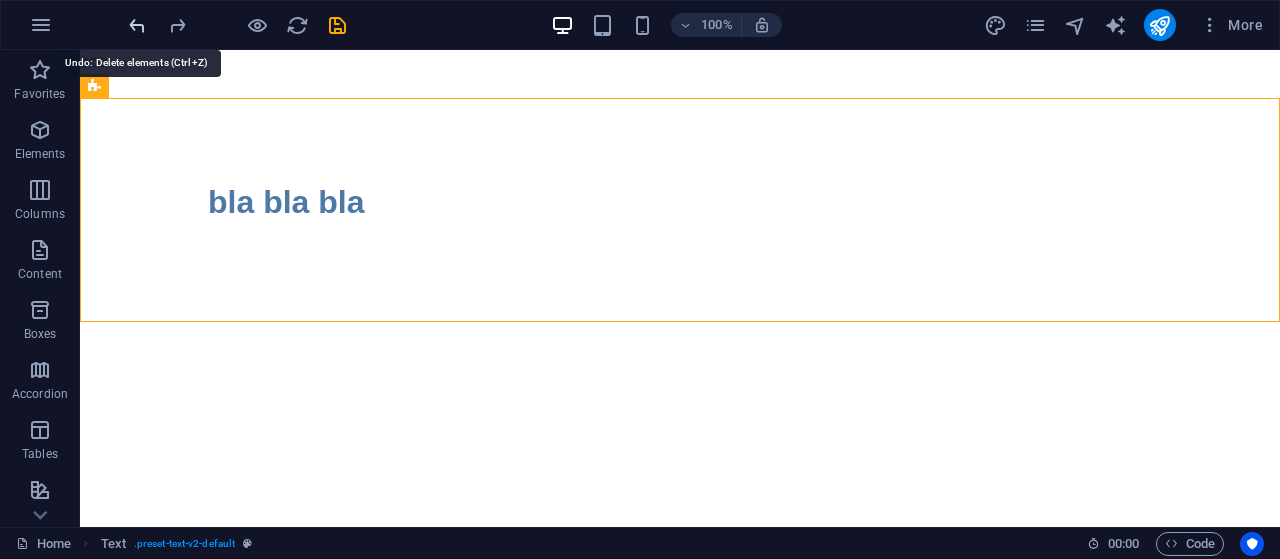 click at bounding box center (137, 25) 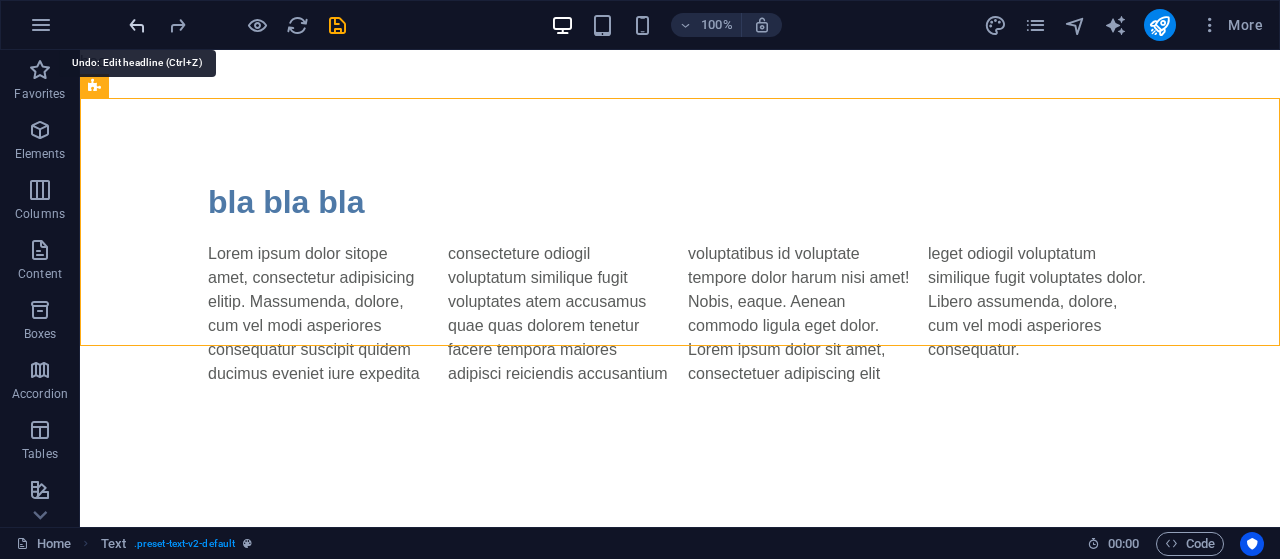 click at bounding box center (137, 25) 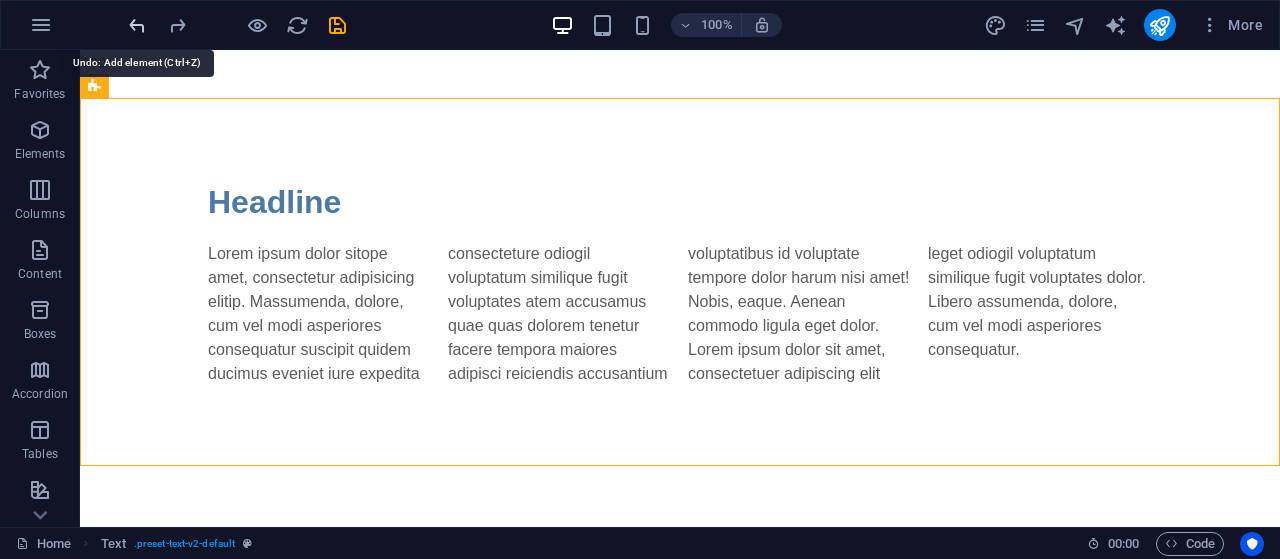 click at bounding box center [137, 25] 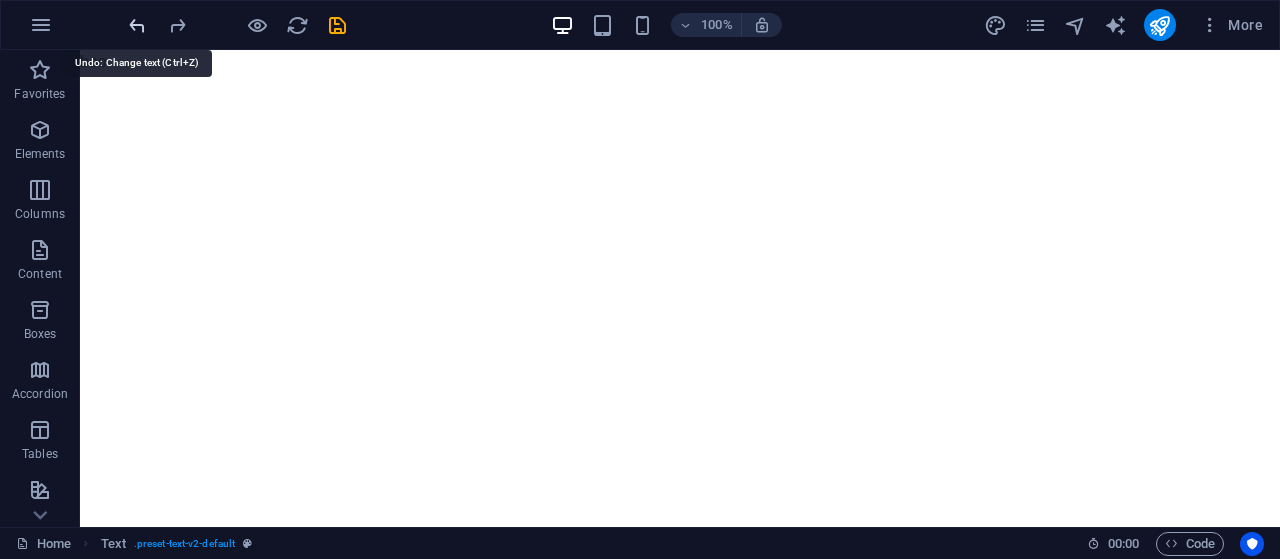 click at bounding box center [137, 25] 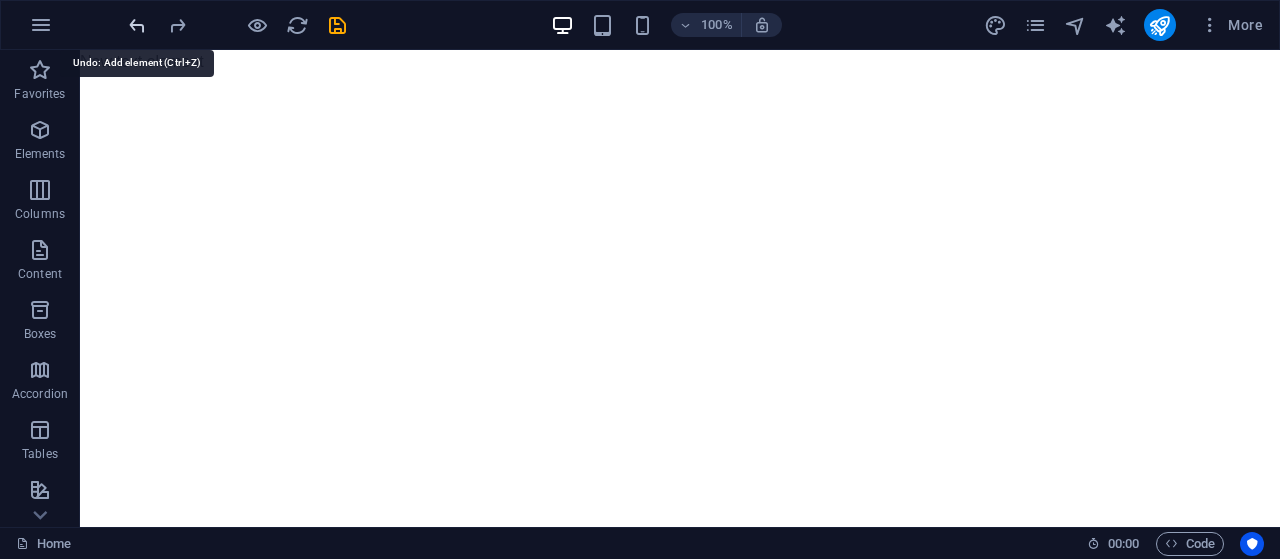 click at bounding box center [137, 25] 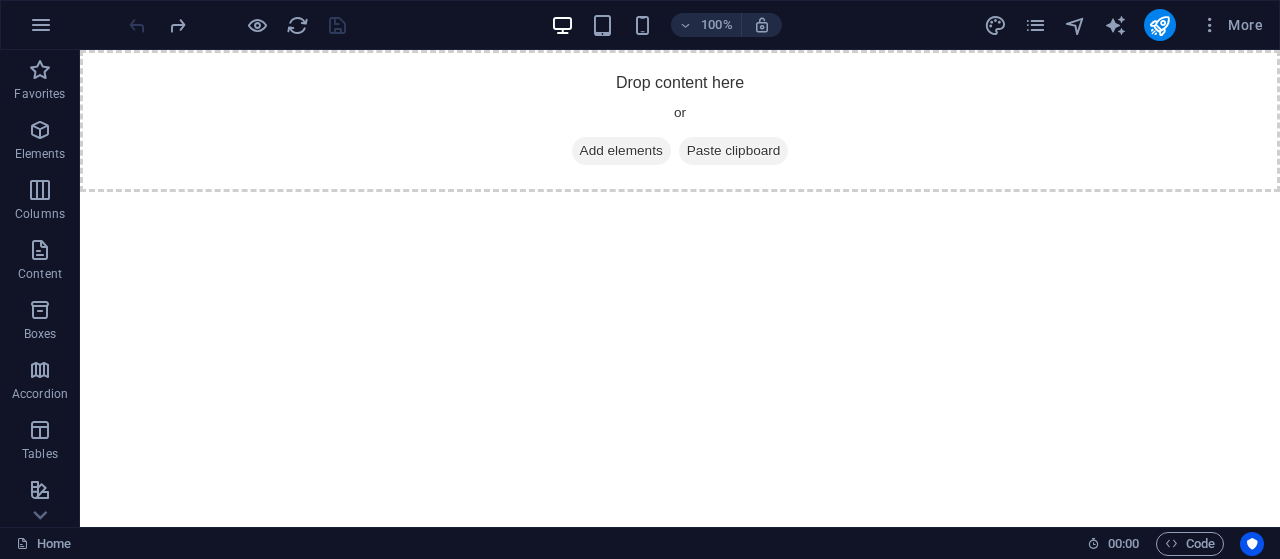 click at bounding box center [237, 25] 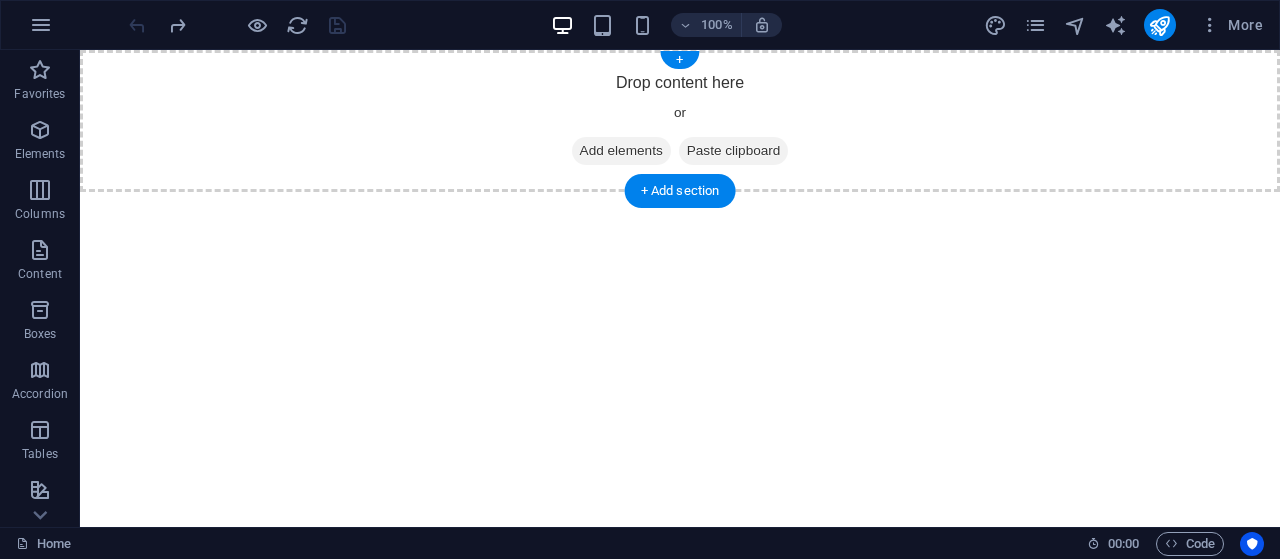 click on "Add elements" at bounding box center (621, 151) 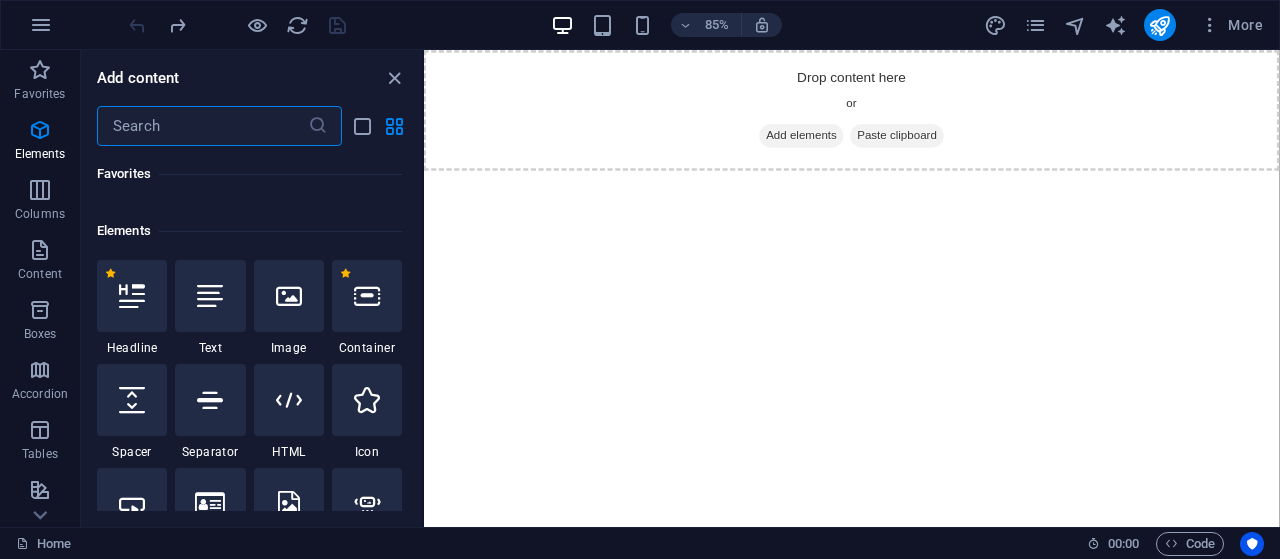 scroll, scrollTop: 200, scrollLeft: 0, axis: vertical 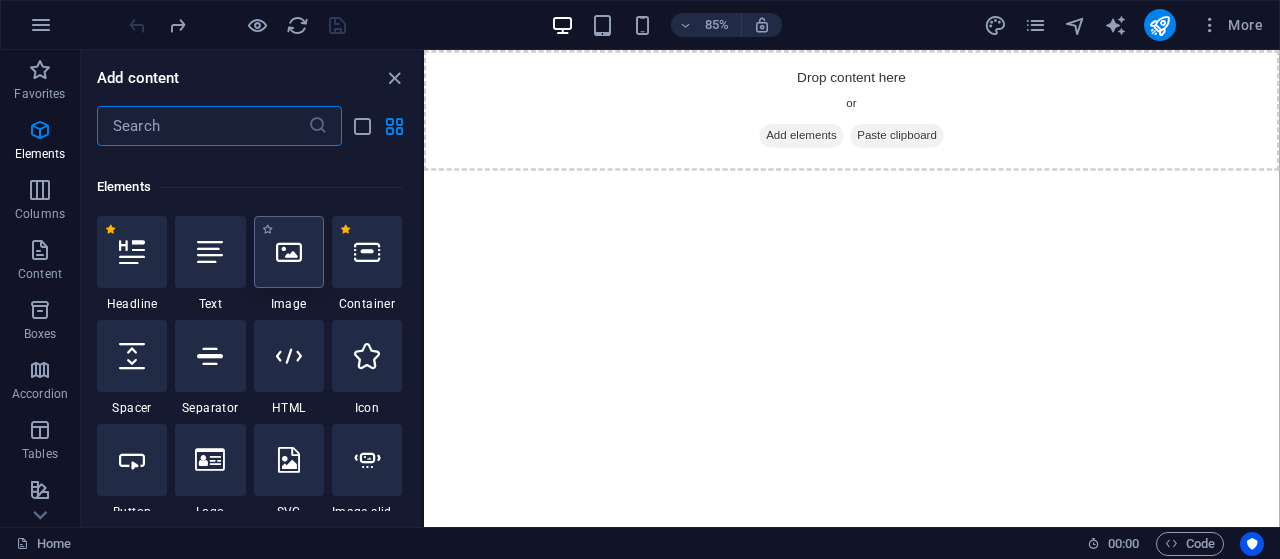 click at bounding box center (289, 252) 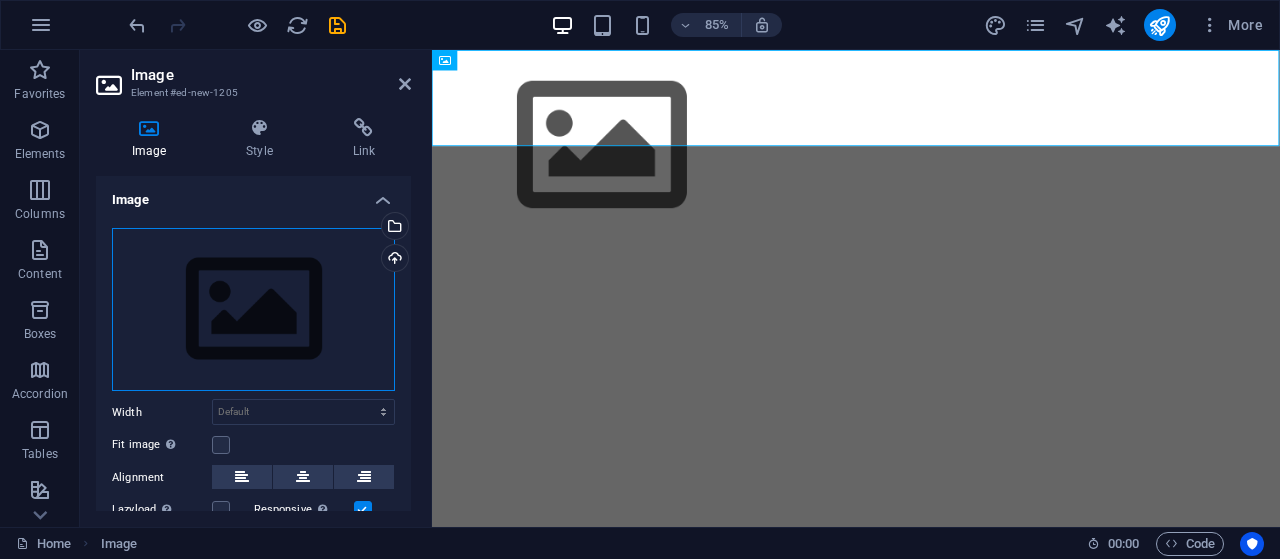 click on "Drag files here, click to choose files or select files from Files or our free stock photos & videos" at bounding box center (253, 310) 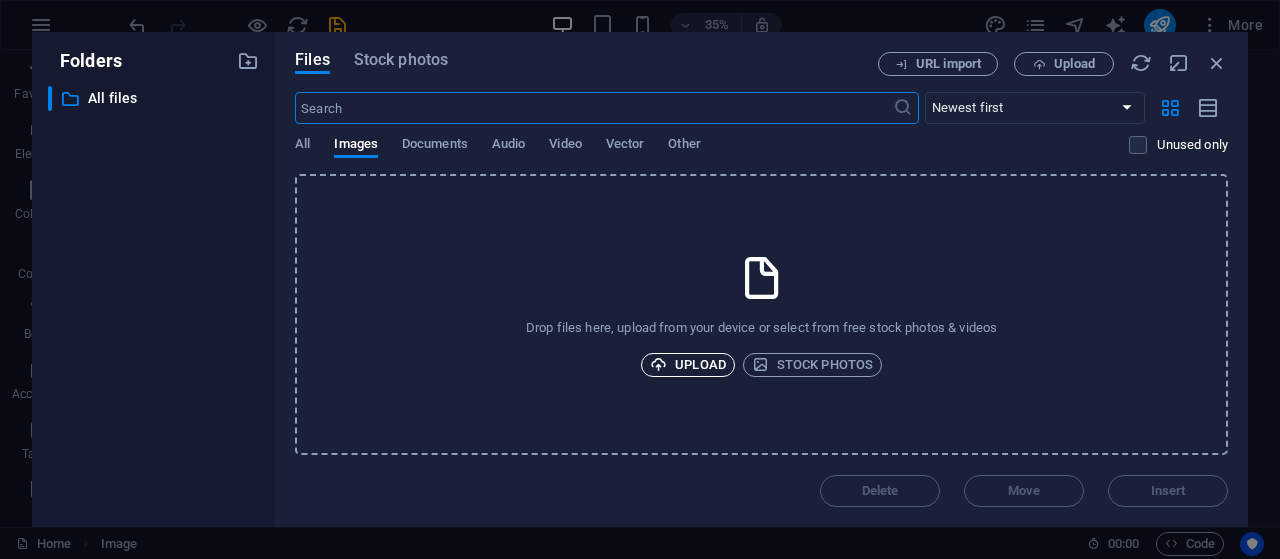 click on "Upload" at bounding box center (688, 365) 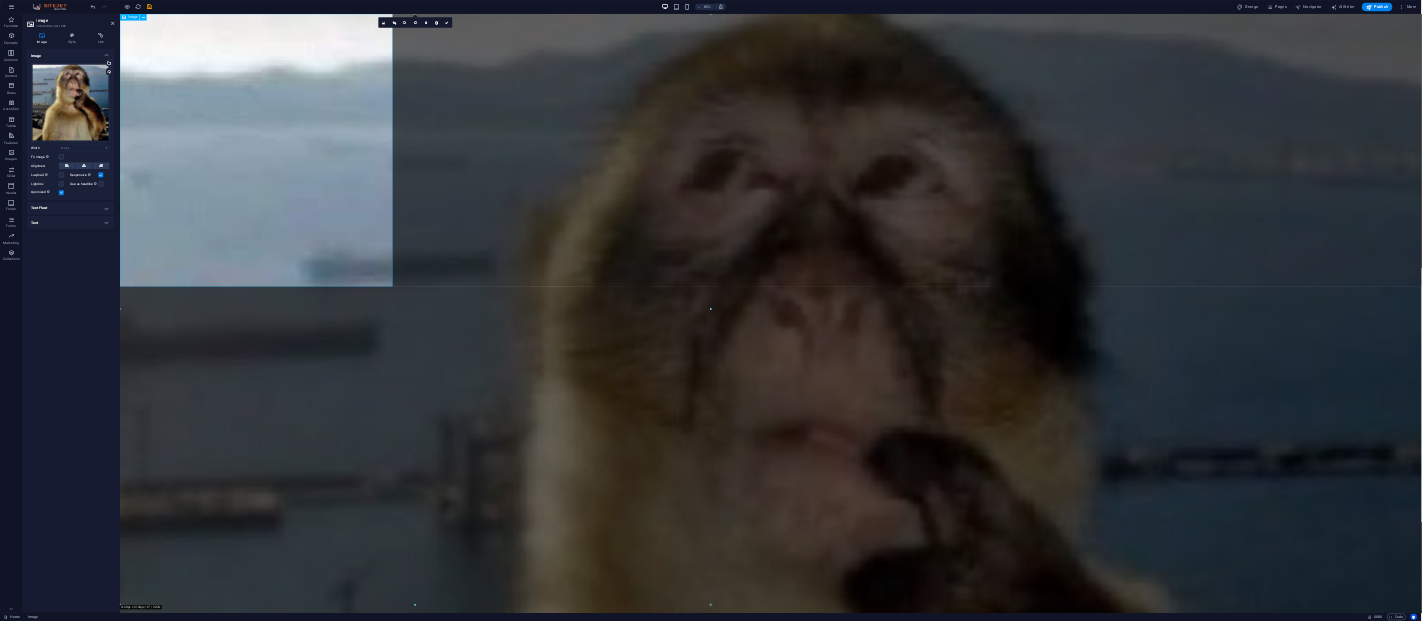 scroll, scrollTop: 0, scrollLeft: 0, axis: both 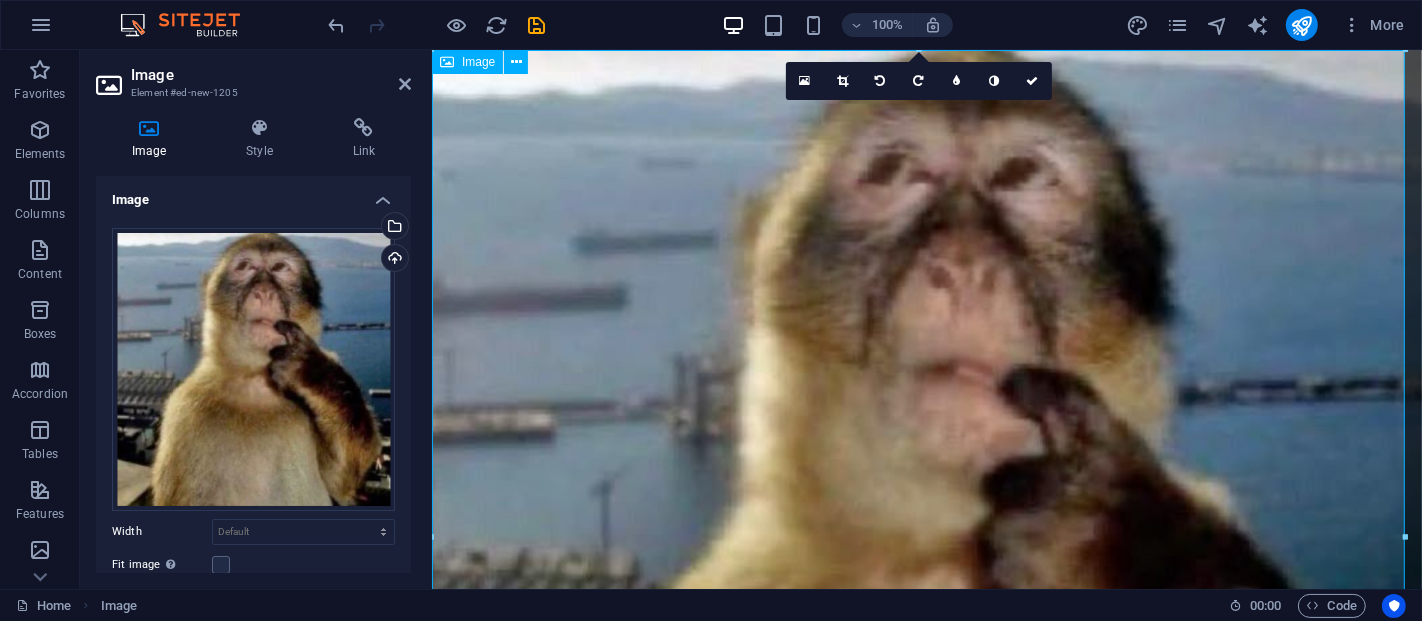 click at bounding box center [926, 545] 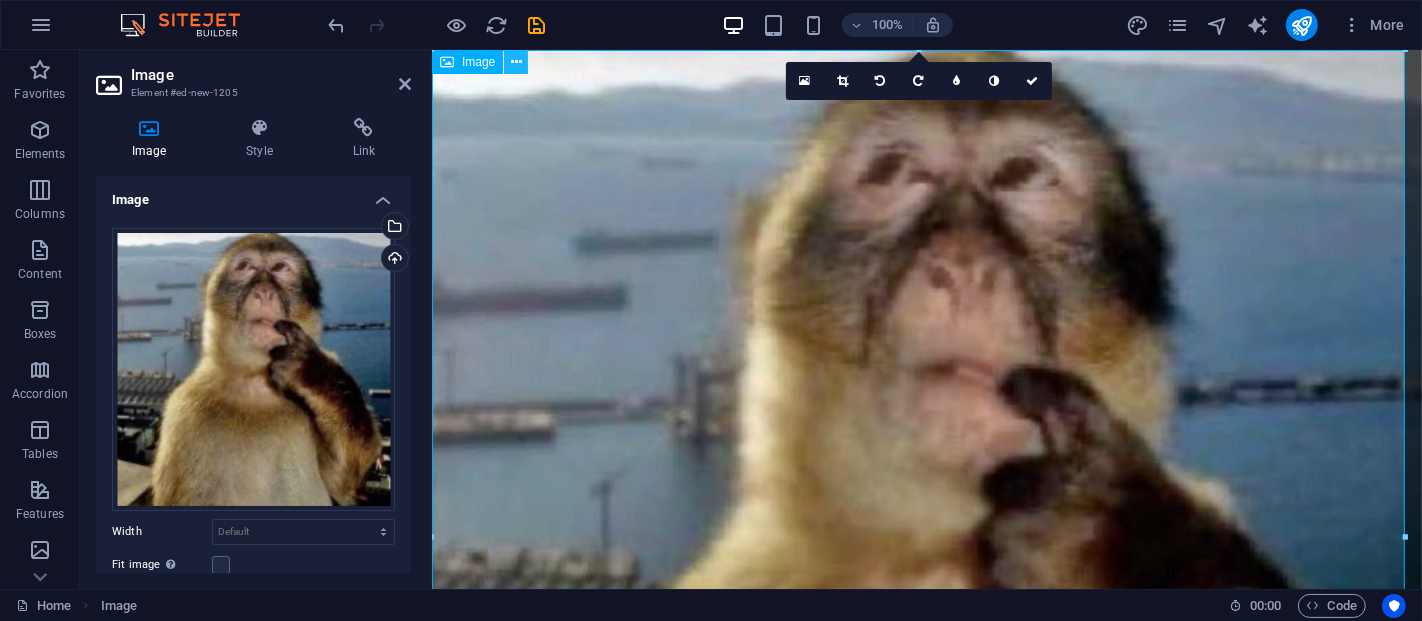 click at bounding box center [516, 62] 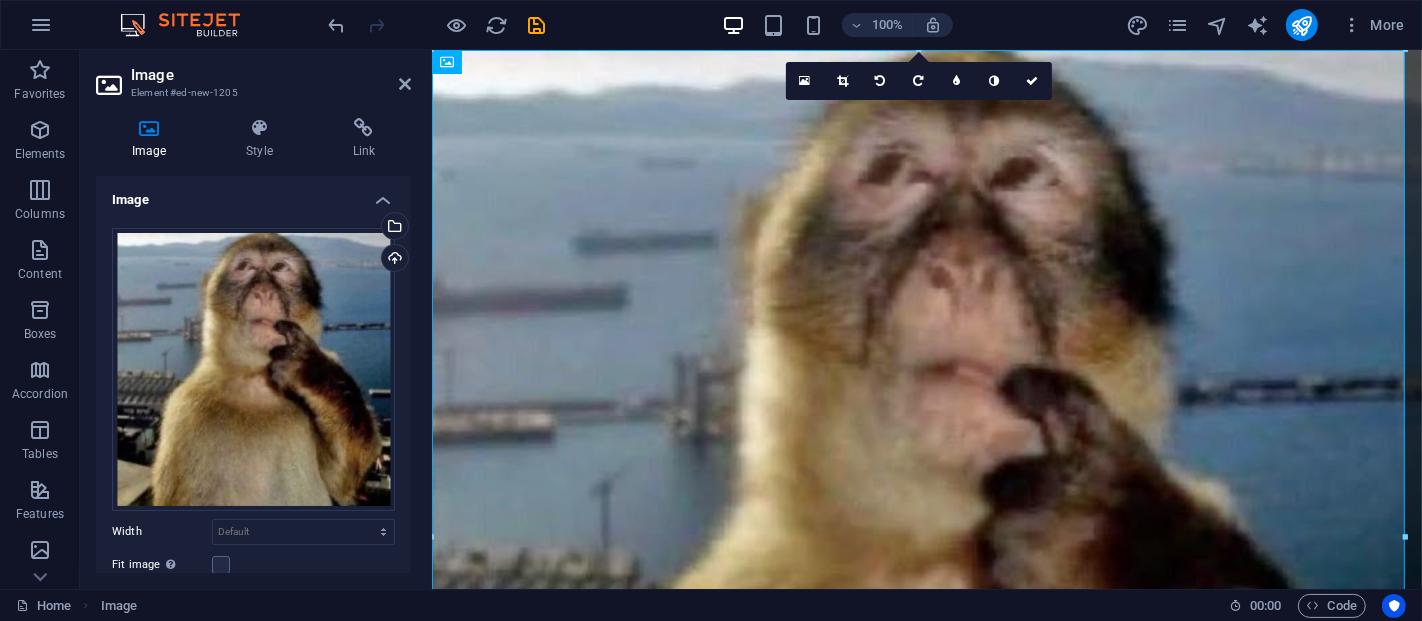 click at bounding box center [843, 81] 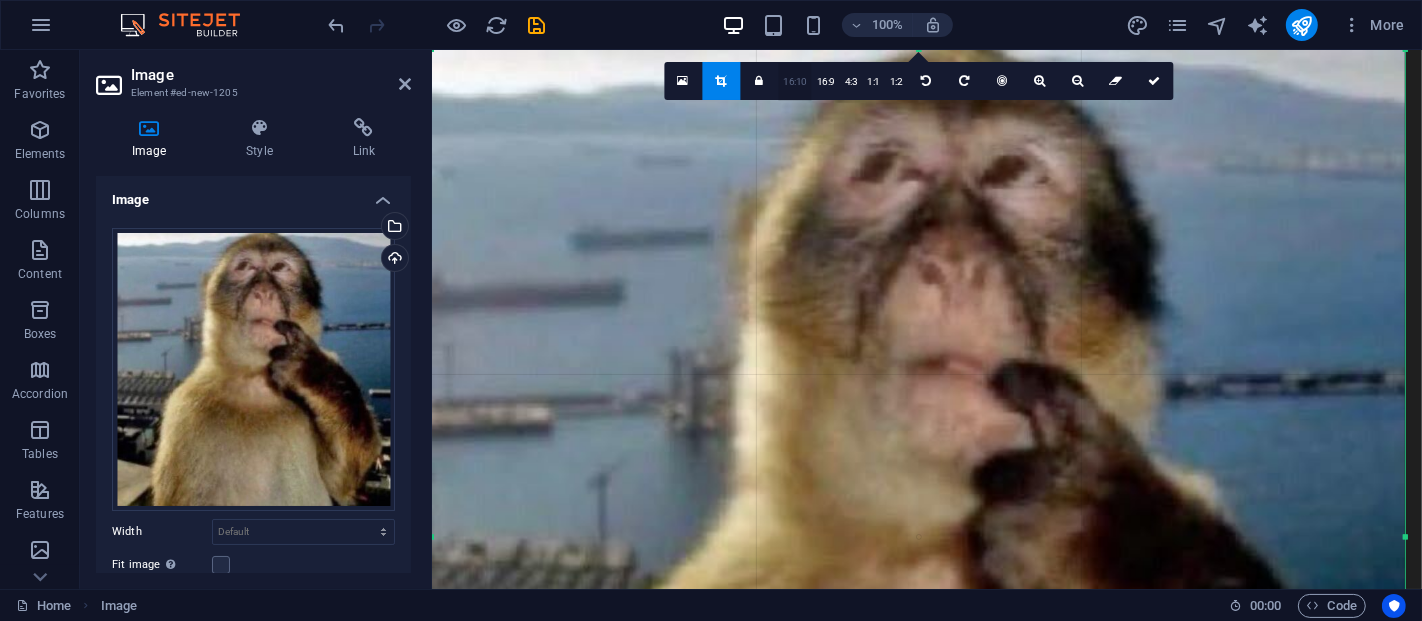 click on "16:10" at bounding box center (795, 82) 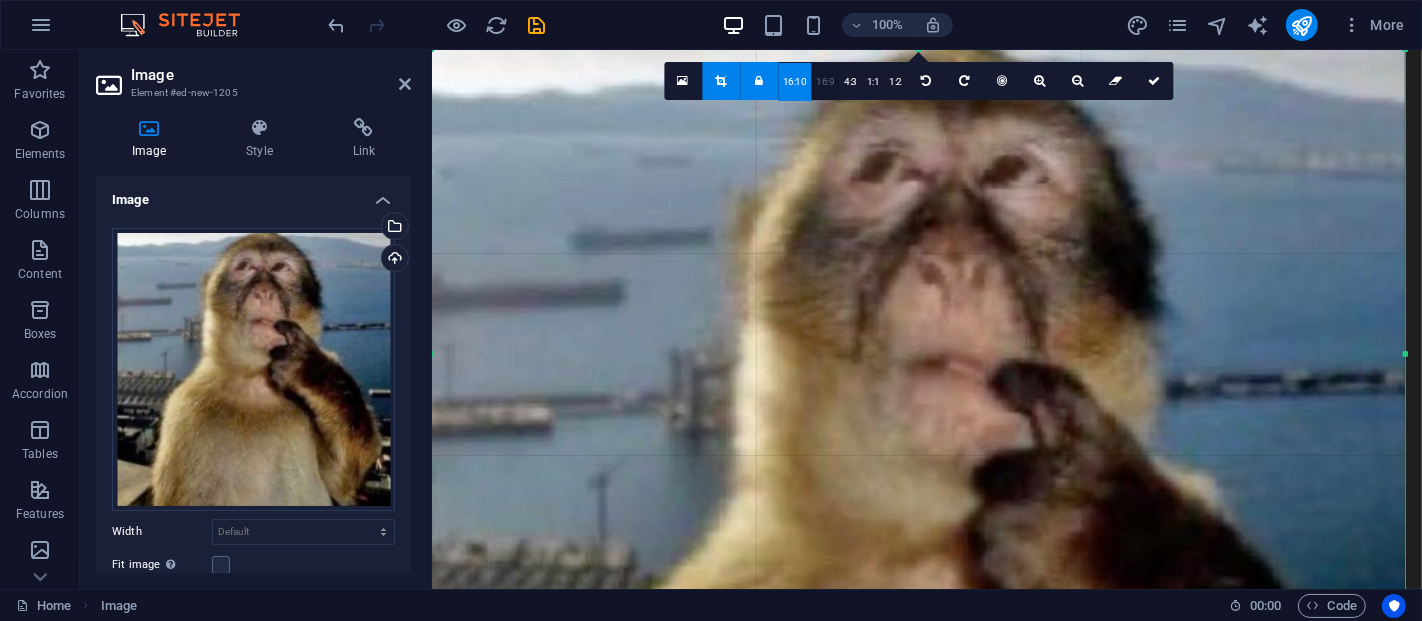 click on "16:9" at bounding box center [826, 82] 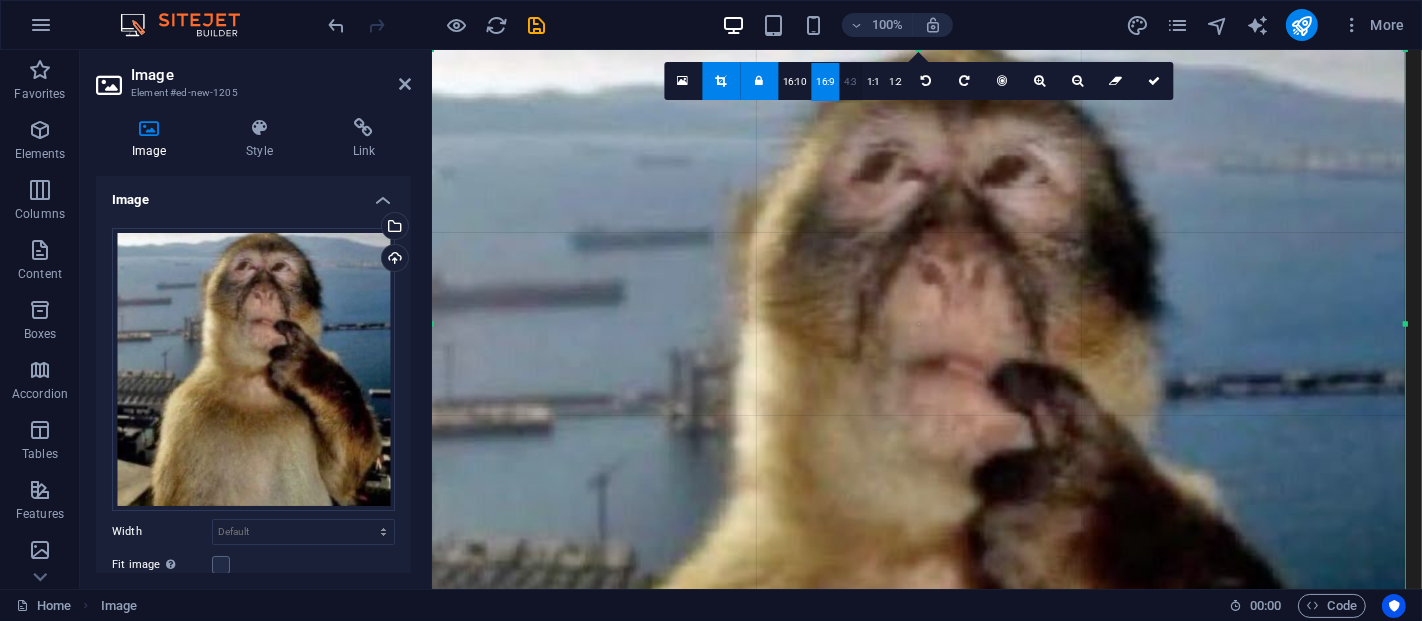 click on "4:3" at bounding box center [851, 82] 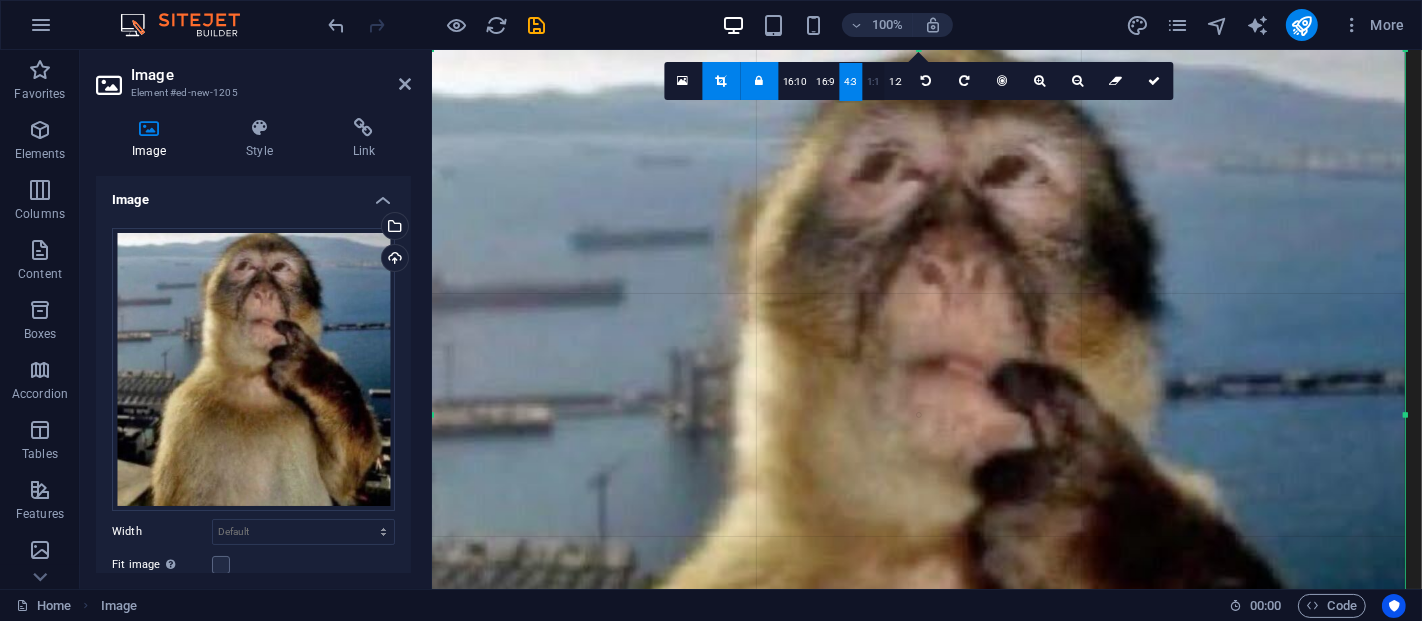 click on "1:1" at bounding box center (873, 82) 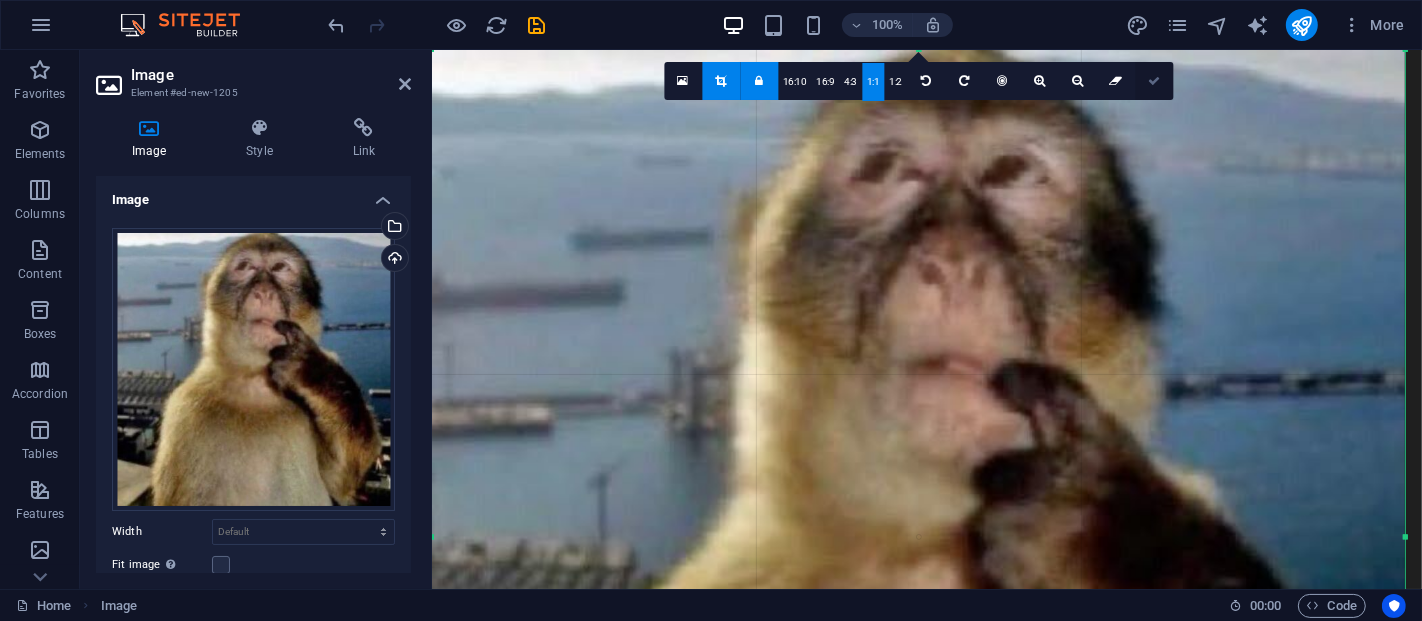 click at bounding box center (1154, 81) 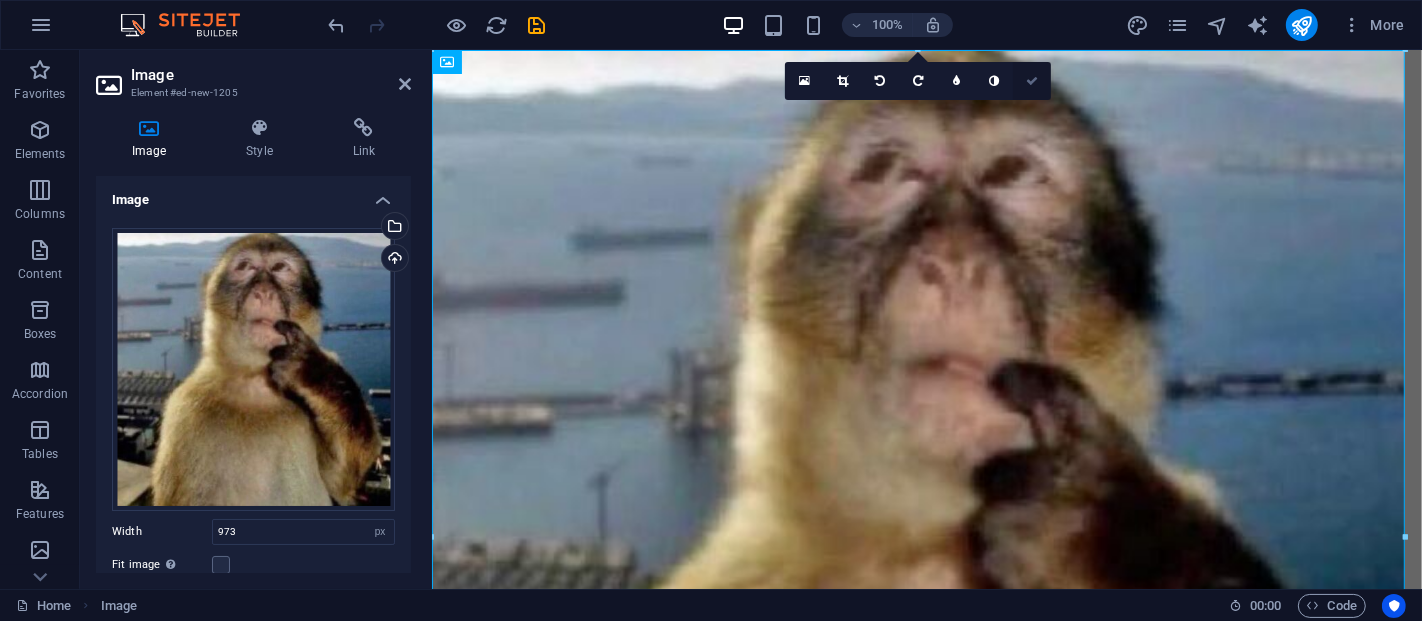 click at bounding box center (1032, 81) 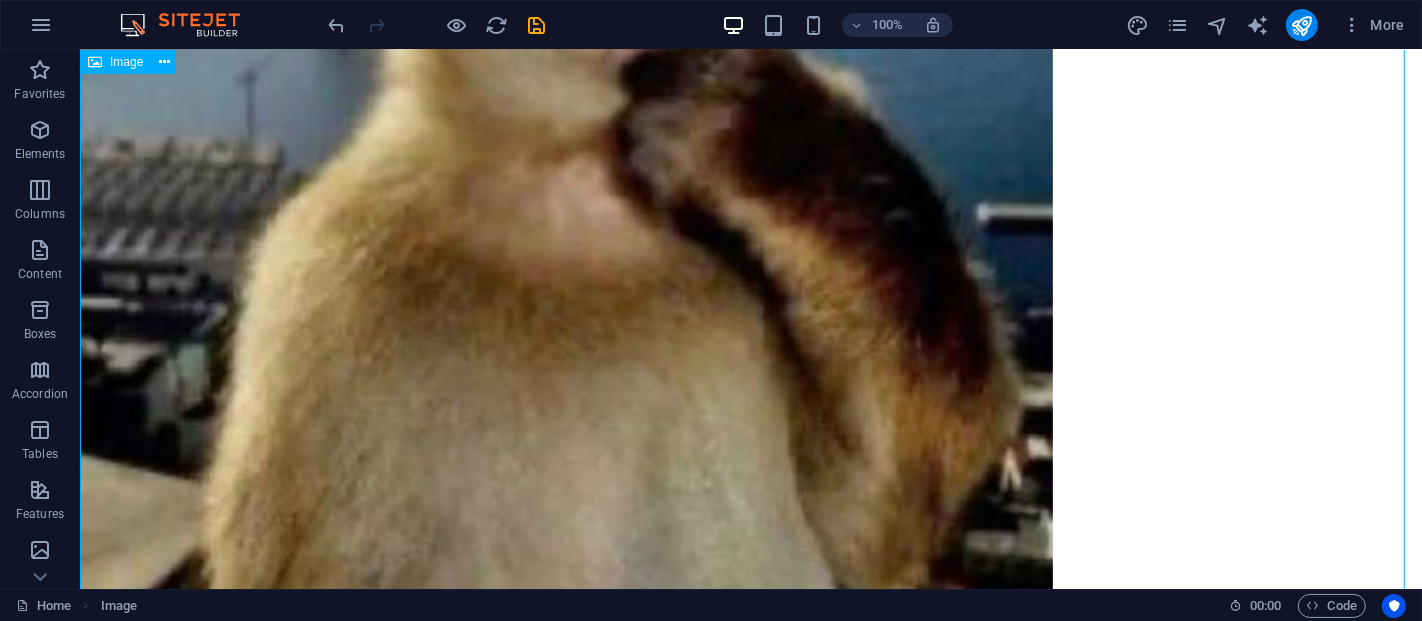 scroll, scrollTop: 434, scrollLeft: 0, axis: vertical 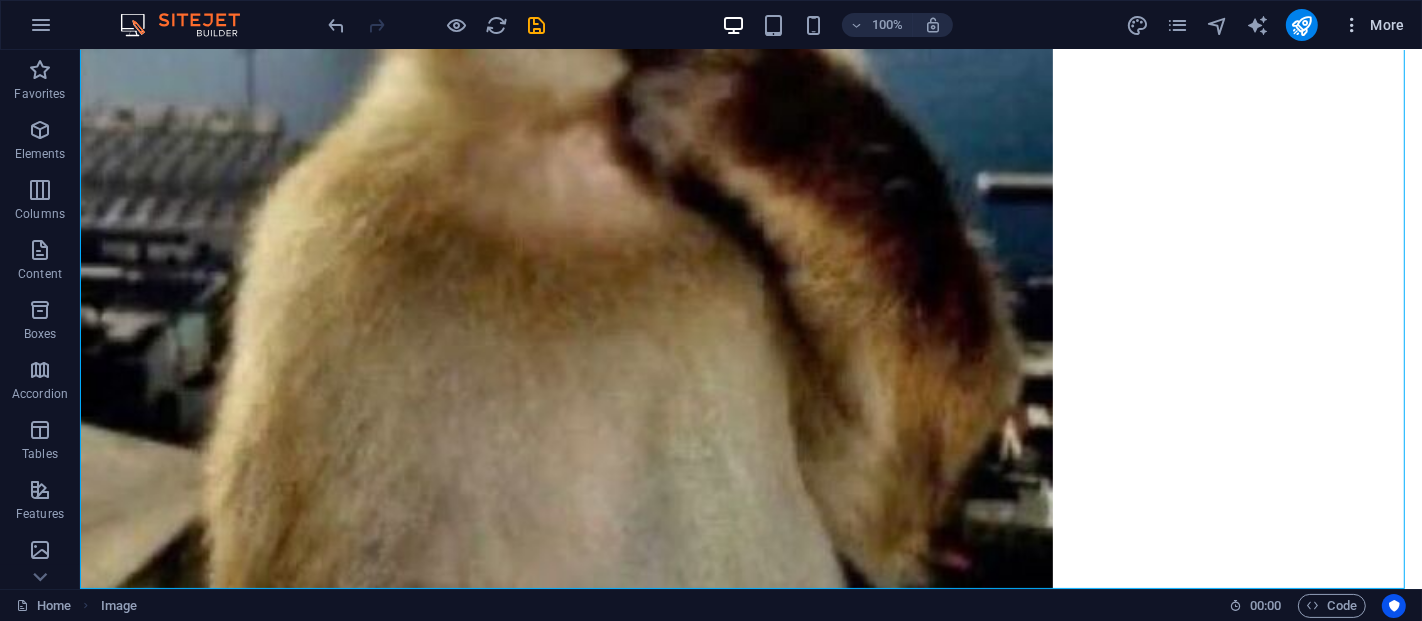 click on "More" at bounding box center (1373, 25) 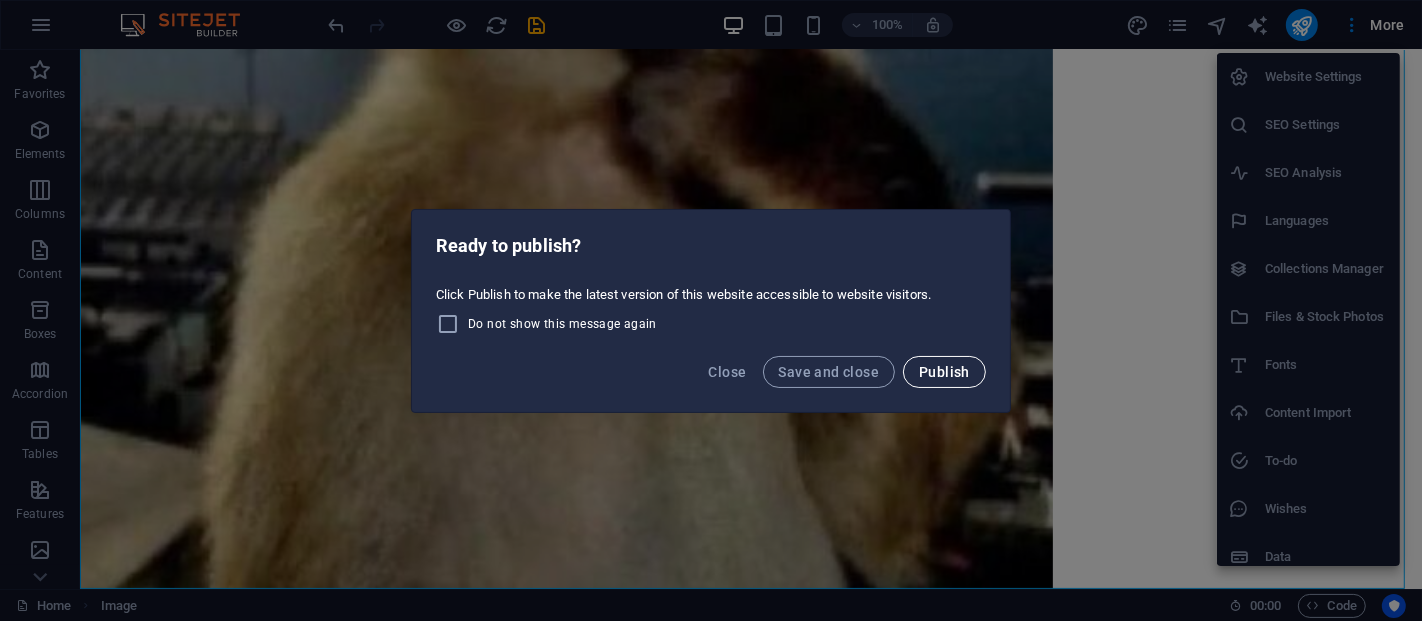 click on "Publish" at bounding box center [944, 372] 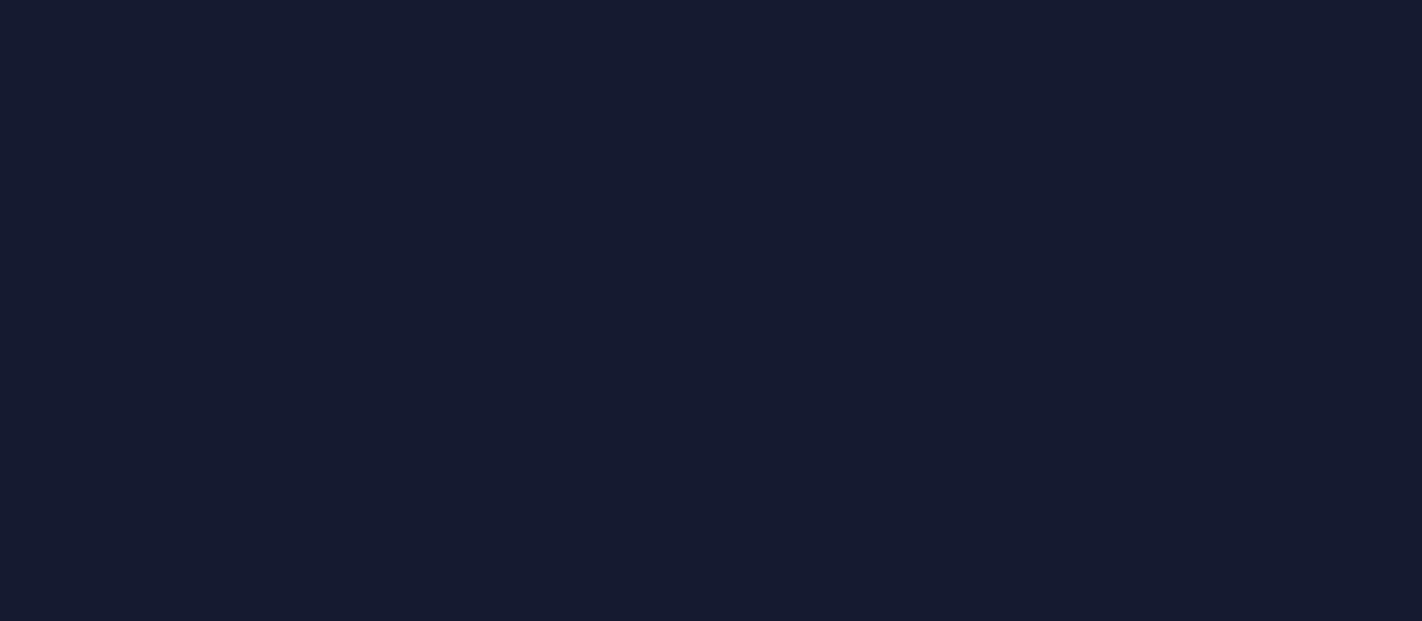 scroll, scrollTop: 0, scrollLeft: 0, axis: both 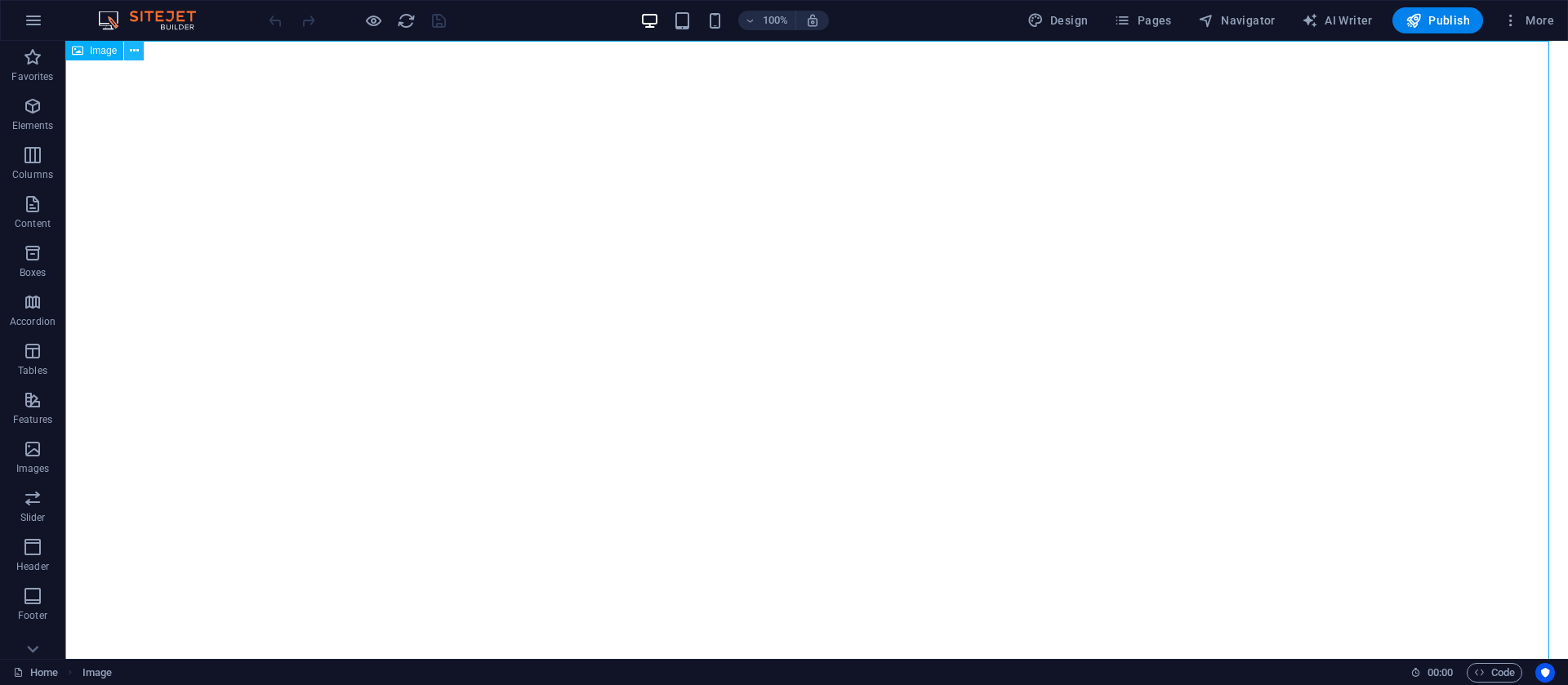 click at bounding box center [134, 51] 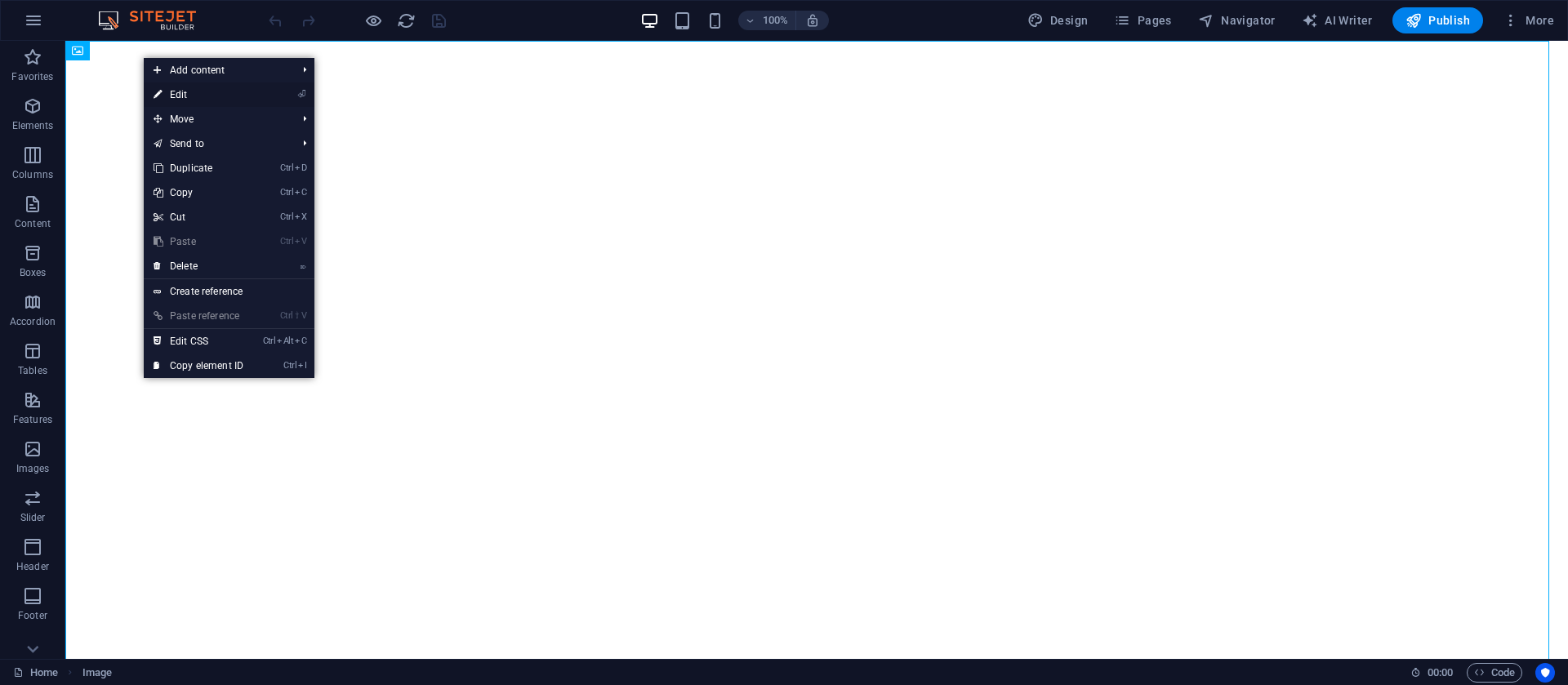 click on "⏎  Edit" at bounding box center [198, 95] 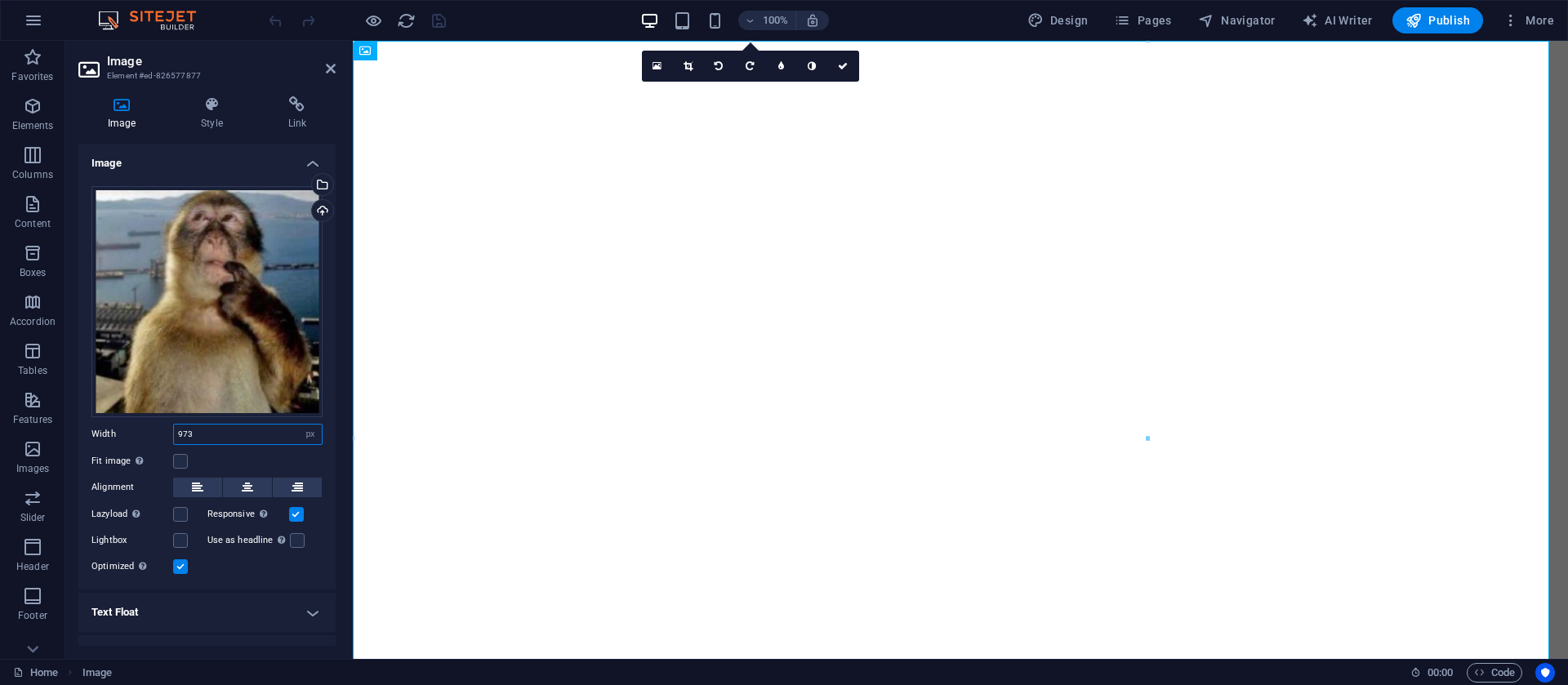 click on "973" at bounding box center [247, 434] 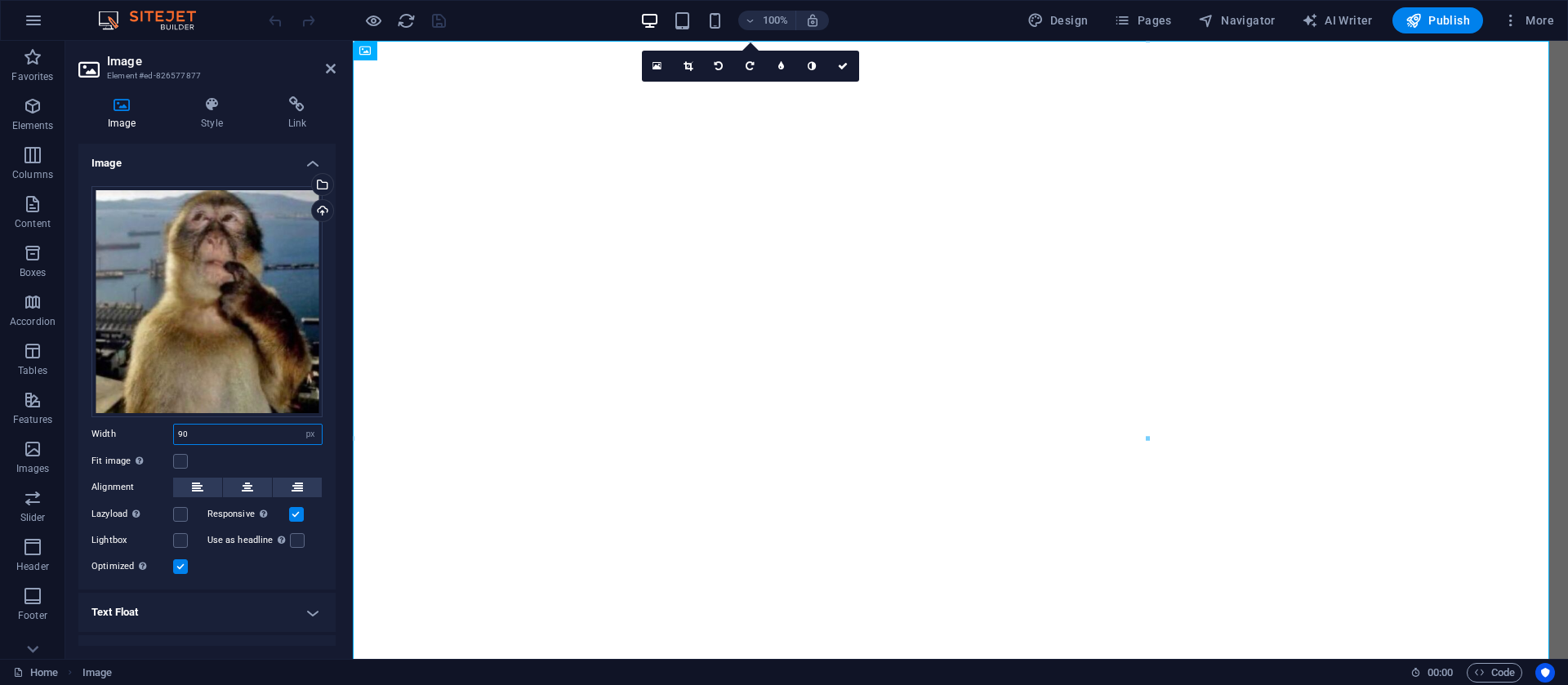 type on "90" 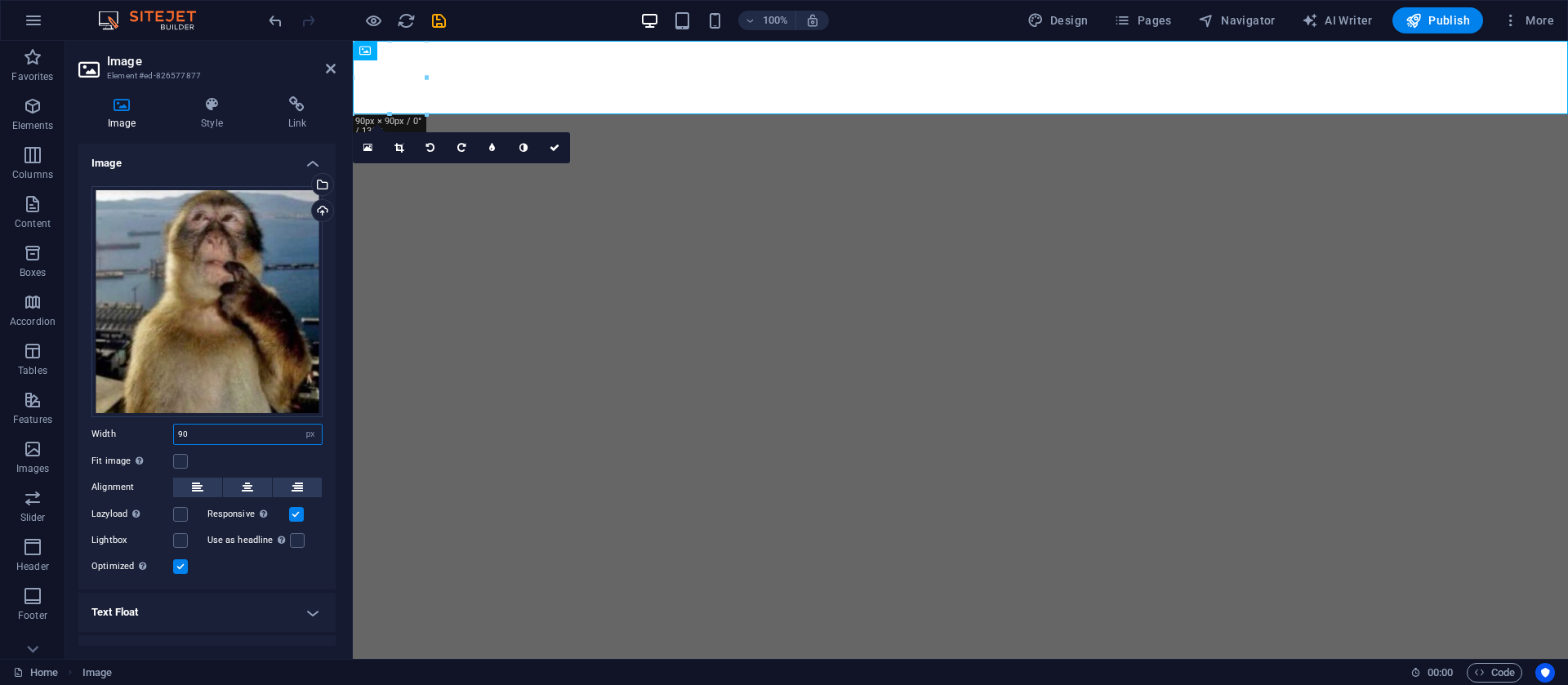 click on "90" at bounding box center (247, 434) 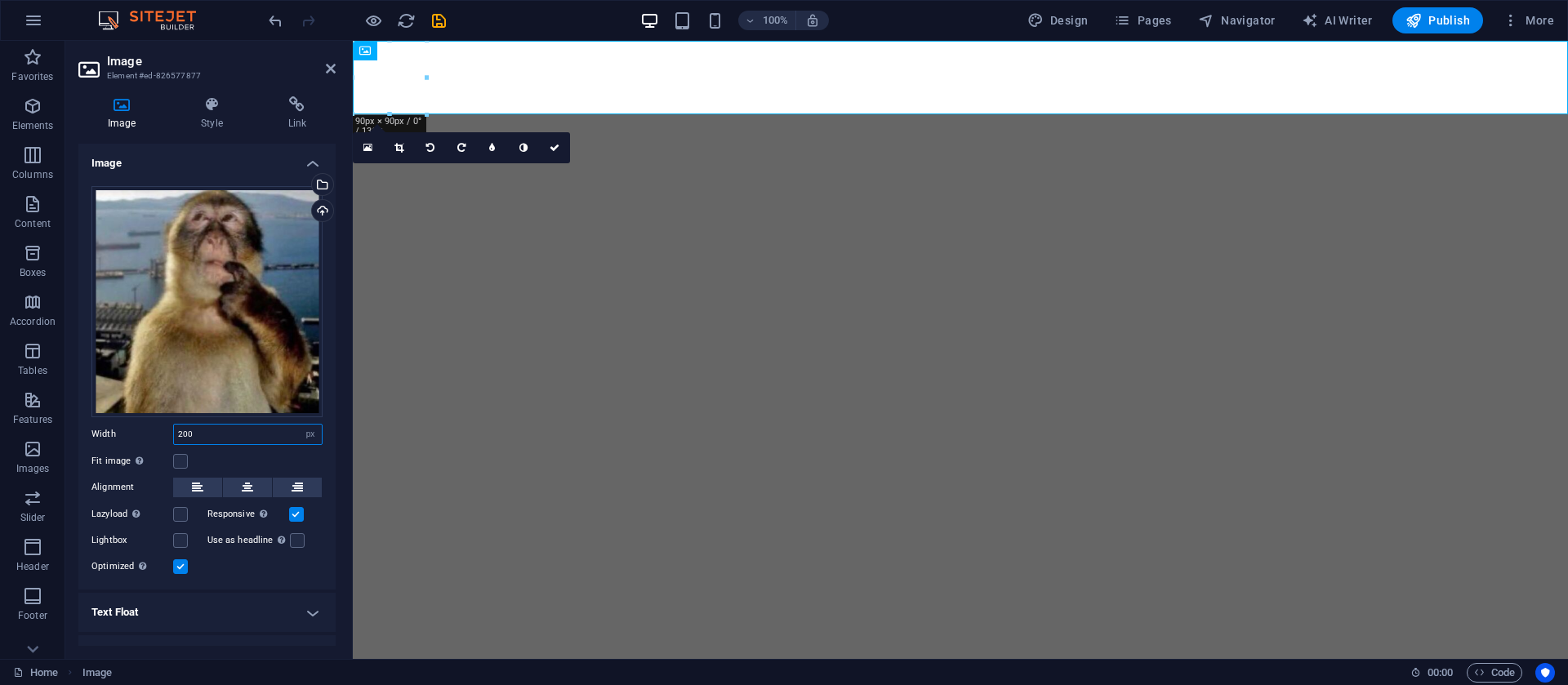 type on "200" 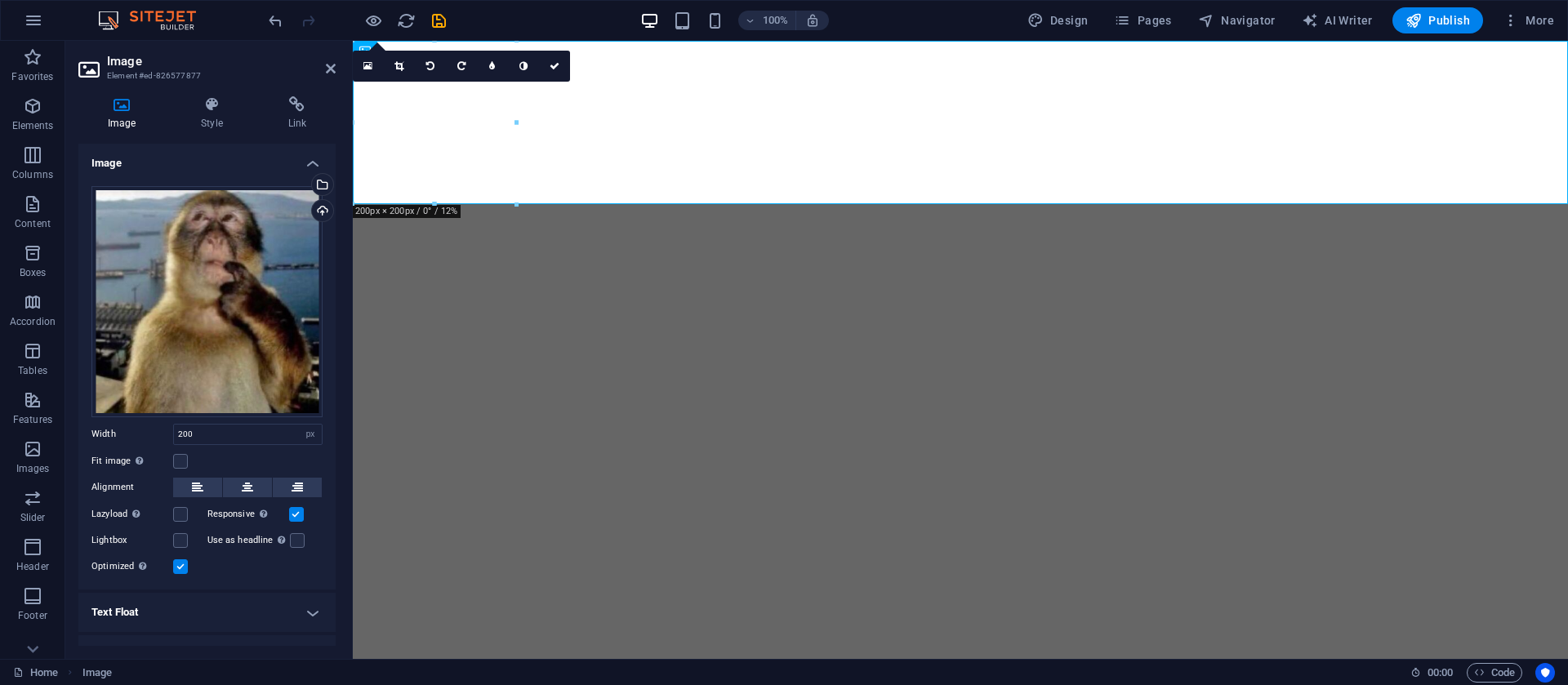 click on "100% Design Pages Navigator AI Writer Publish More" at bounding box center (784, 20) 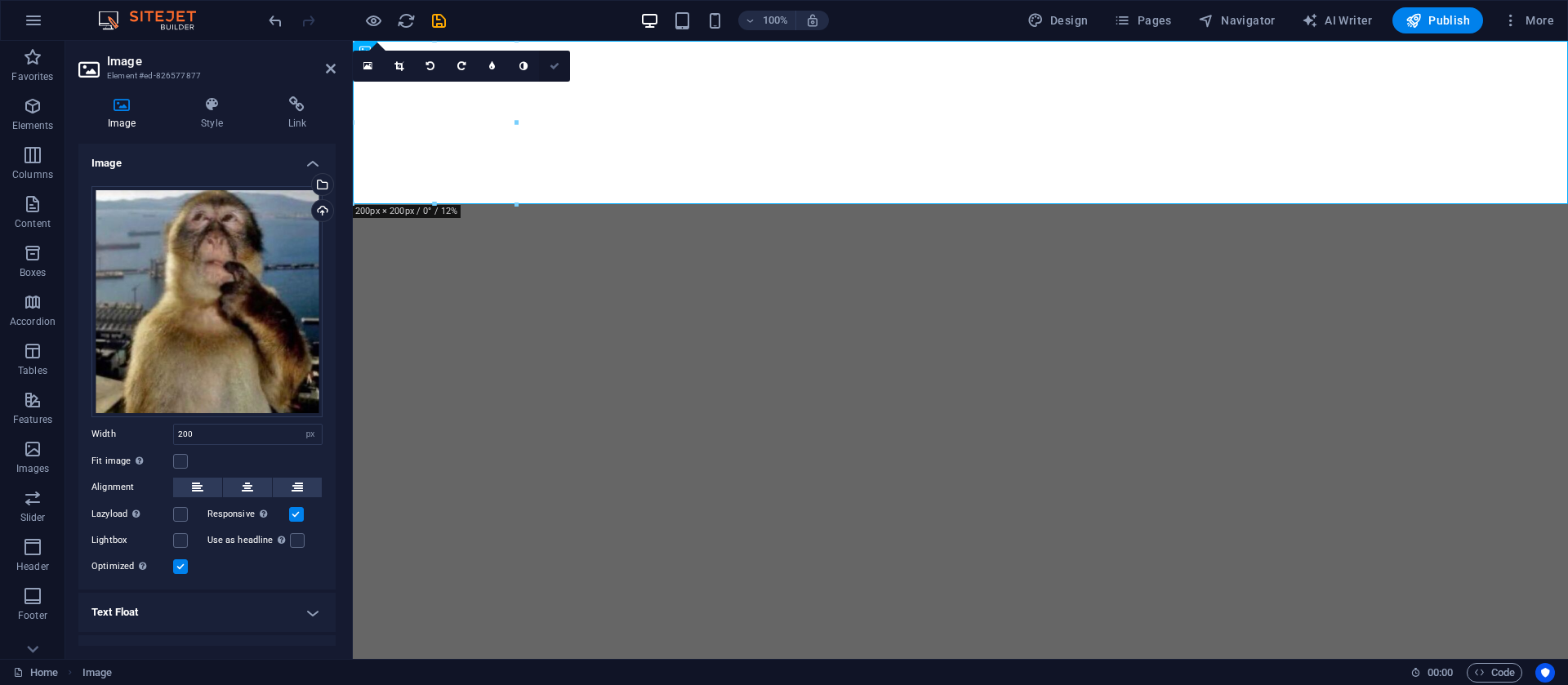 click at bounding box center (555, 66) 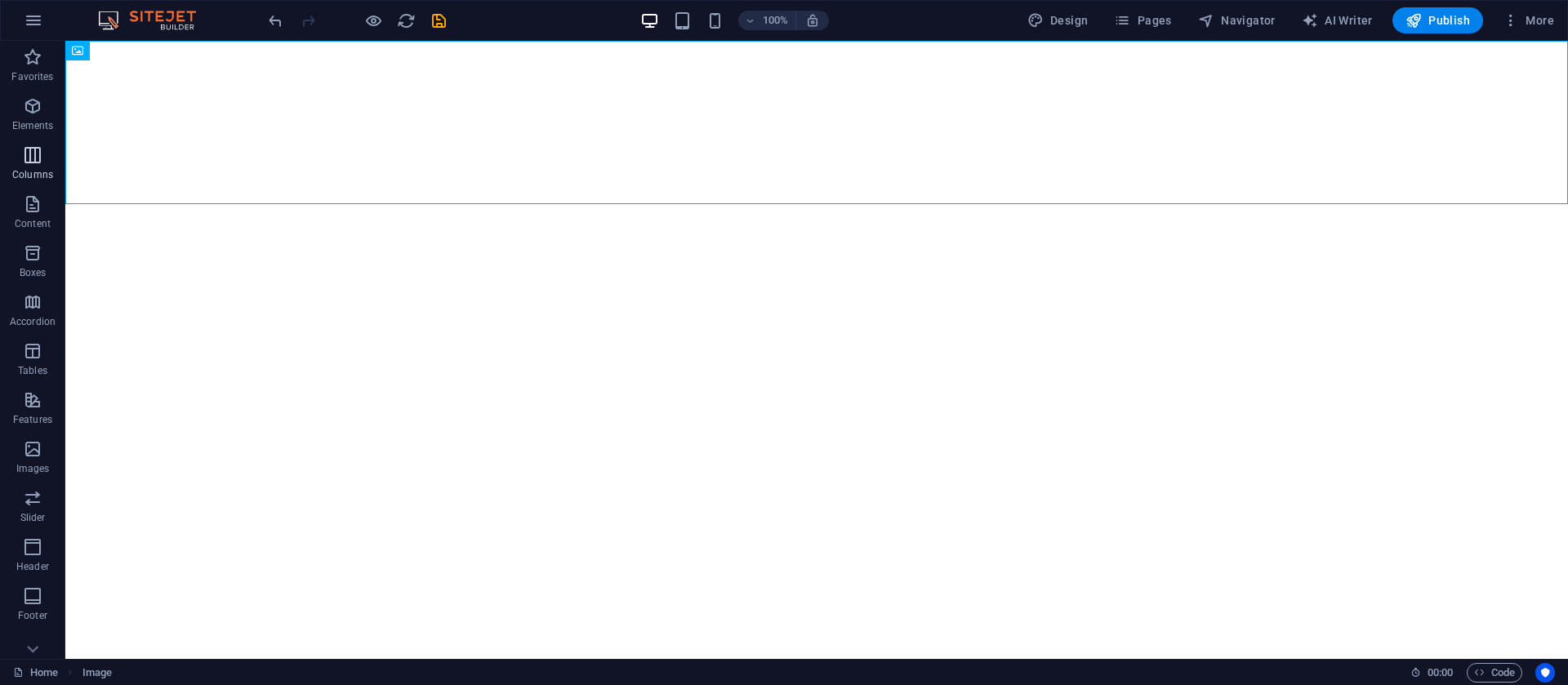 click on "Boxes" at bounding box center [33, 261] 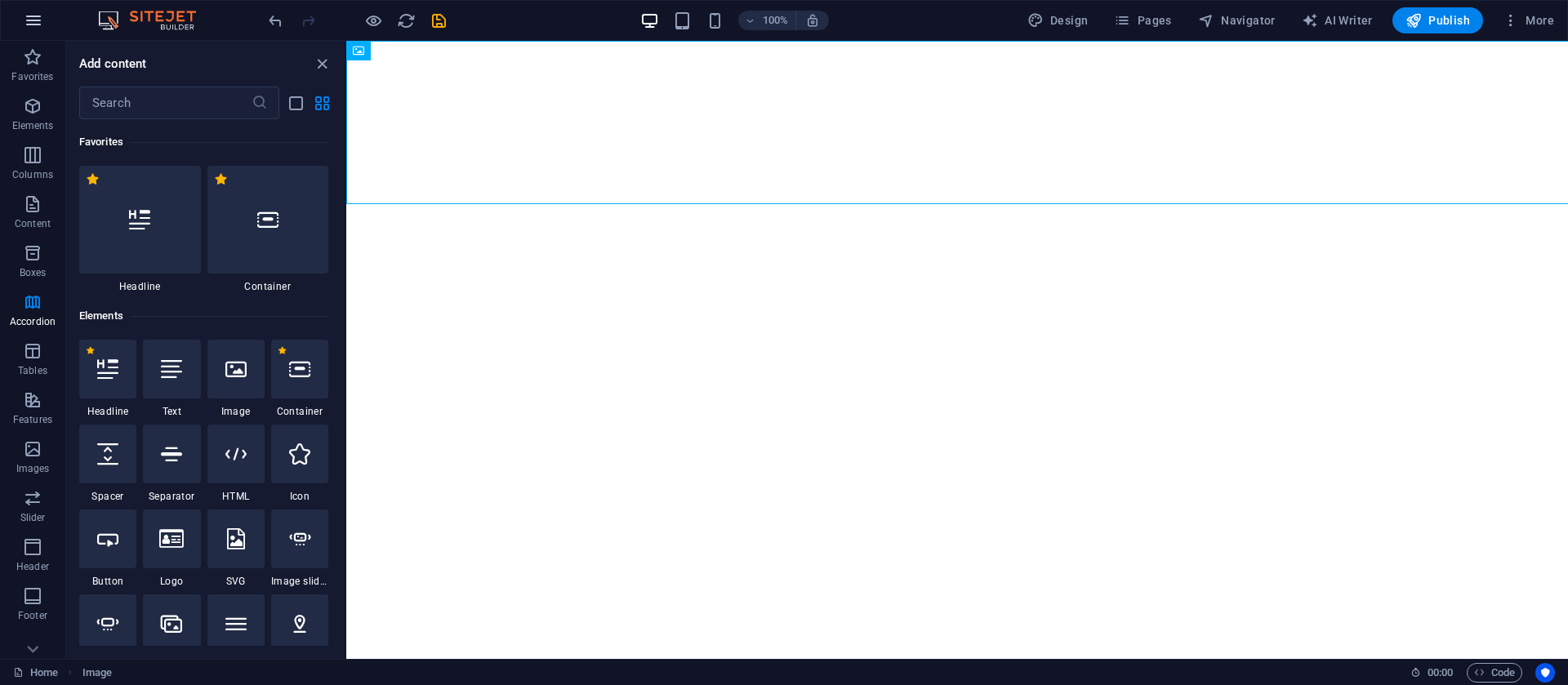 drag, startPoint x: 10, startPoint y: 138, endPoint x: 33, endPoint y: 17, distance: 123.16655 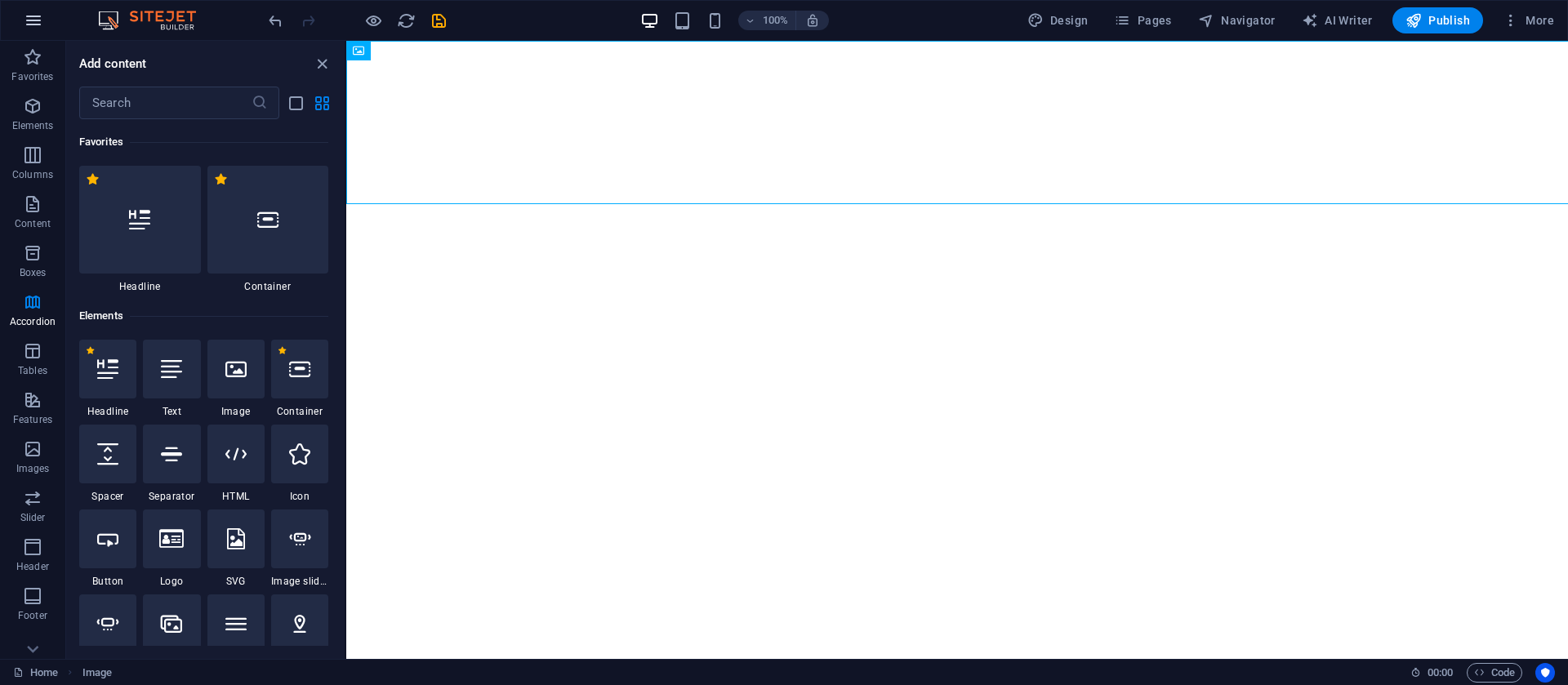 click on "Columns" at bounding box center [33, 163] 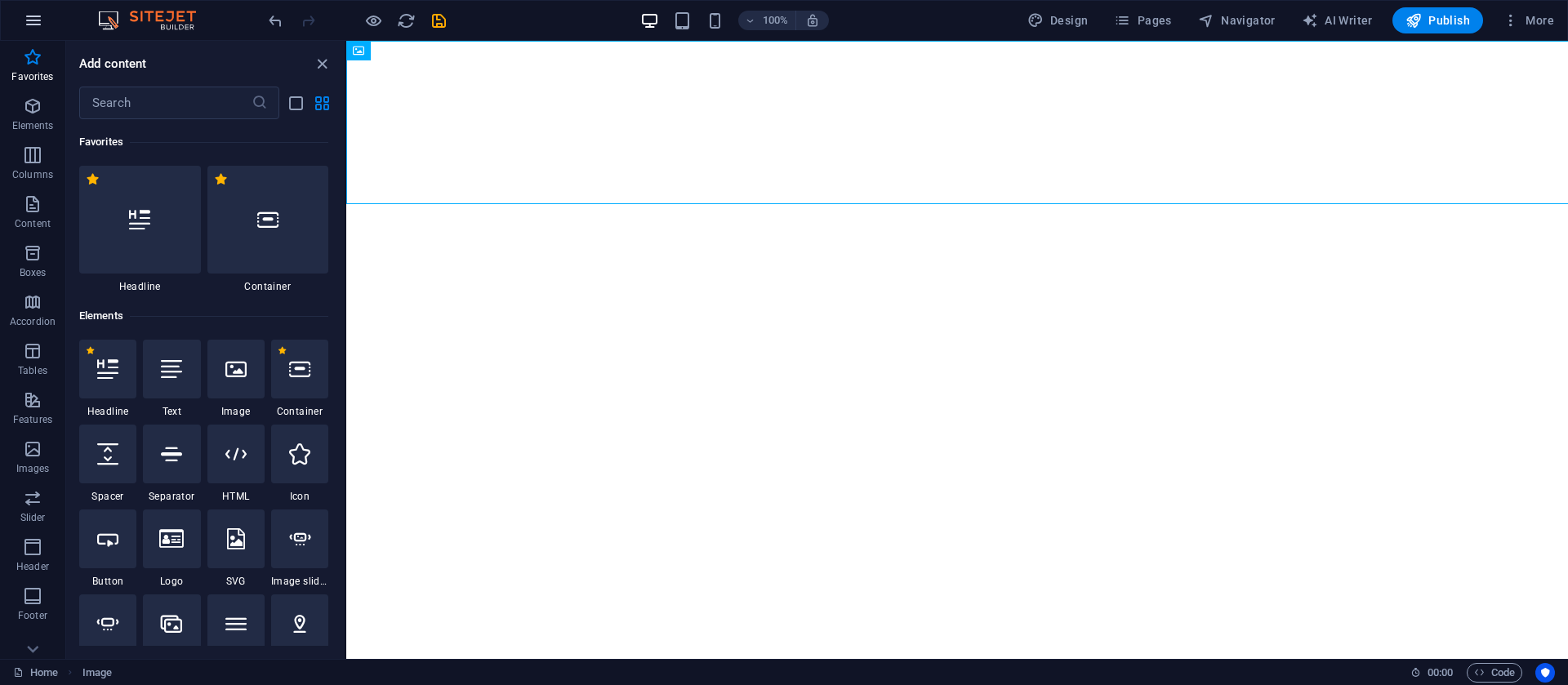 click at bounding box center (33, 20) 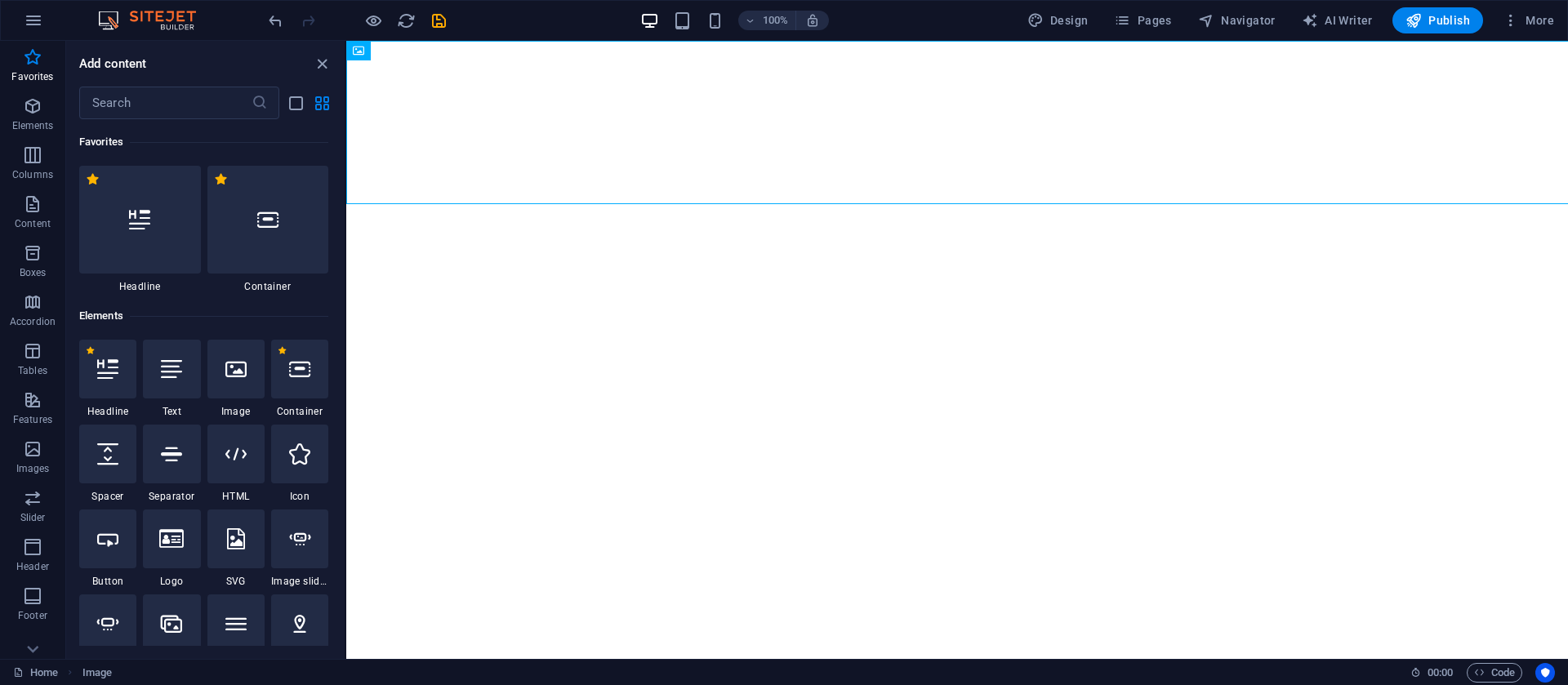 click at bounding box center [172, 369] 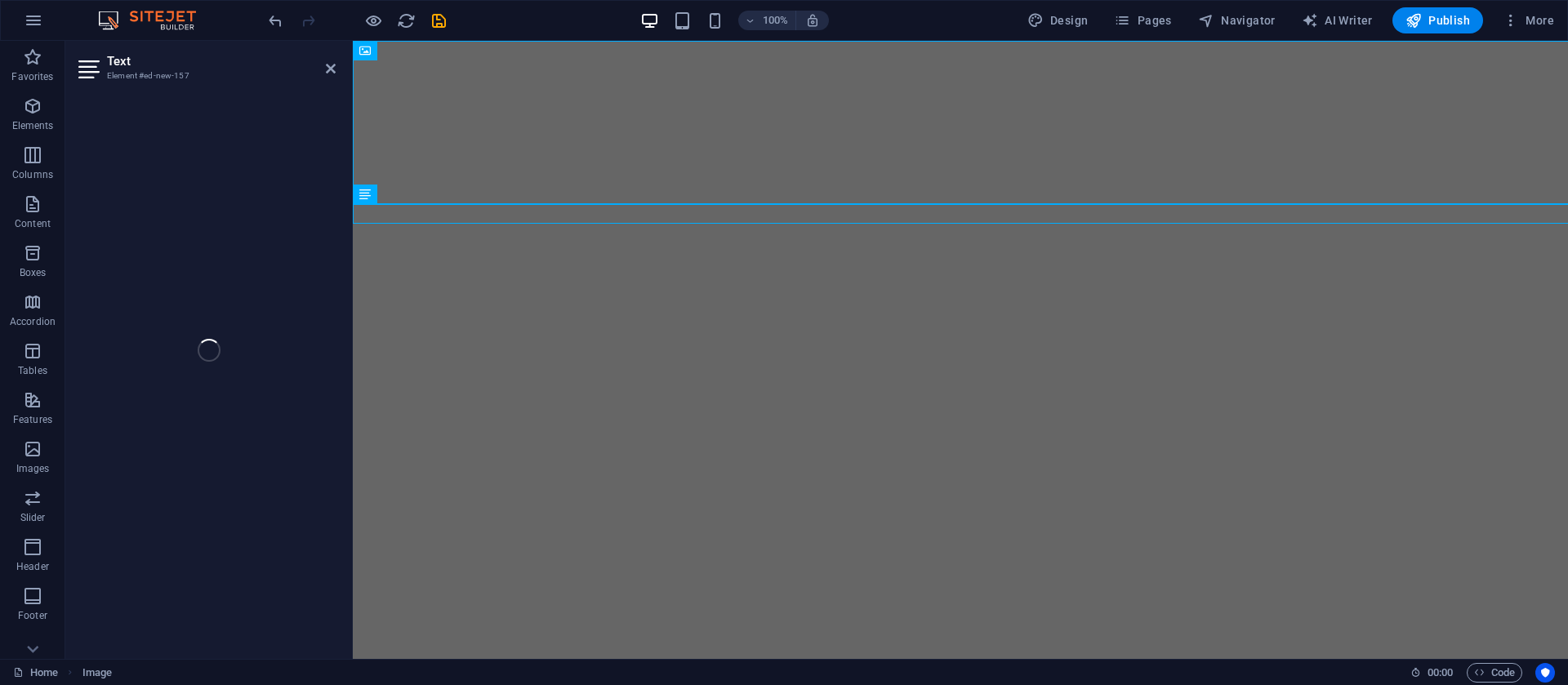 click on "Text Element #ed-new-157
Image   Text" at bounding box center [817, 349] 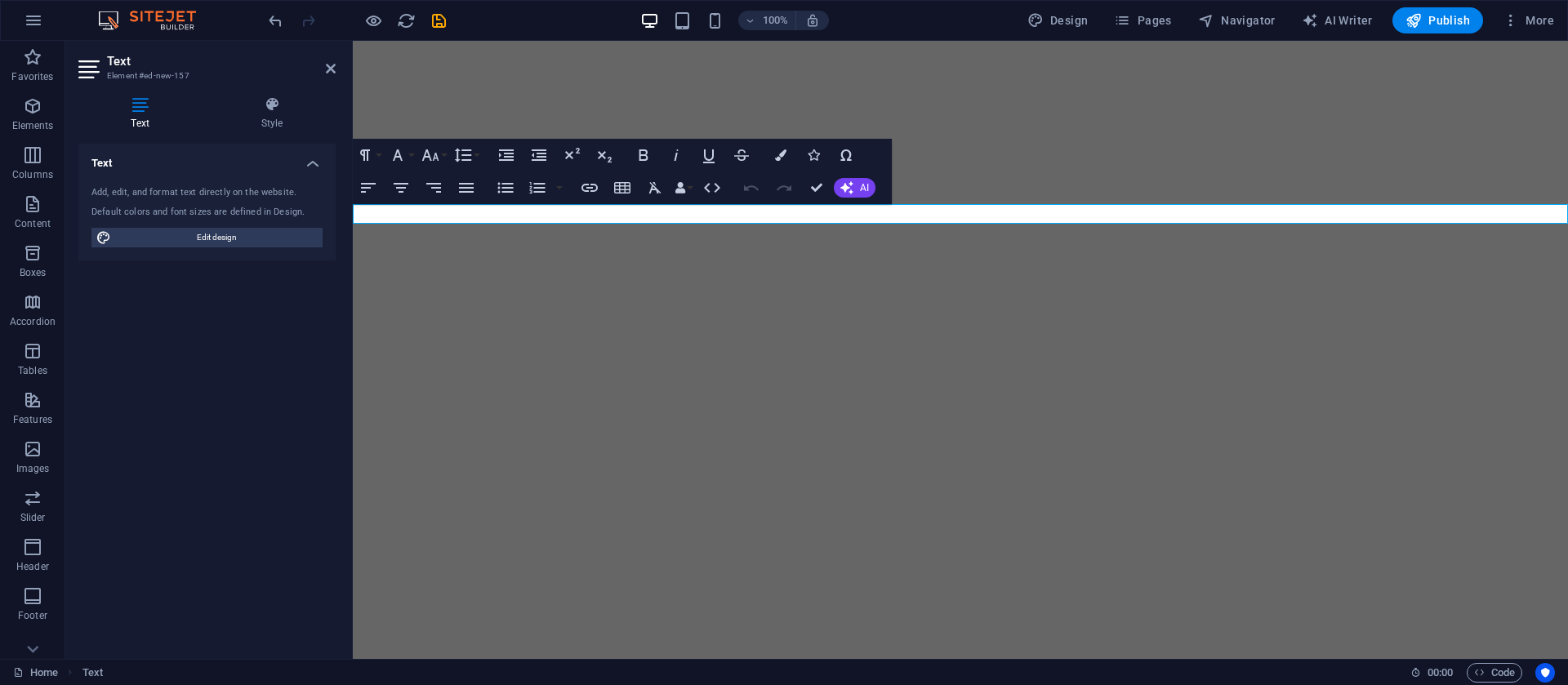 click on "Text Add, edit, and format text directly on the website. Default colors and font sizes are defined in Design. Edit design Alignment Left aligned Centered Right aligned" at bounding box center (207, 394) 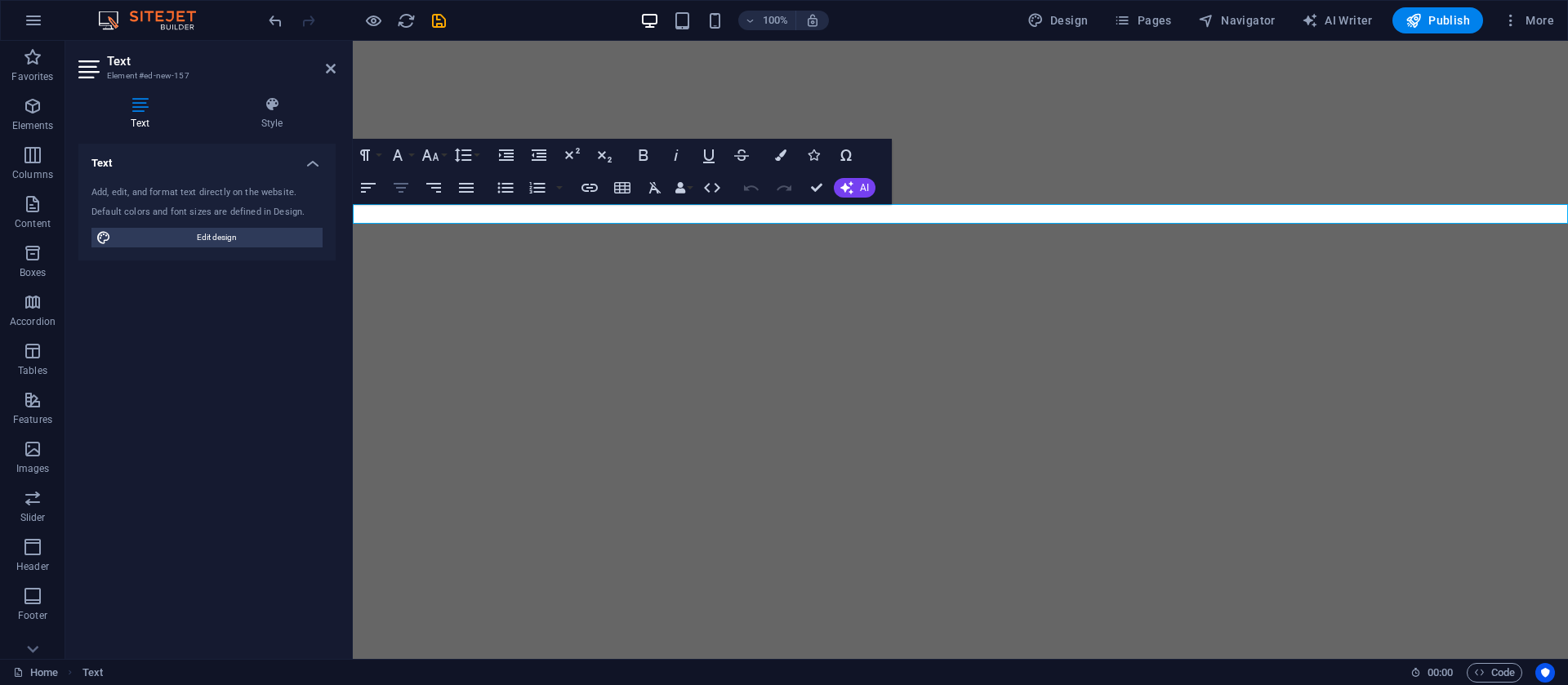 click on "Align Center" at bounding box center (401, 188) 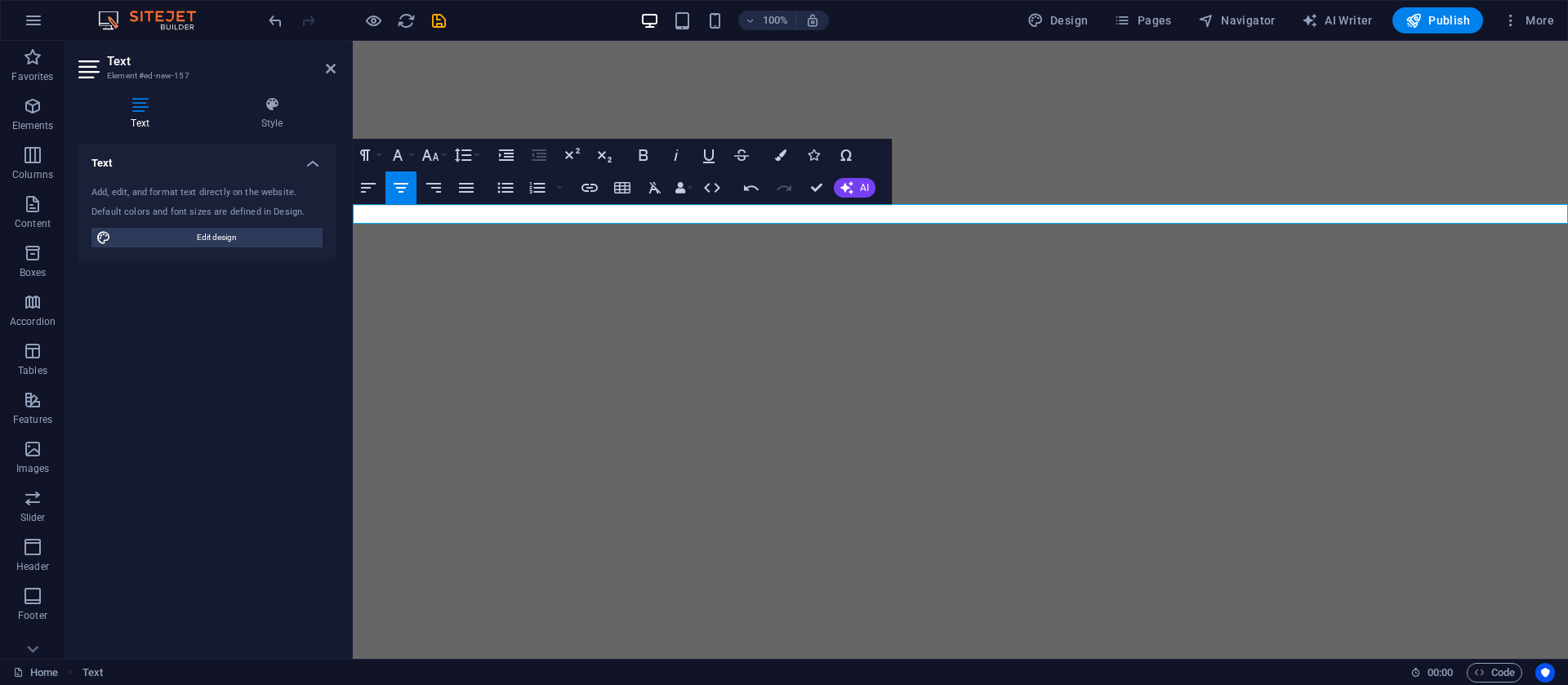 click on "Align Center" at bounding box center [401, 188] 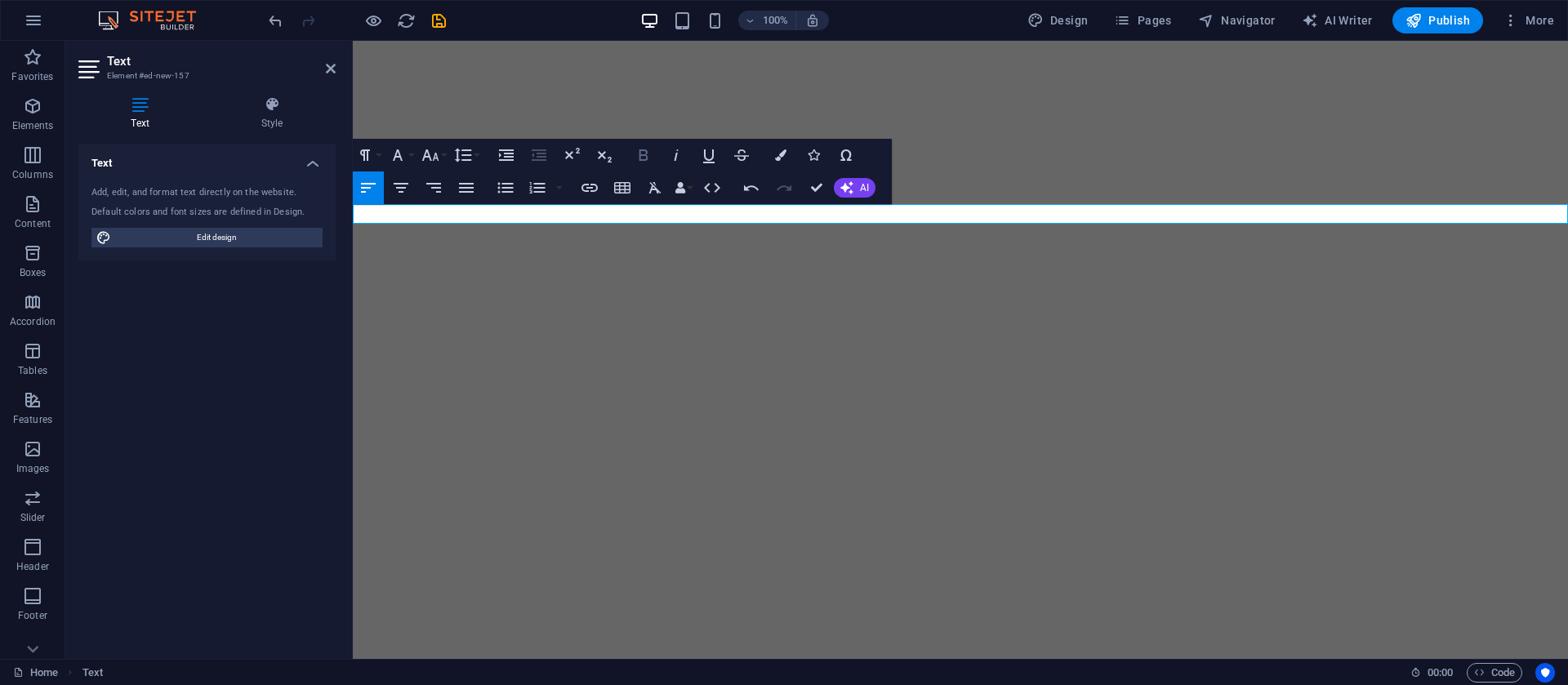 click on "Bold" at bounding box center (644, 155) 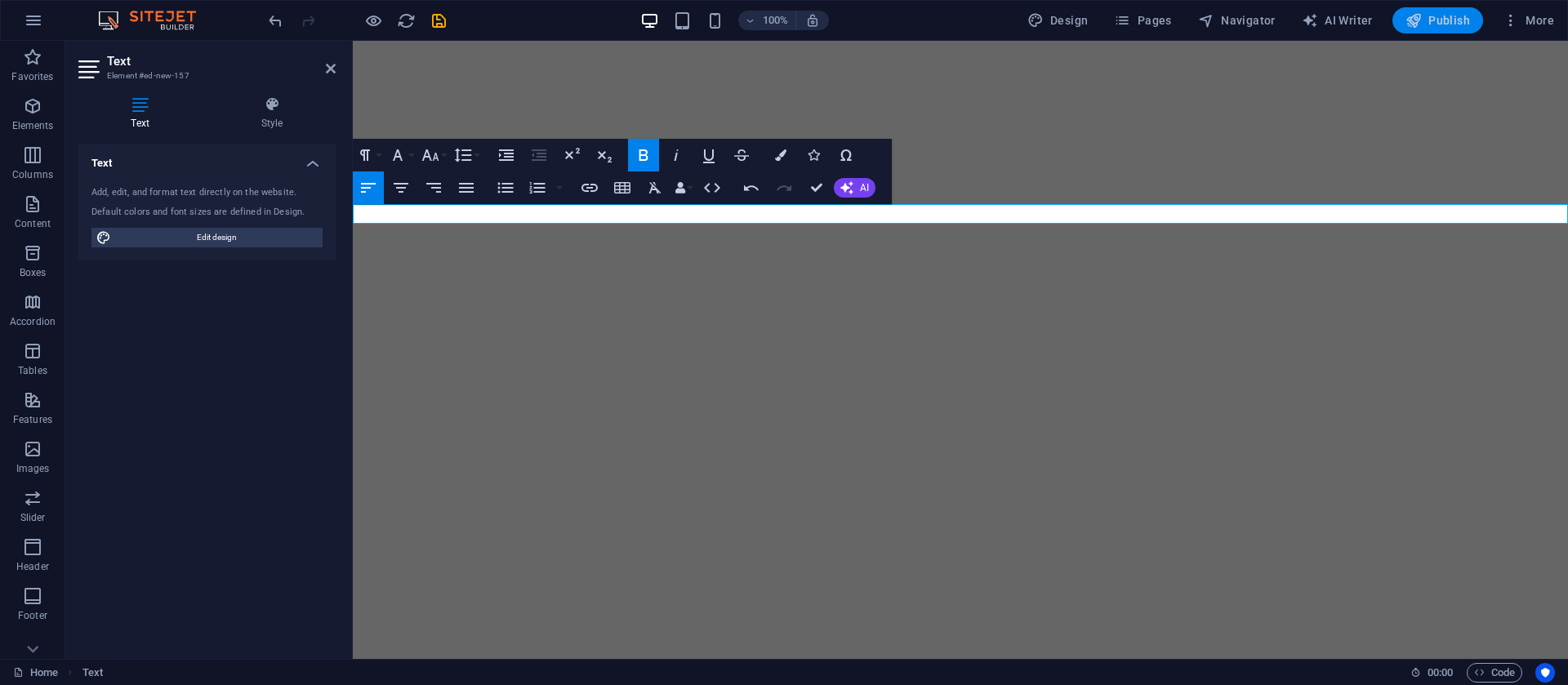 drag, startPoint x: 638, startPoint y: 202, endPoint x: 1418, endPoint y: 23, distance: 800.27558 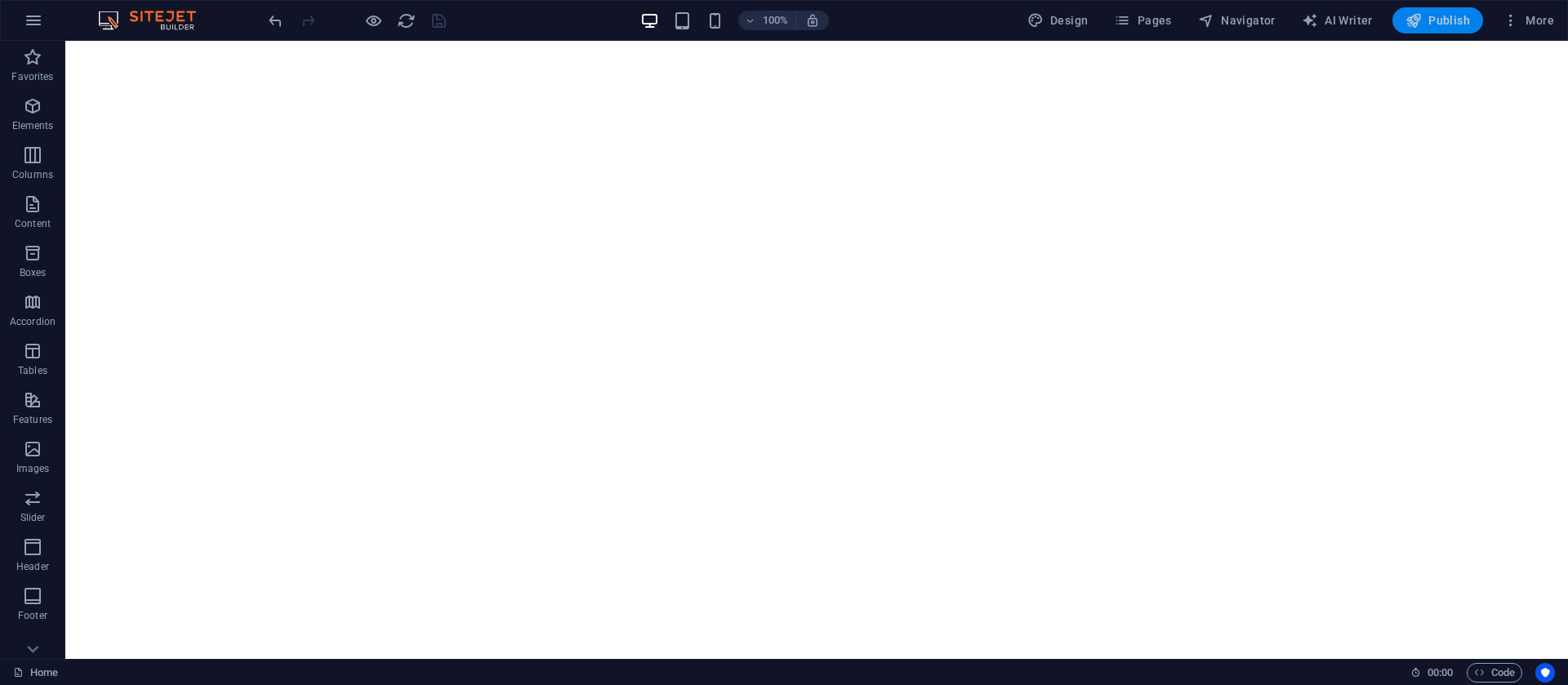 click at bounding box center [1414, 20] 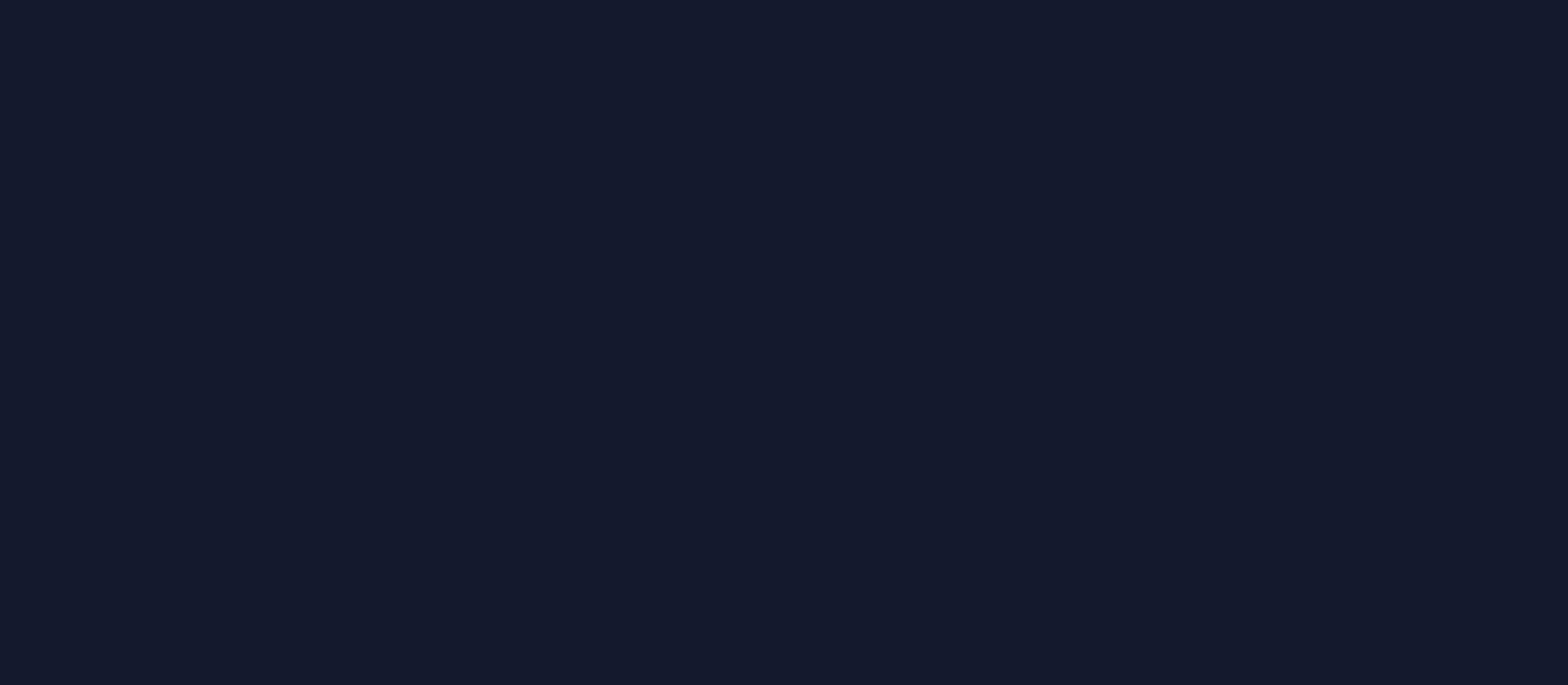 scroll, scrollTop: 0, scrollLeft: 0, axis: both 